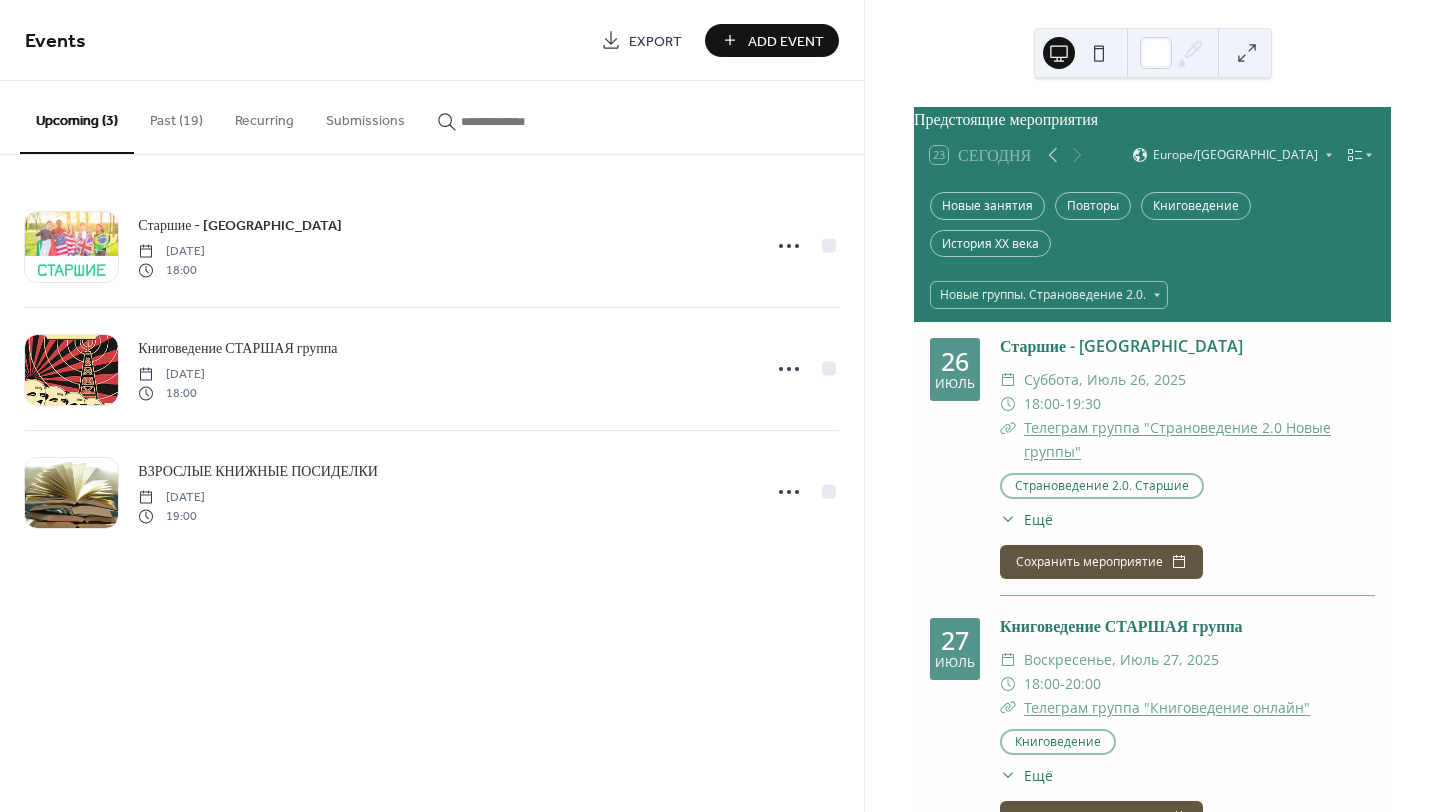 scroll, scrollTop: 0, scrollLeft: 0, axis: both 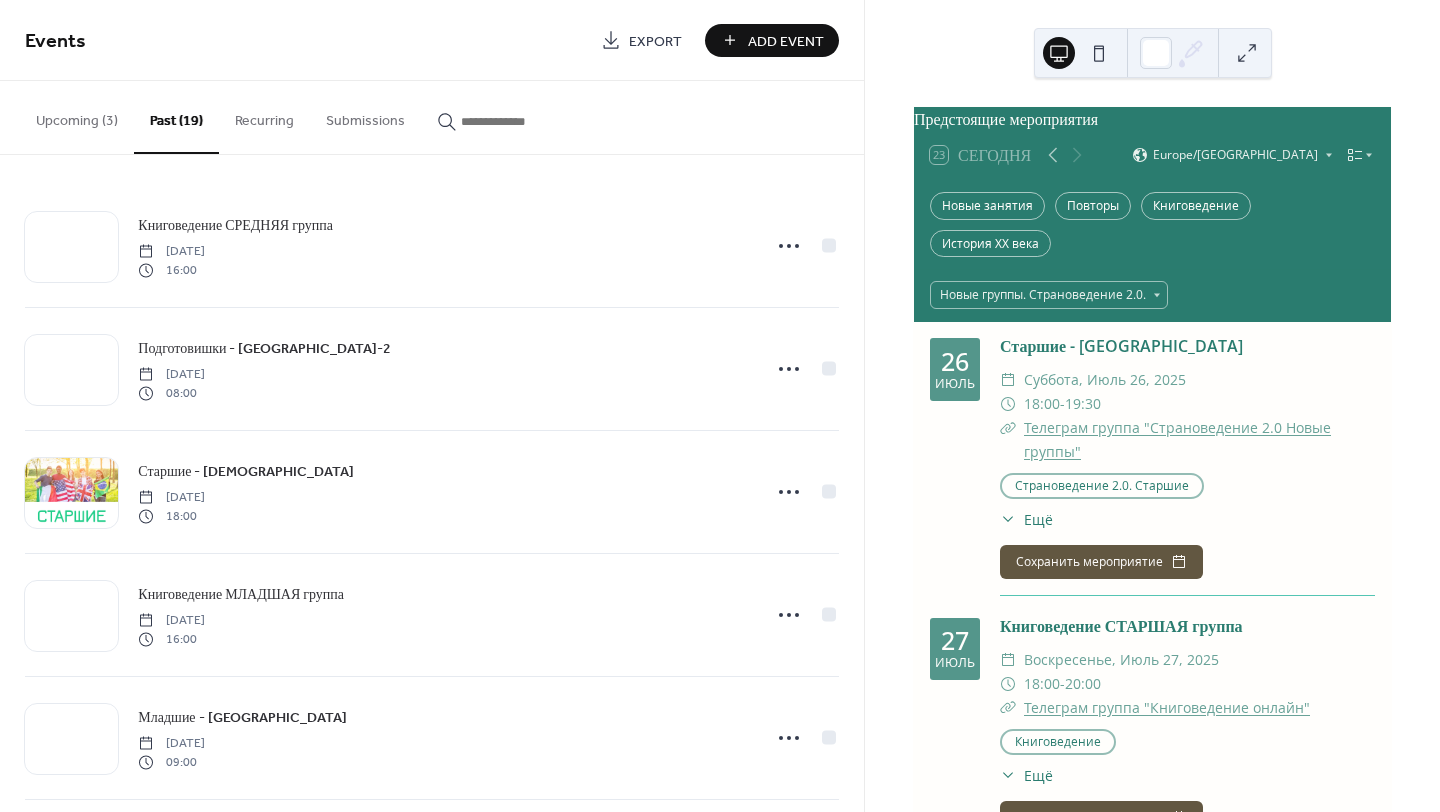 click 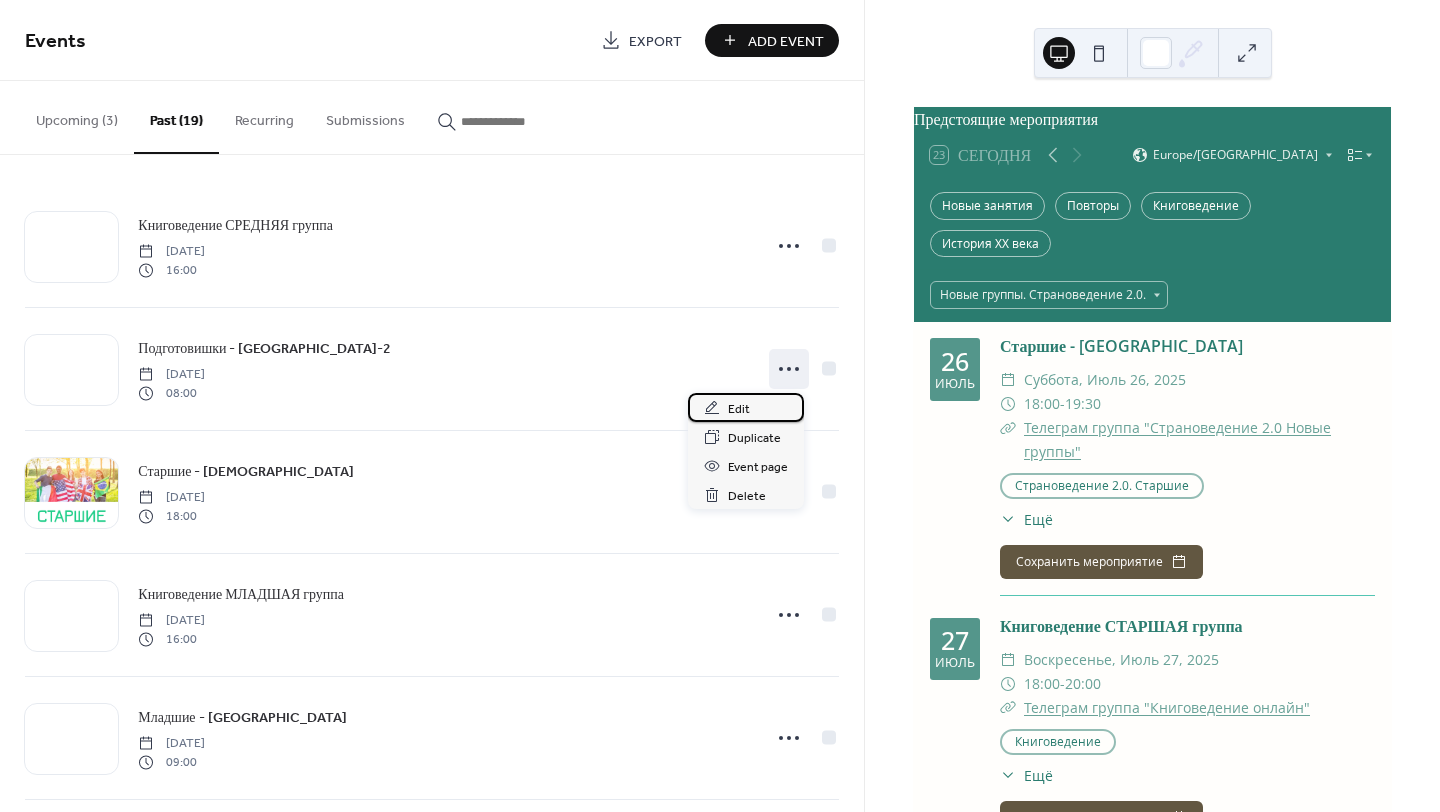 click on "Edit" at bounding box center [739, 409] 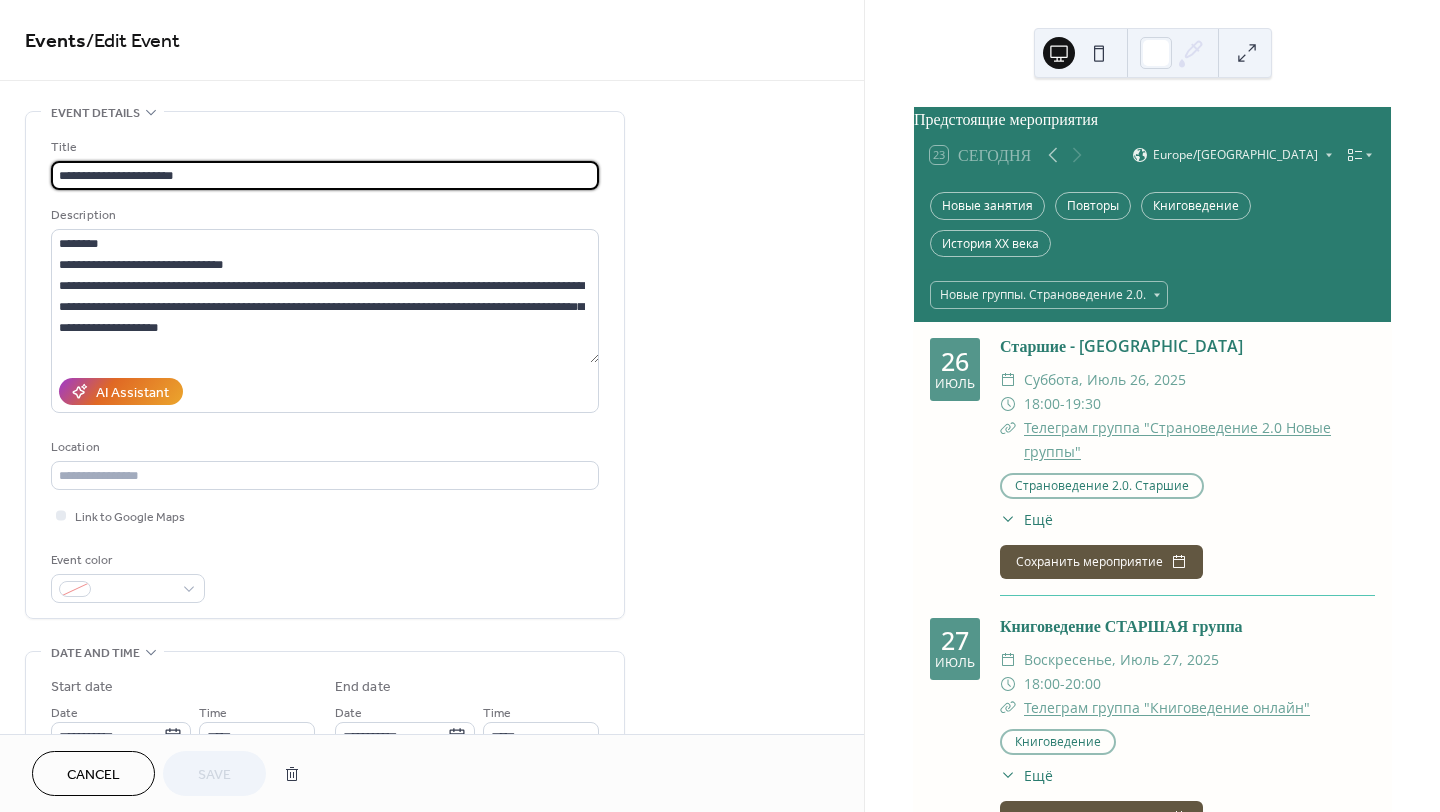 drag, startPoint x: 233, startPoint y: 175, endPoint x: 156, endPoint y: 170, distance: 77.16217 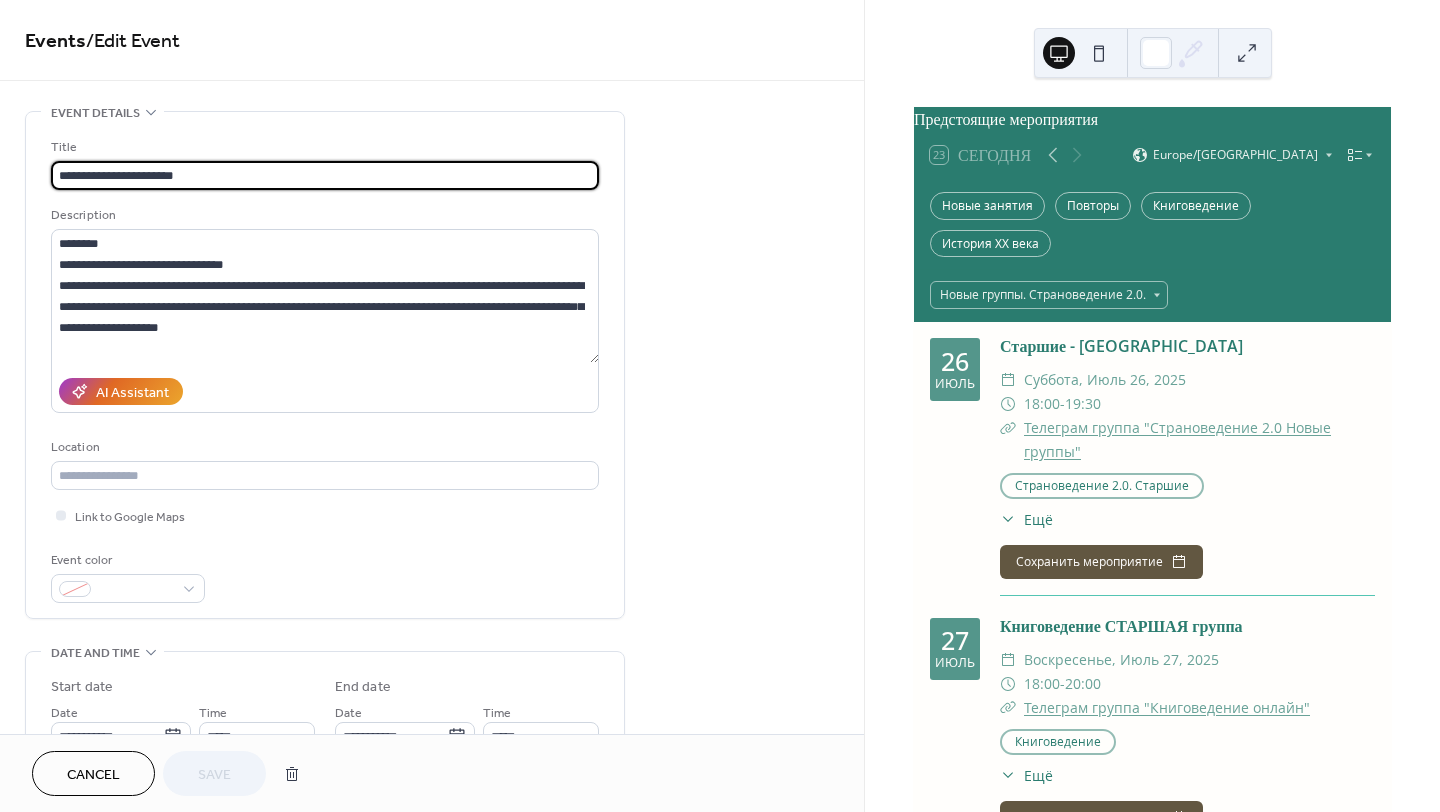 click on "**********" at bounding box center [325, 175] 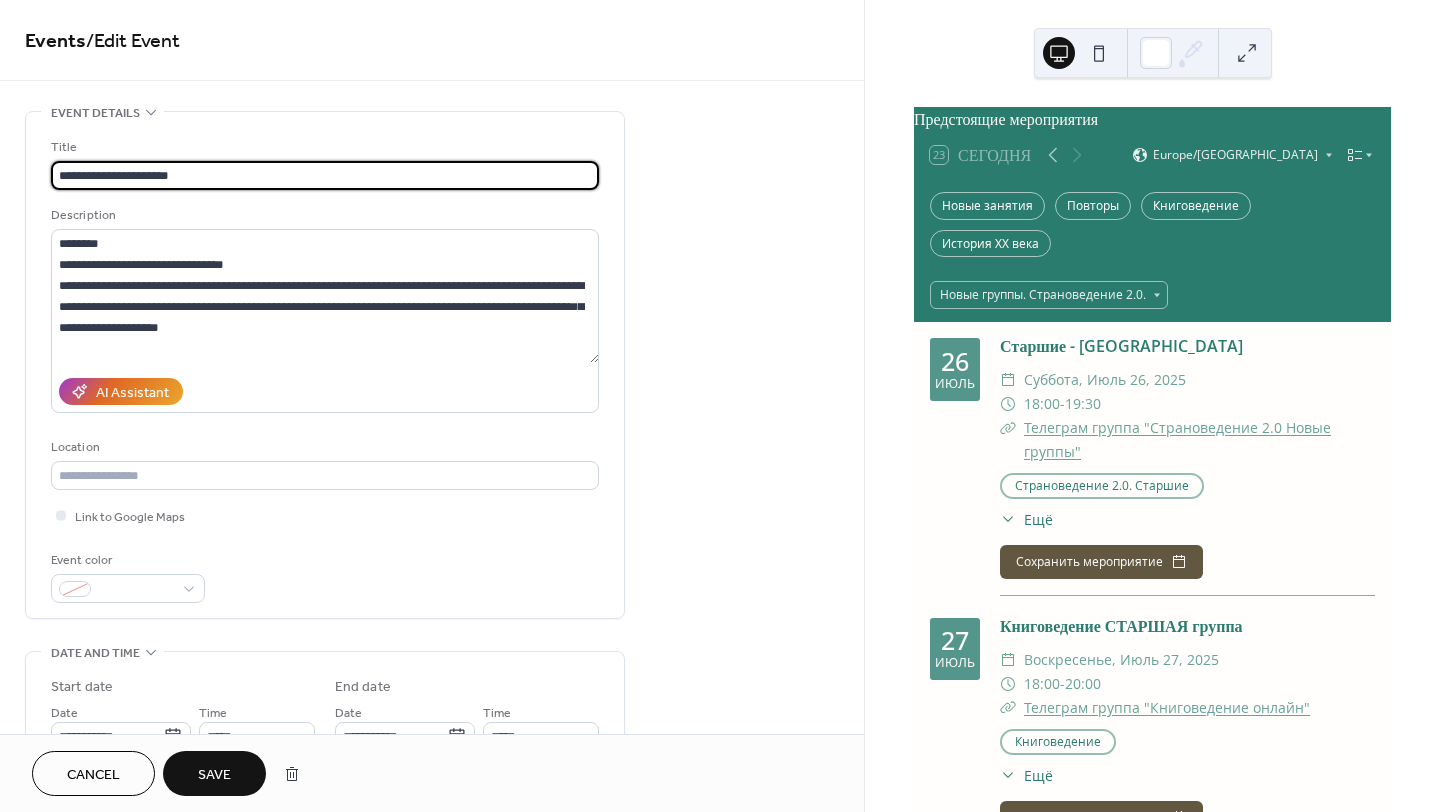 type on "**********" 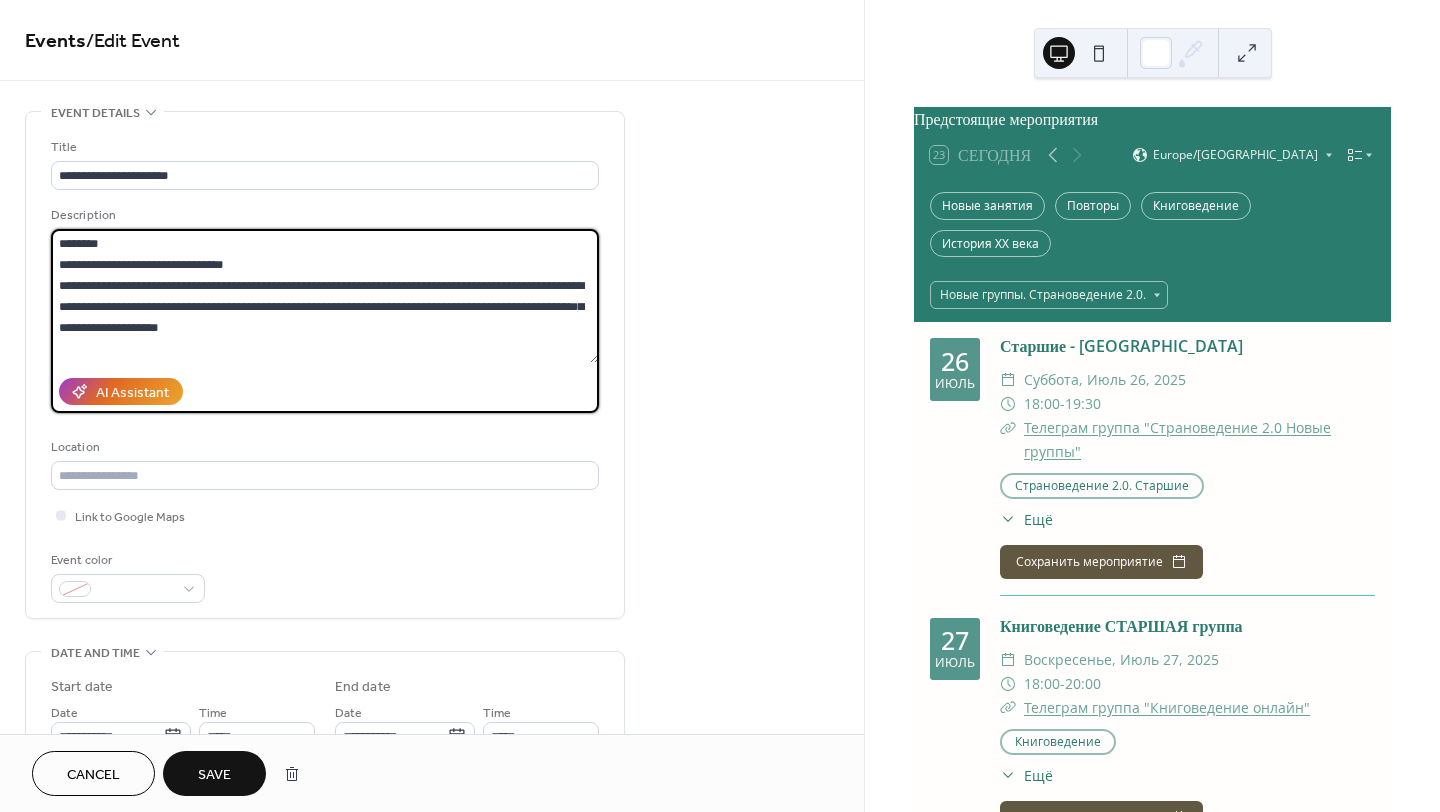 drag, startPoint x: 122, startPoint y: 243, endPoint x: 49, endPoint y: 236, distance: 73.33485 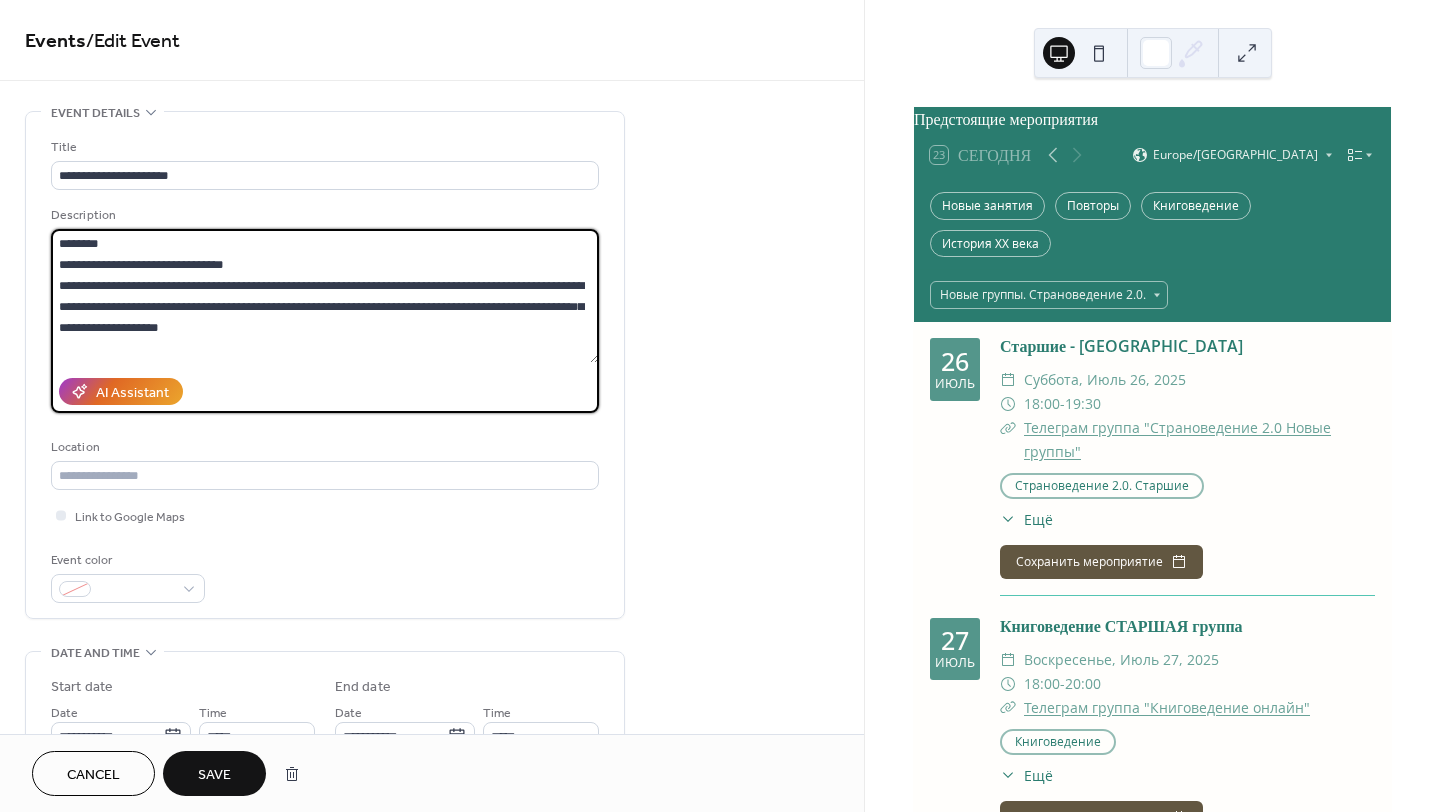 click on "**********" at bounding box center (325, 365) 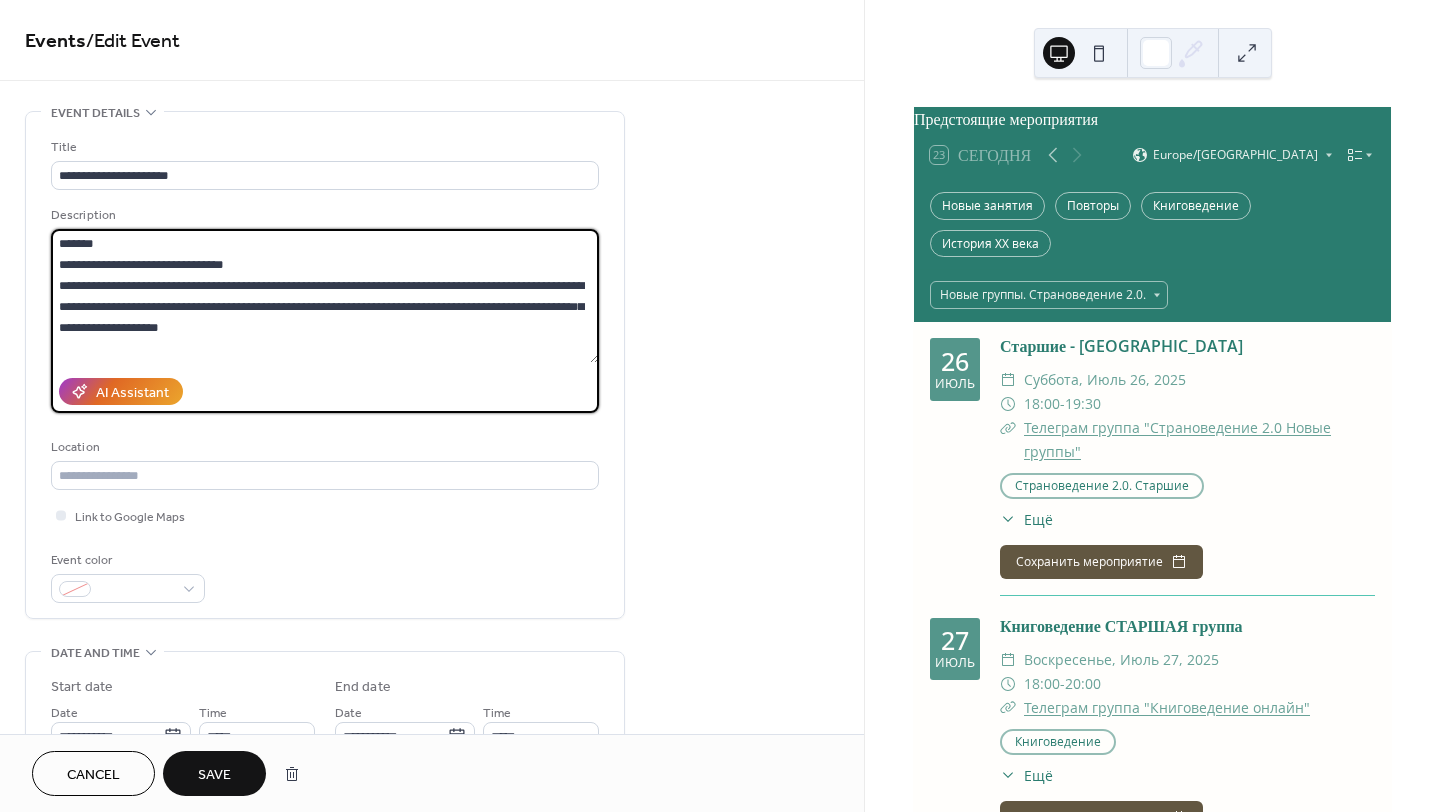 drag, startPoint x: 377, startPoint y: 328, endPoint x: 50, endPoint y: 266, distance: 332.82578 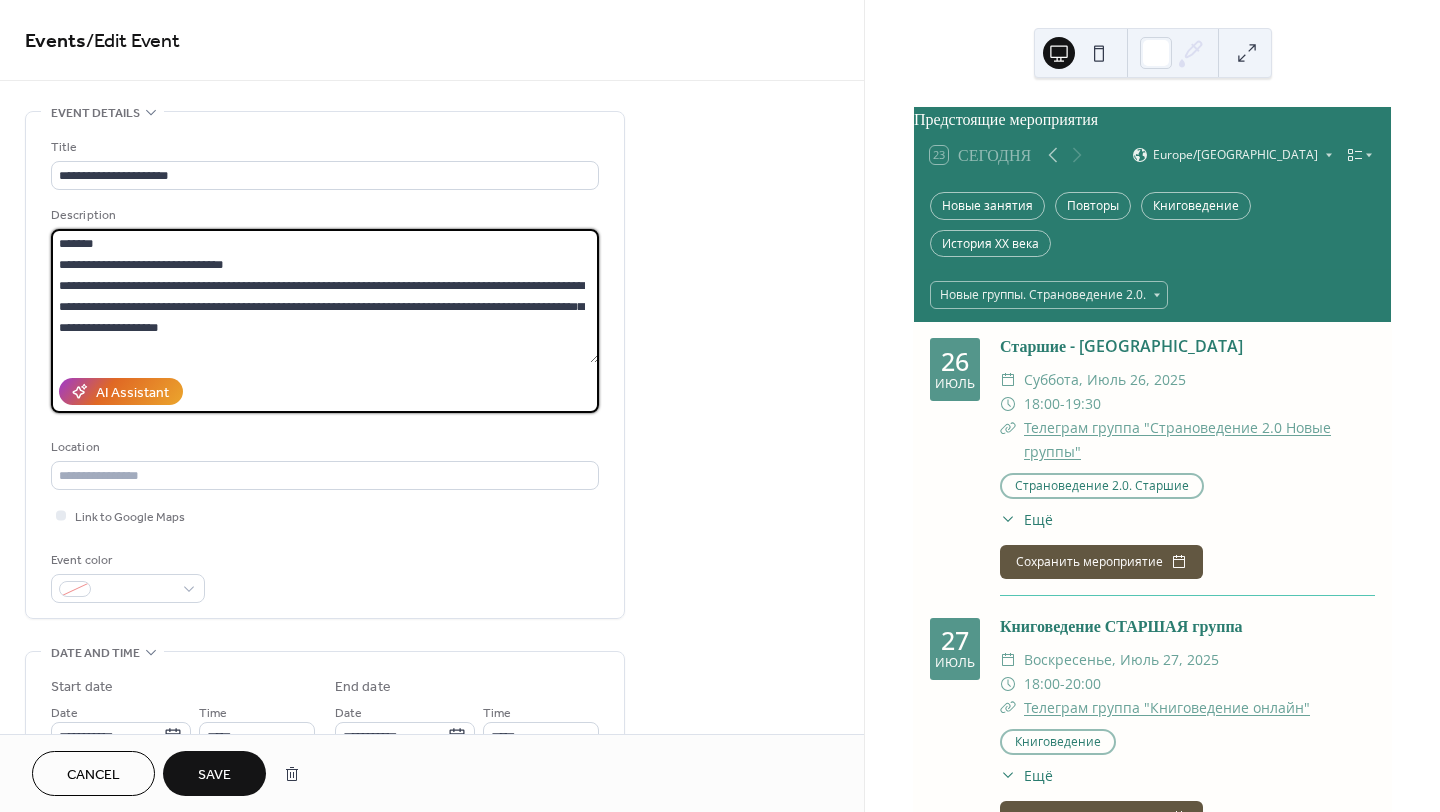 click on "**********" at bounding box center [325, 365] 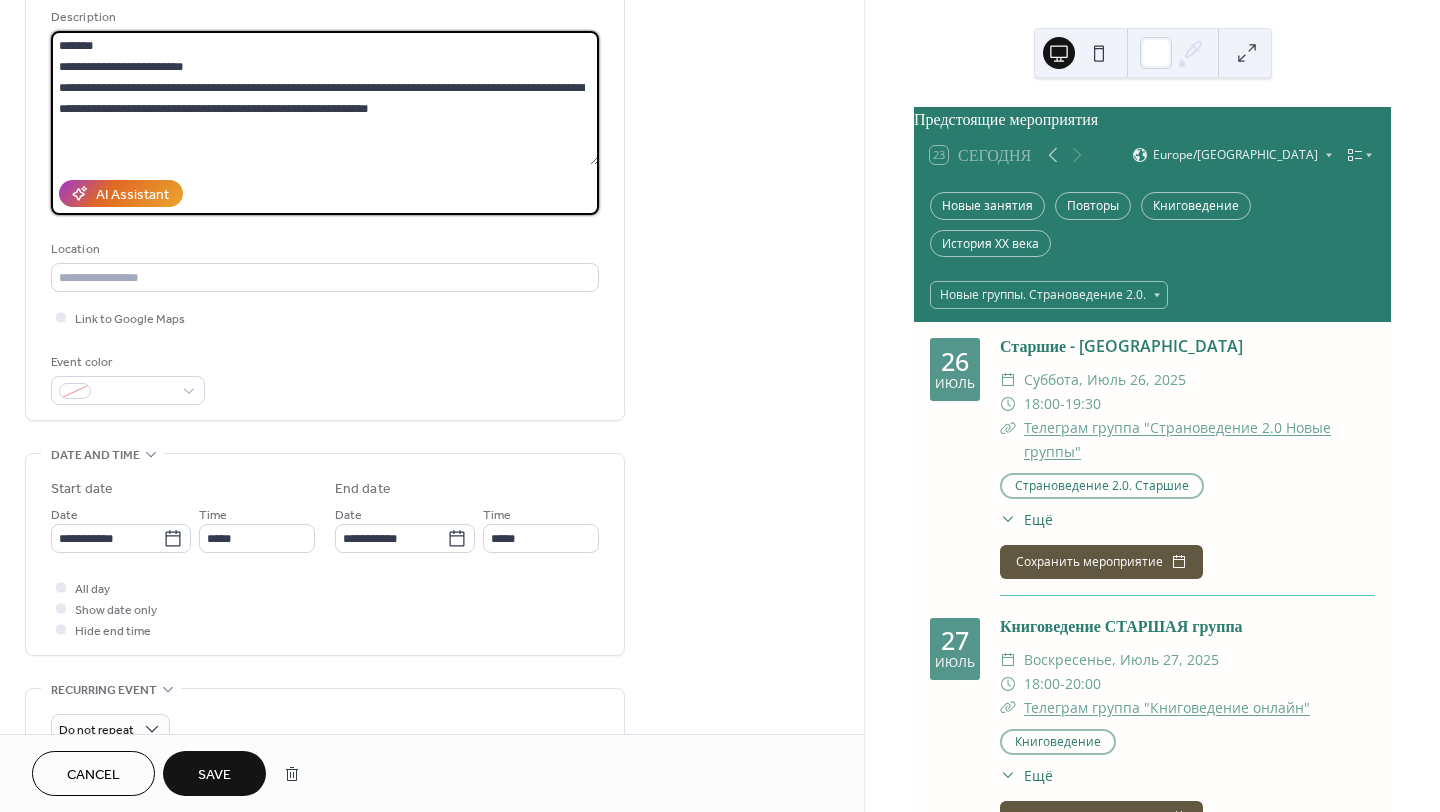 scroll, scrollTop: 200, scrollLeft: 0, axis: vertical 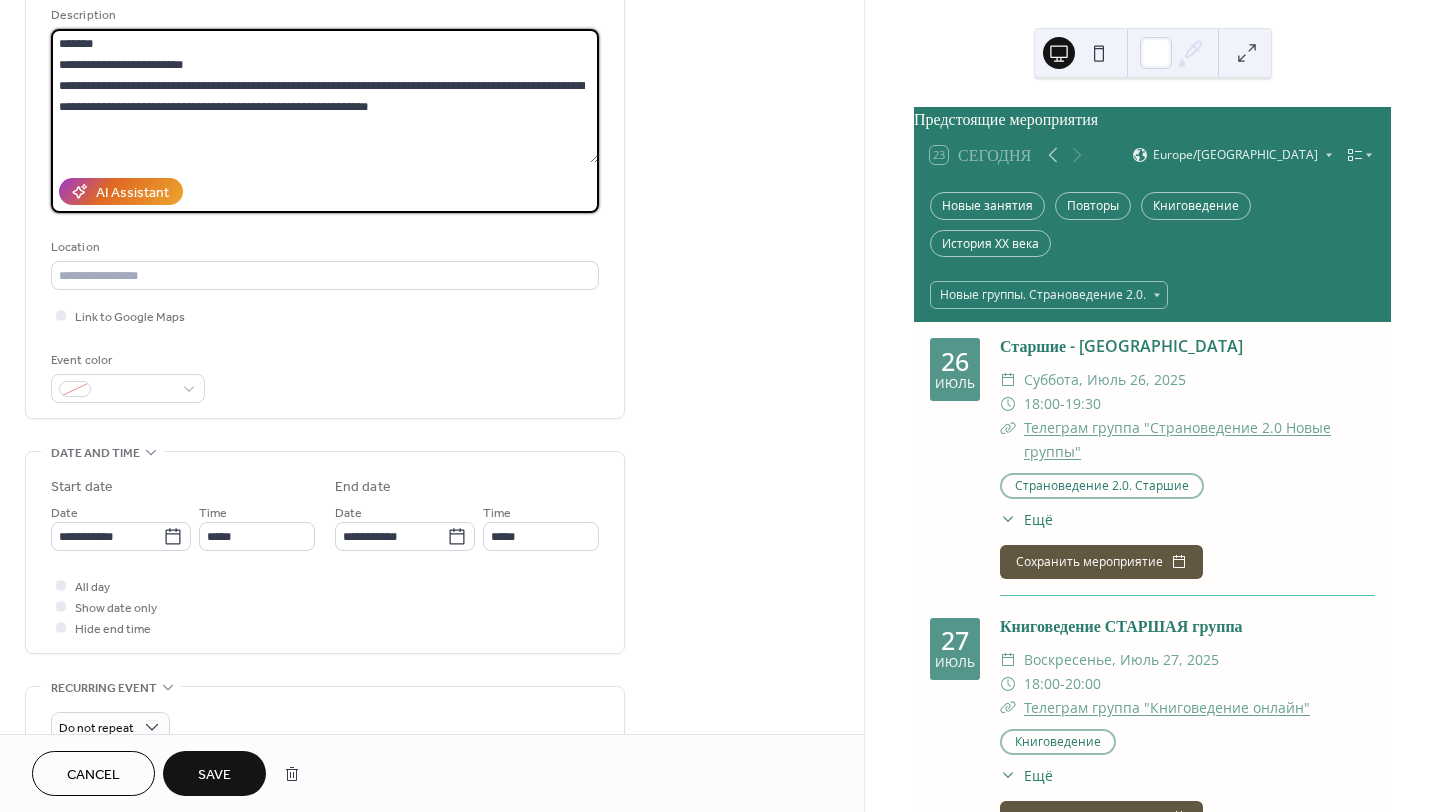 type on "**********" 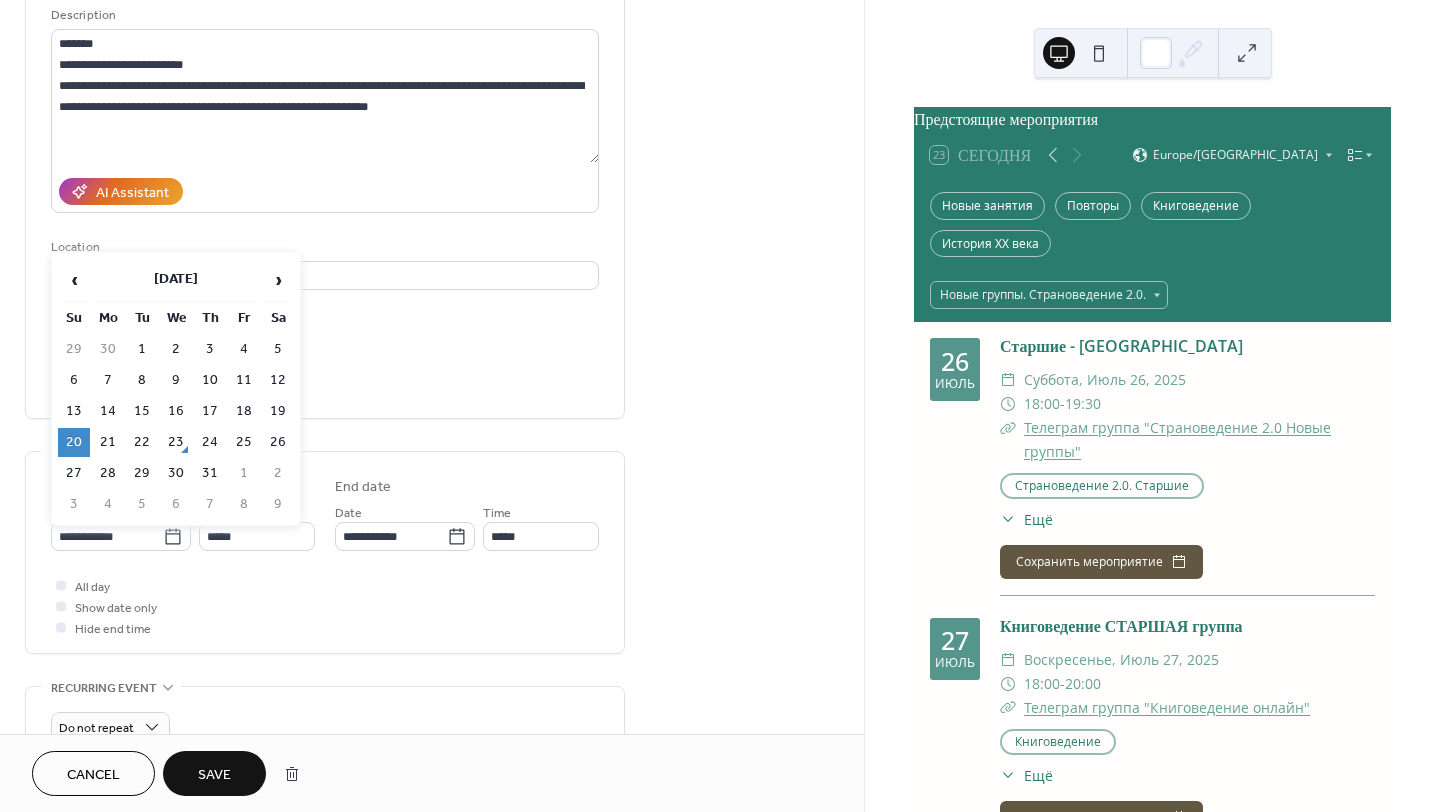 click 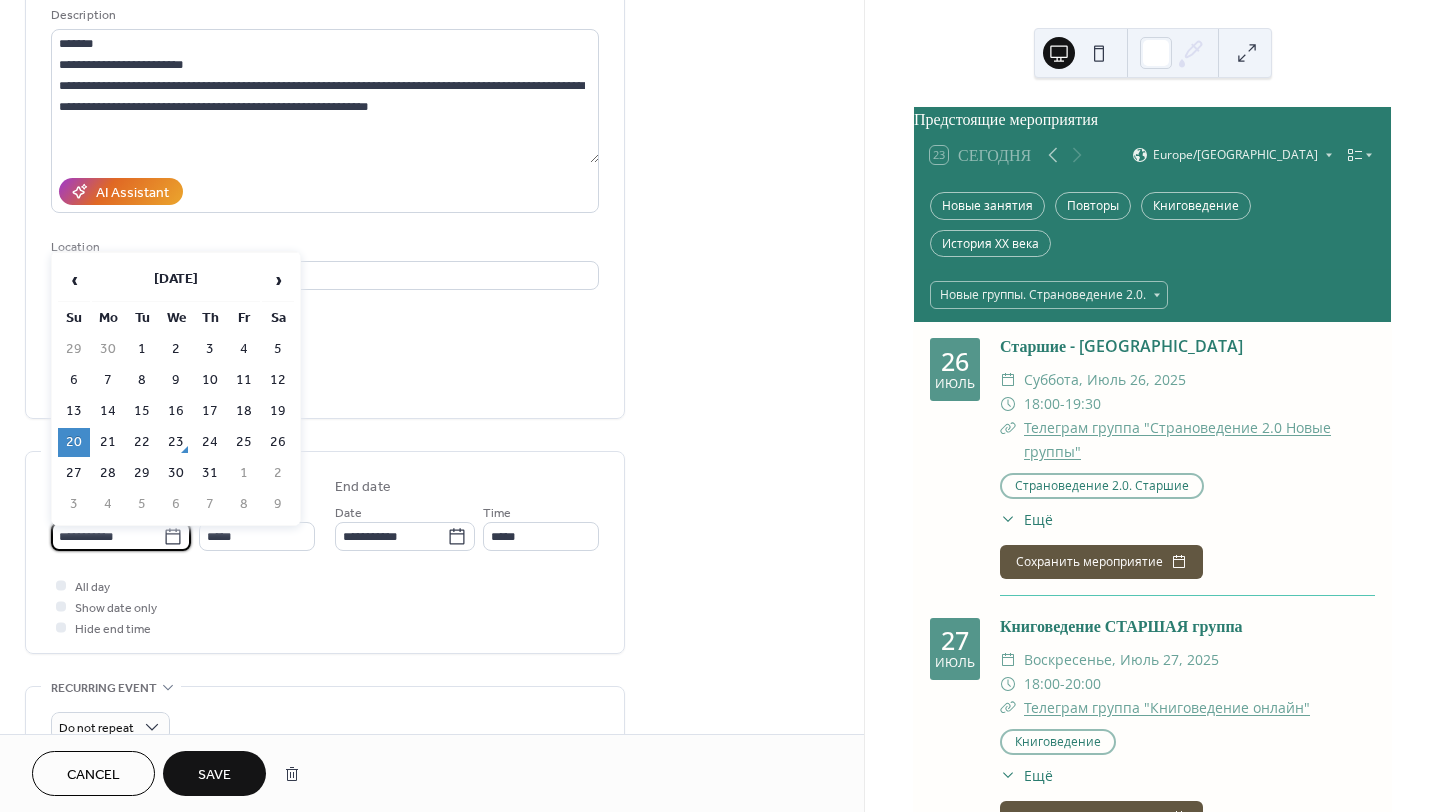 click on "**********" at bounding box center (107, 536) 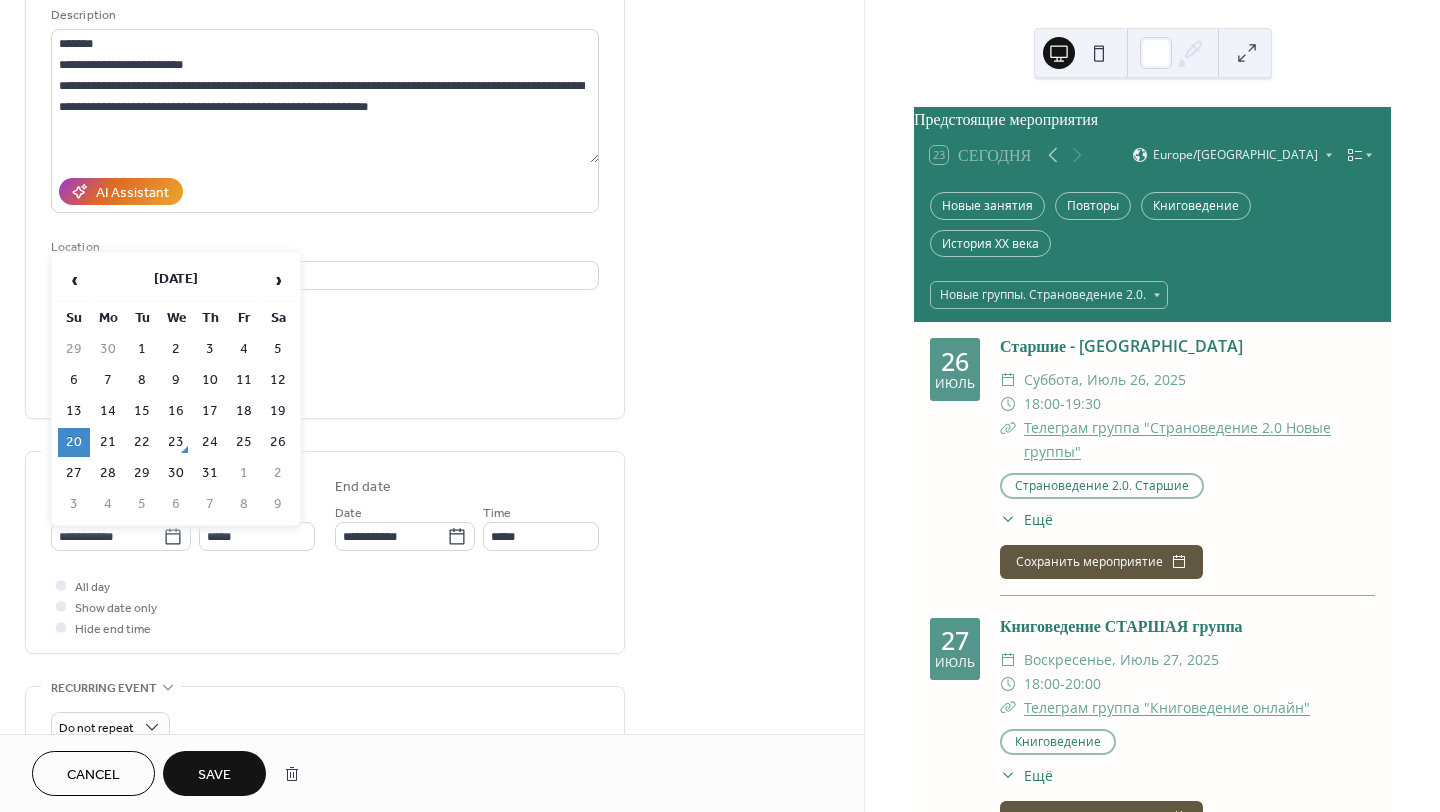 click on "25" at bounding box center [244, 442] 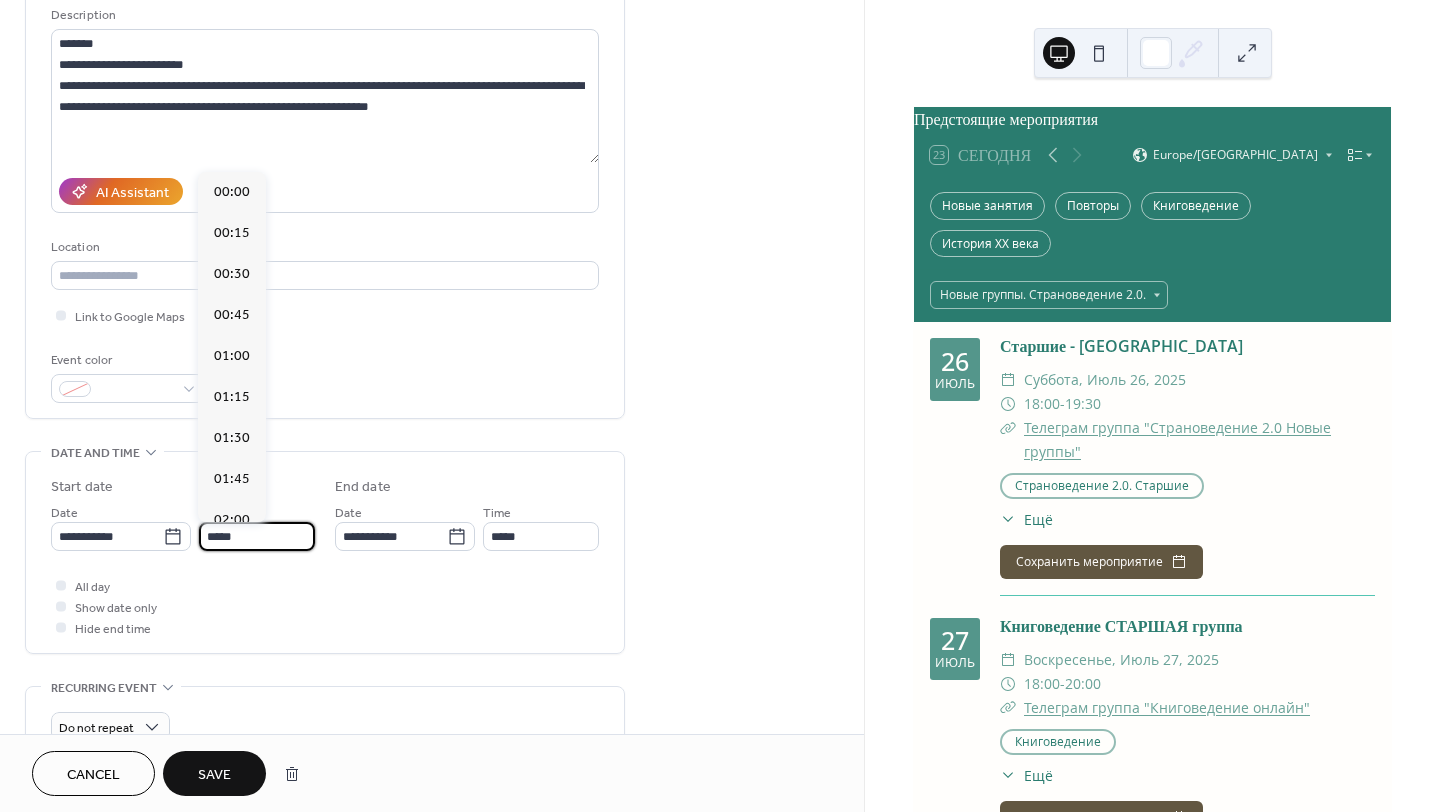 click on "*****" at bounding box center (257, 536) 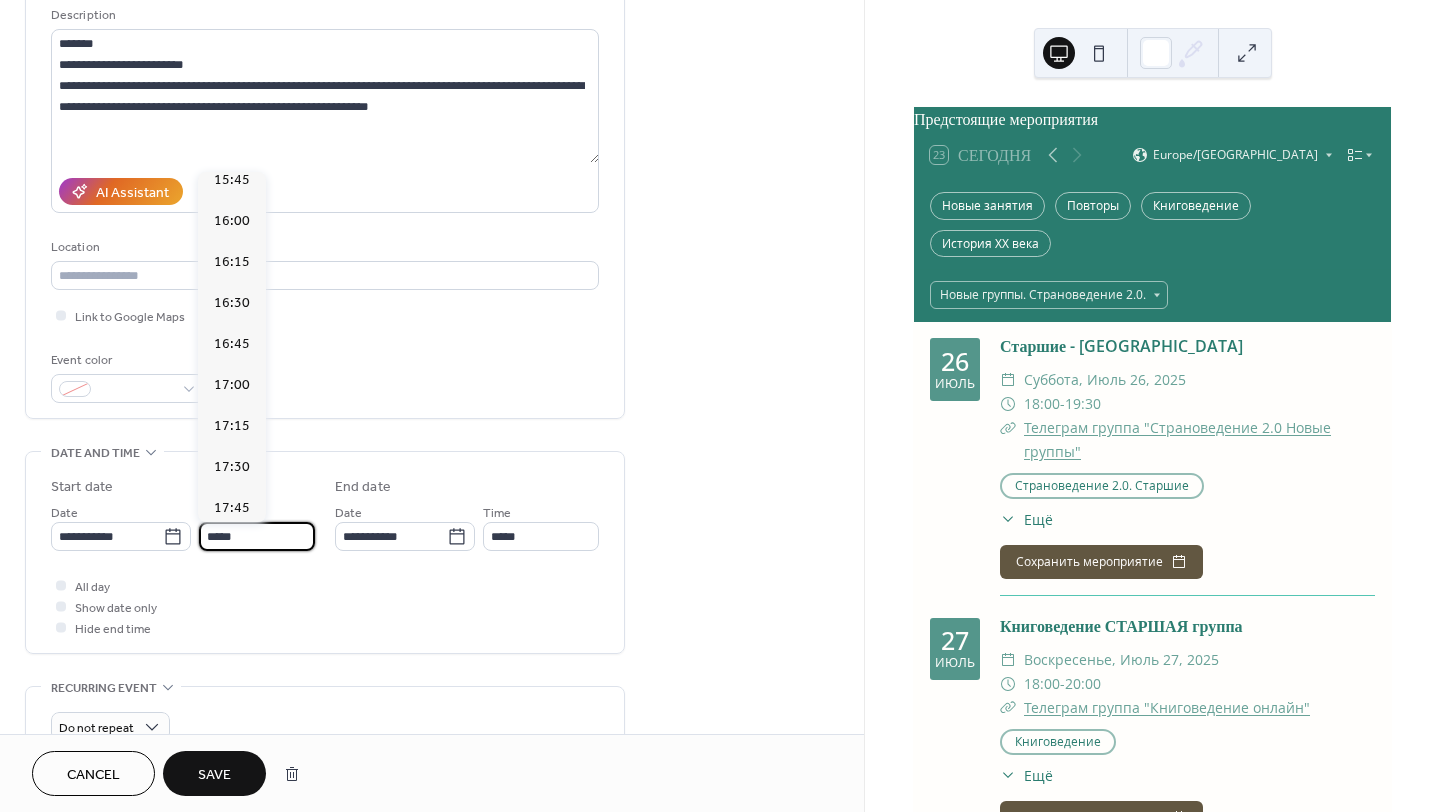 scroll, scrollTop: 2596, scrollLeft: 0, axis: vertical 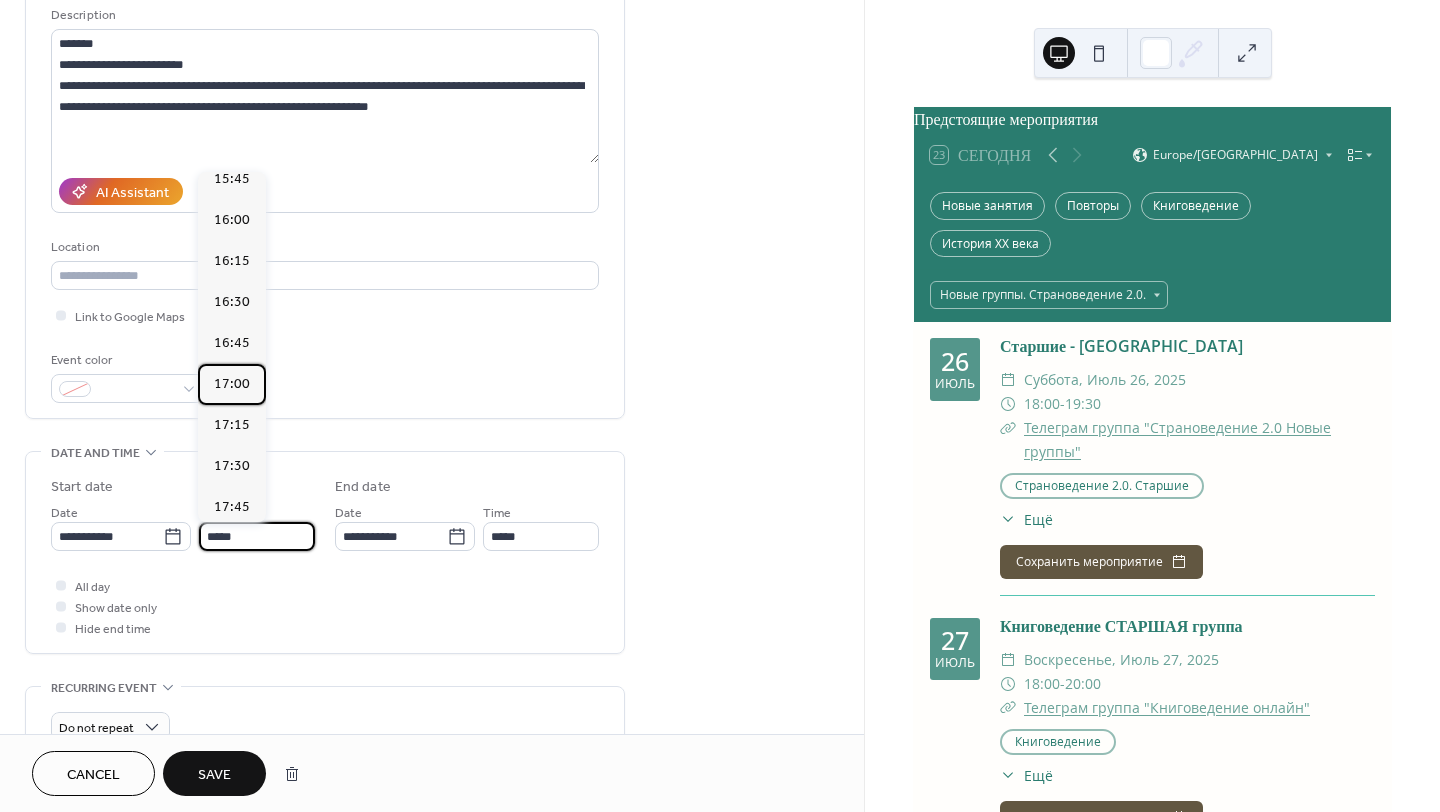 click on "17:00" at bounding box center [232, 384] 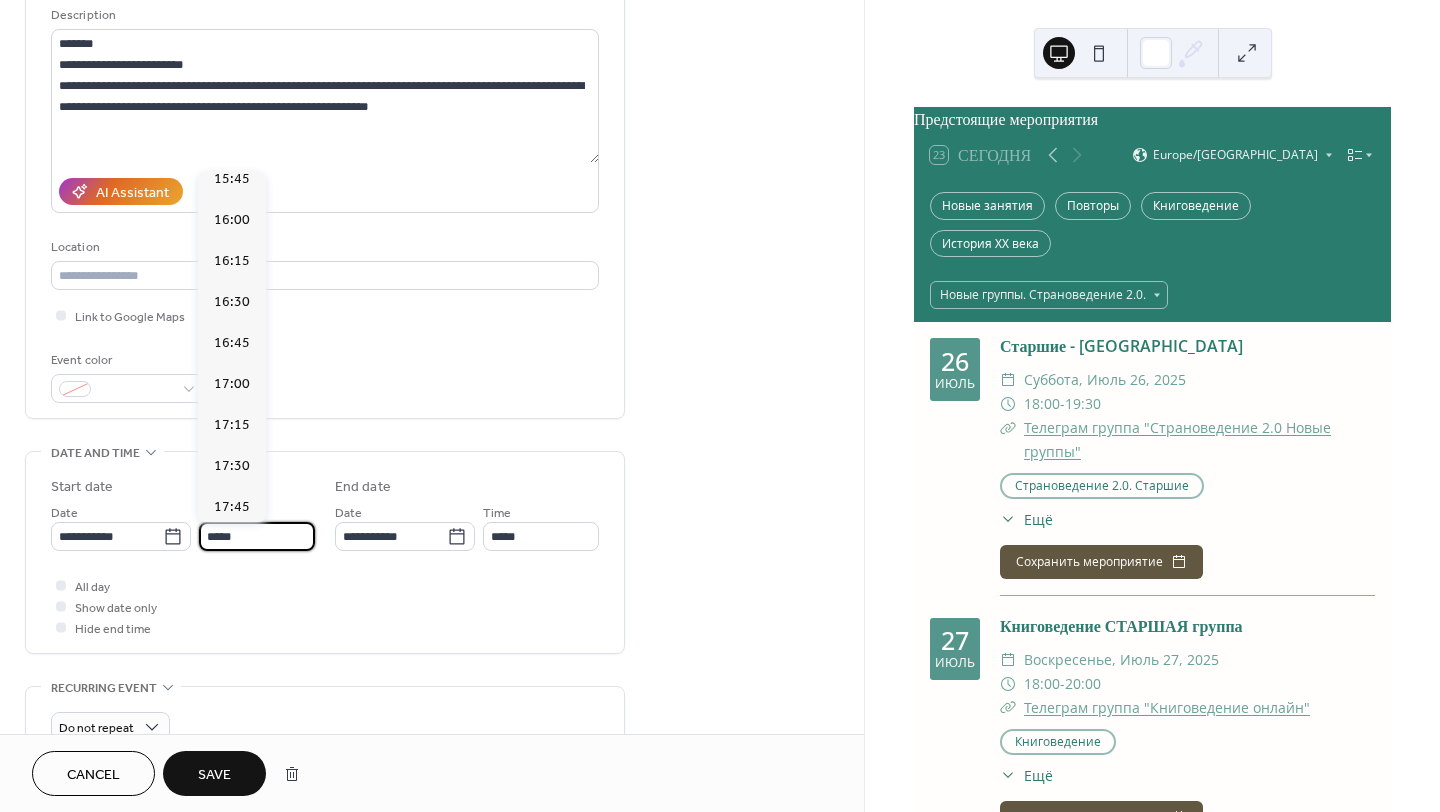 type on "*****" 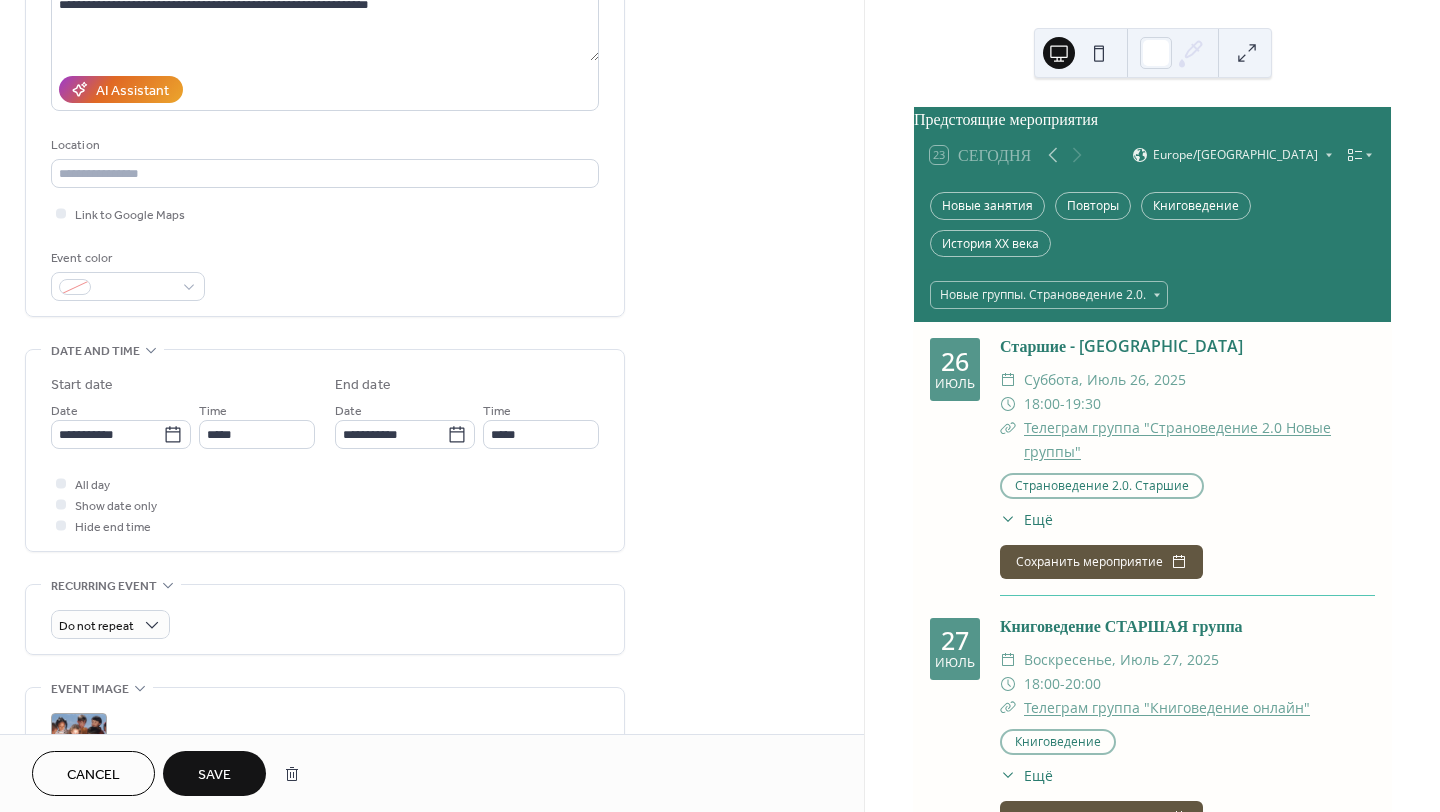 scroll, scrollTop: 400, scrollLeft: 0, axis: vertical 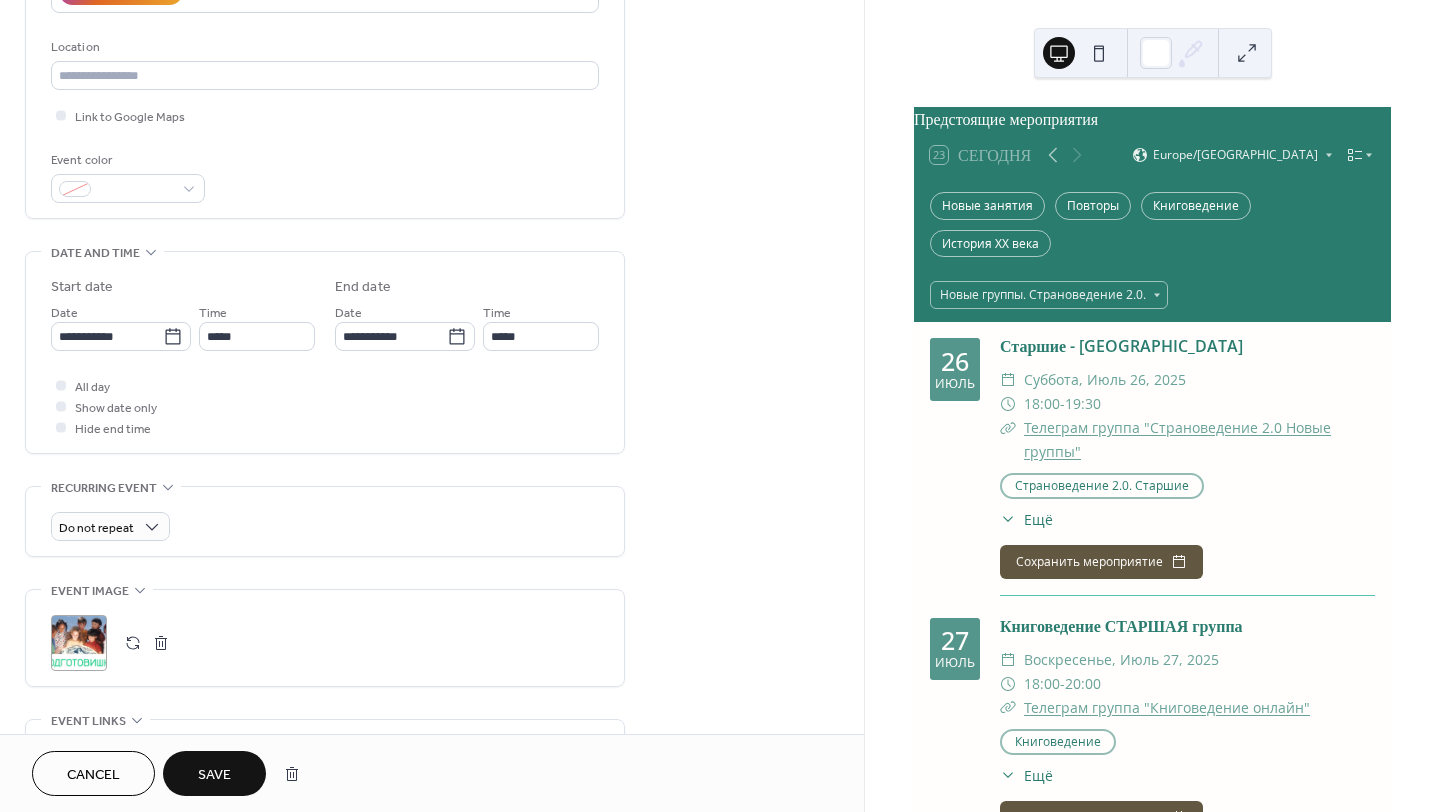 click on "**********" at bounding box center [325, 508] 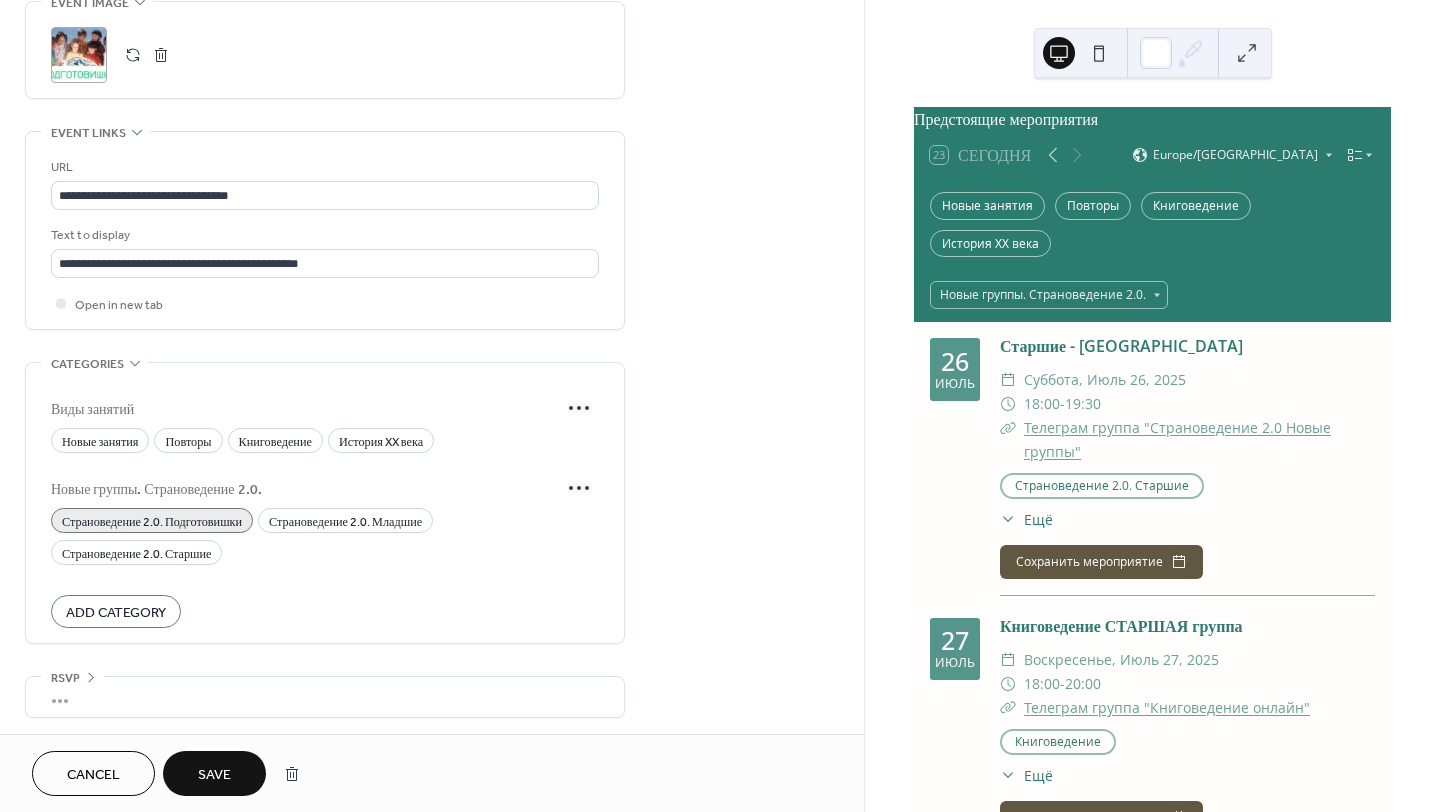 scroll, scrollTop: 993, scrollLeft: 0, axis: vertical 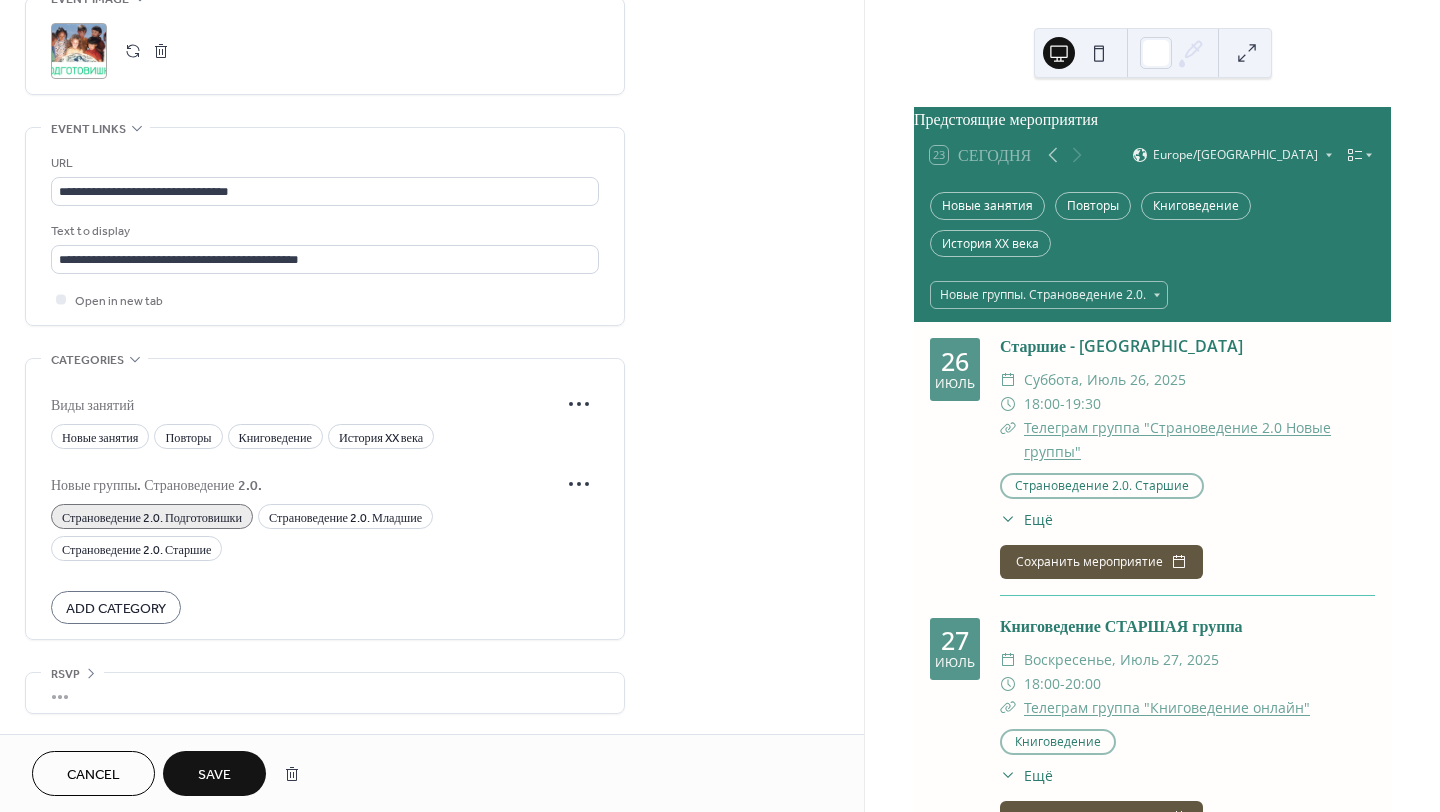 click on "Save" at bounding box center [214, 773] 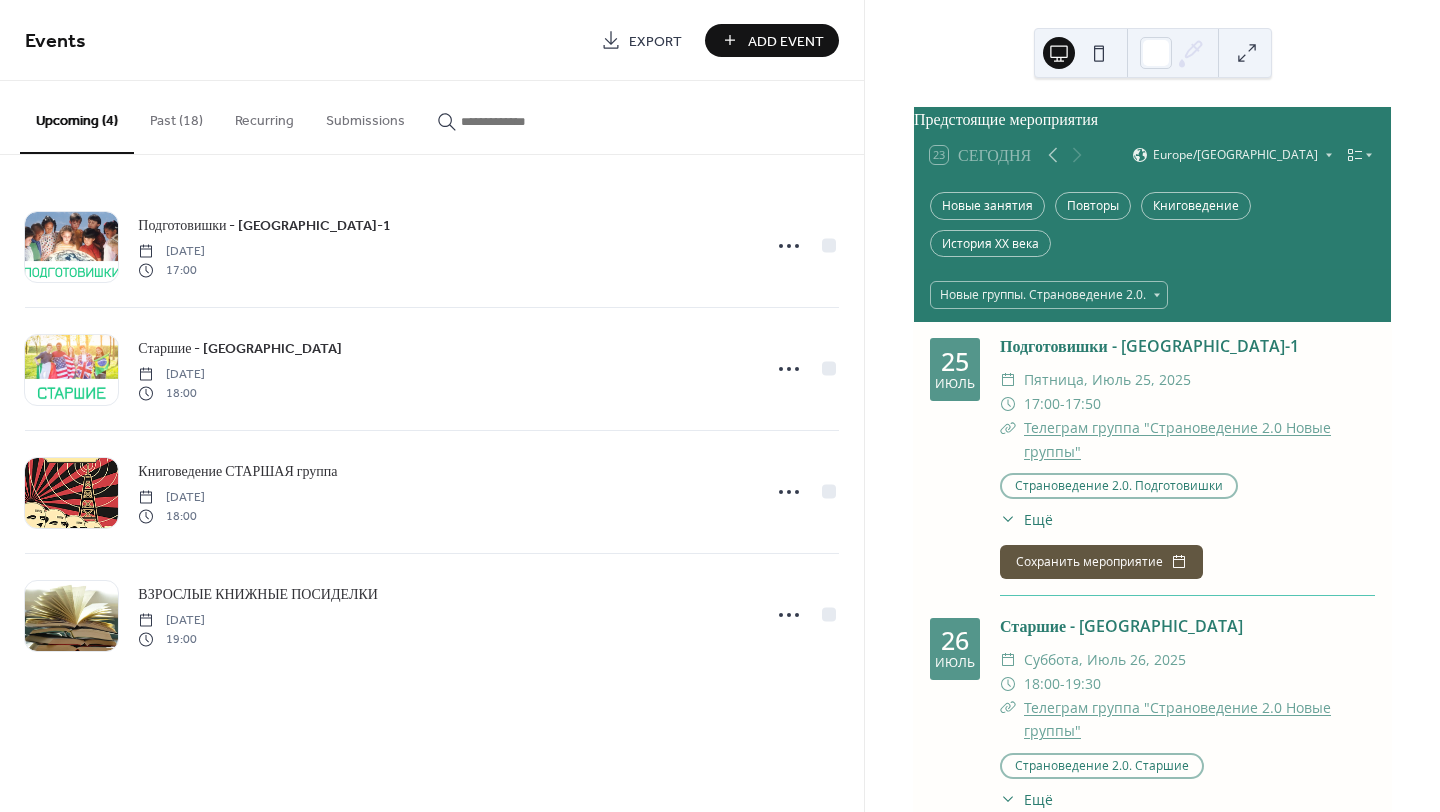 click 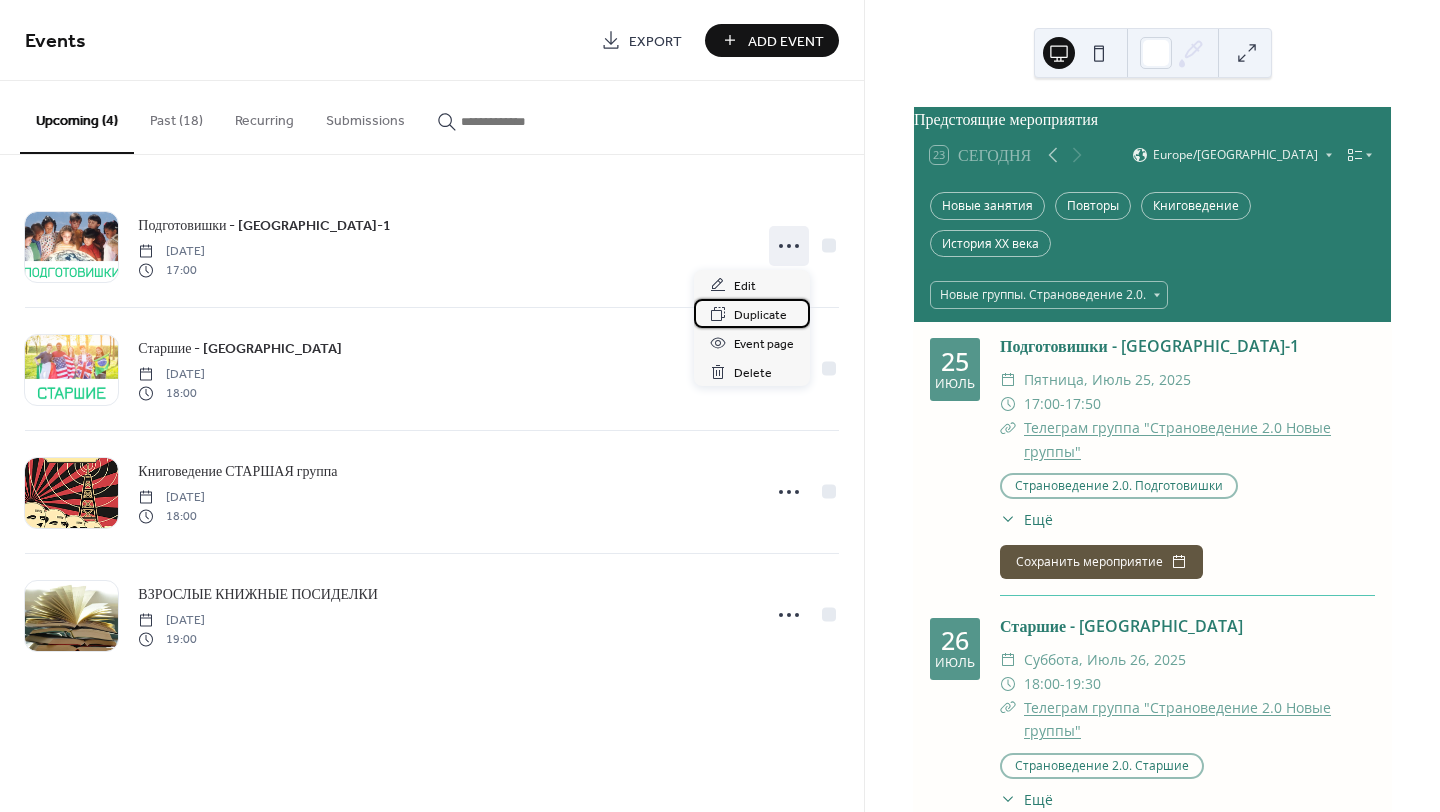 click on "Duplicate" at bounding box center (760, 315) 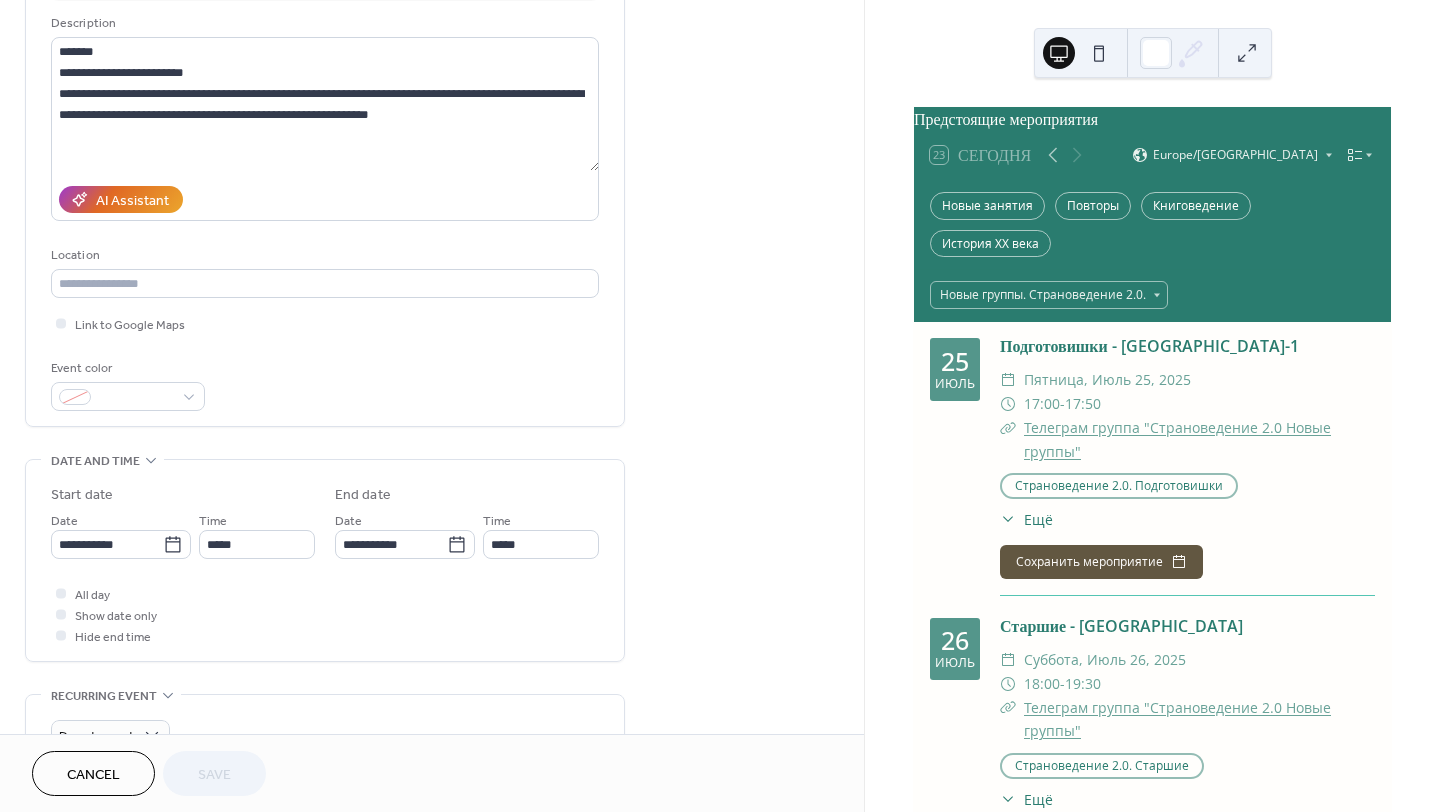 scroll, scrollTop: 400, scrollLeft: 0, axis: vertical 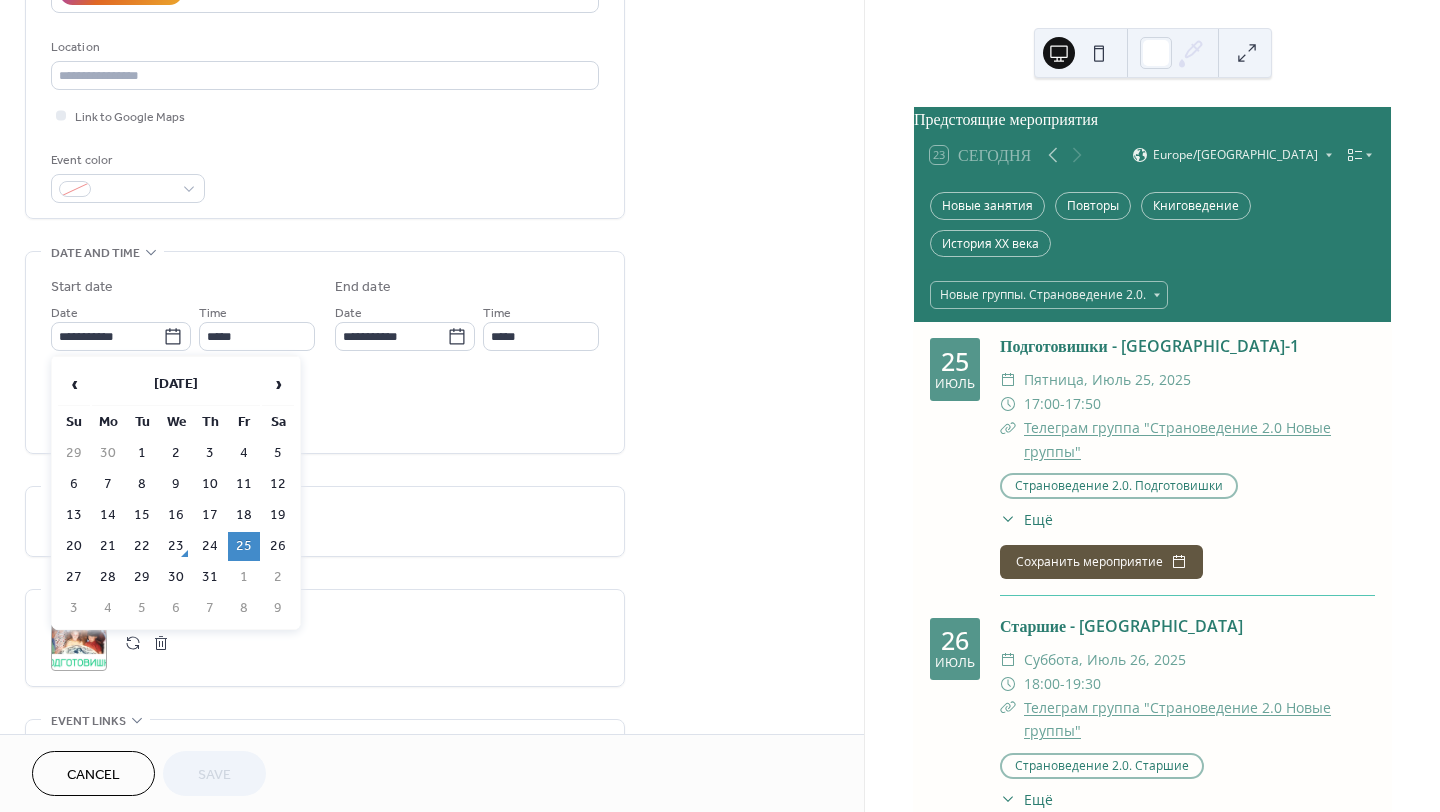 click 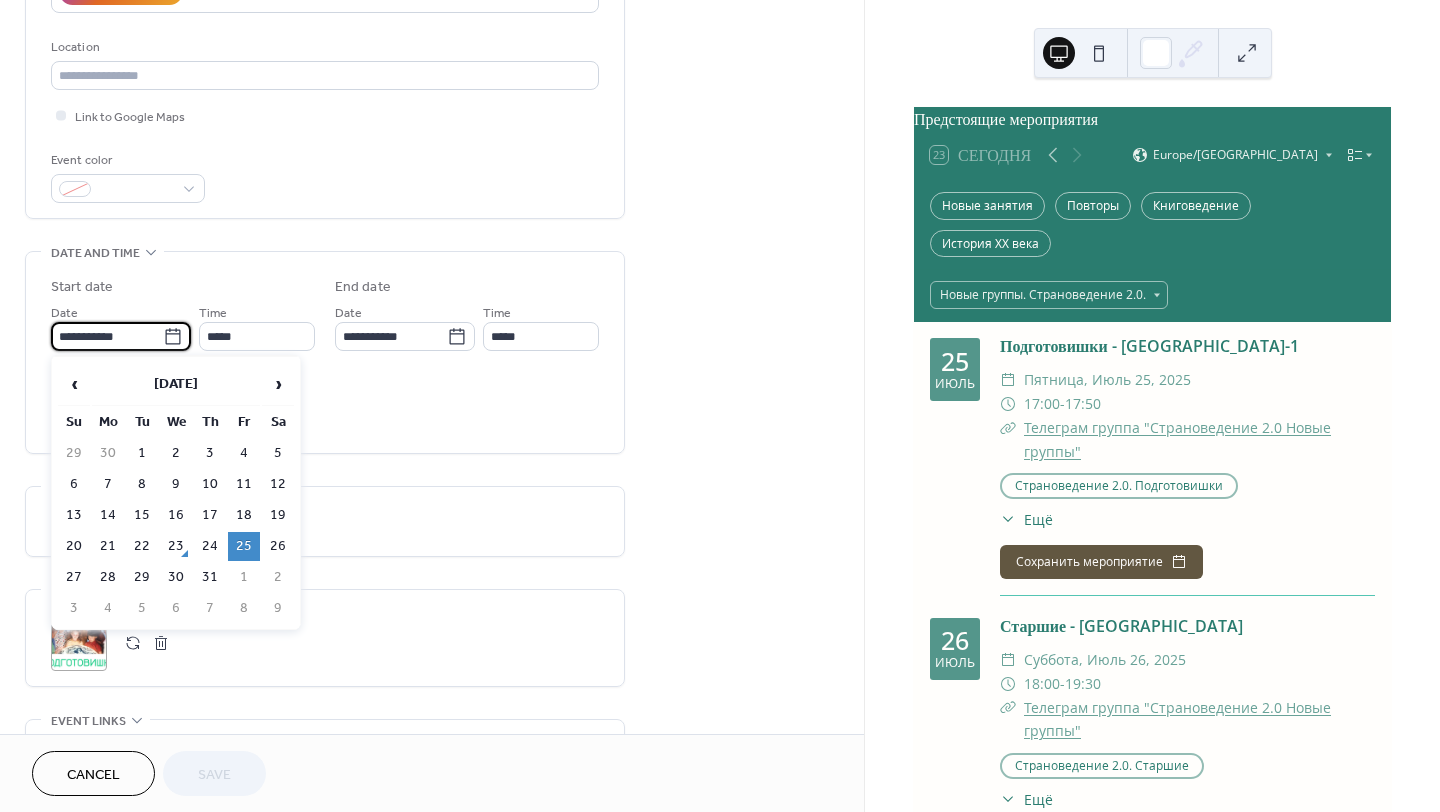 click on "**********" at bounding box center [107, 336] 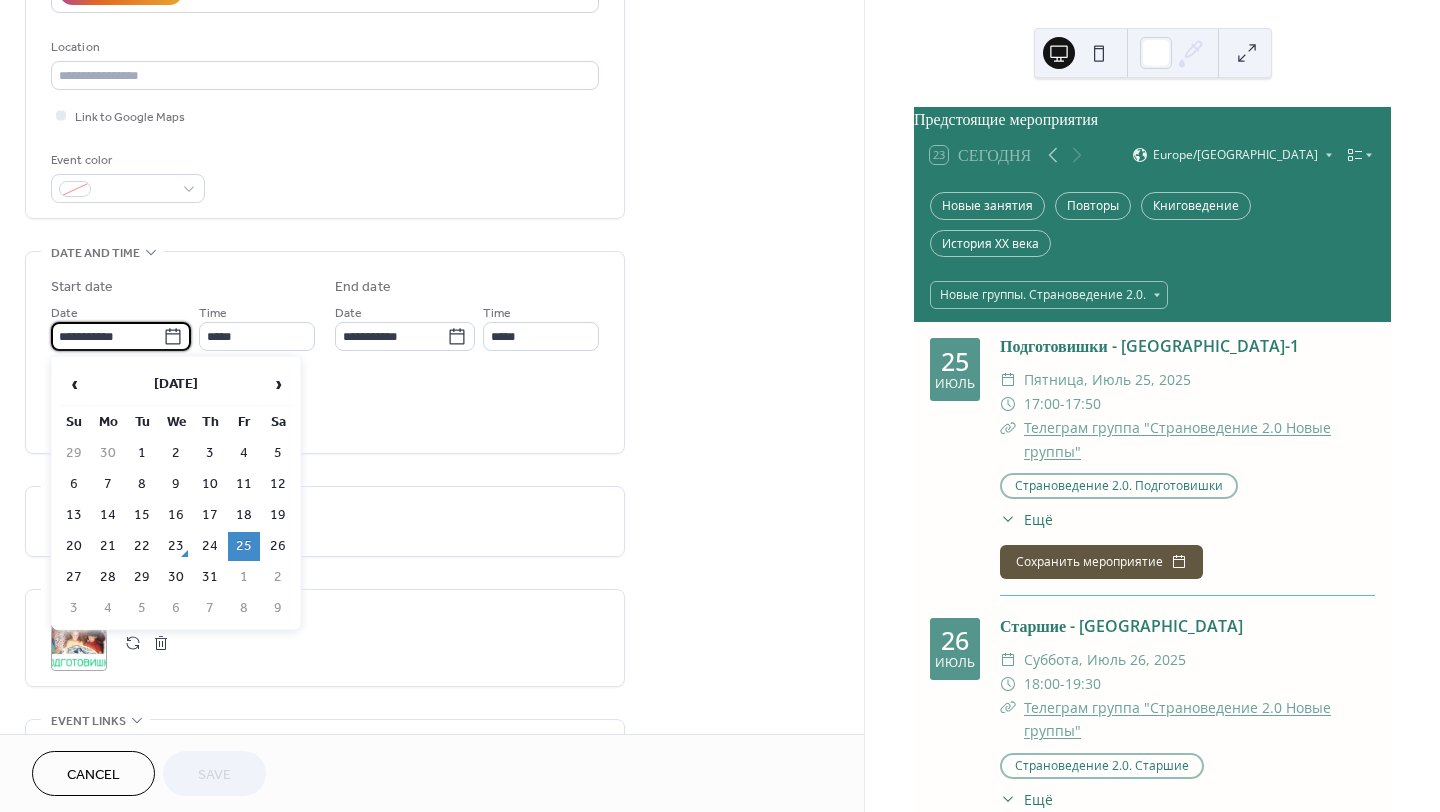 click on "26" at bounding box center [278, 546] 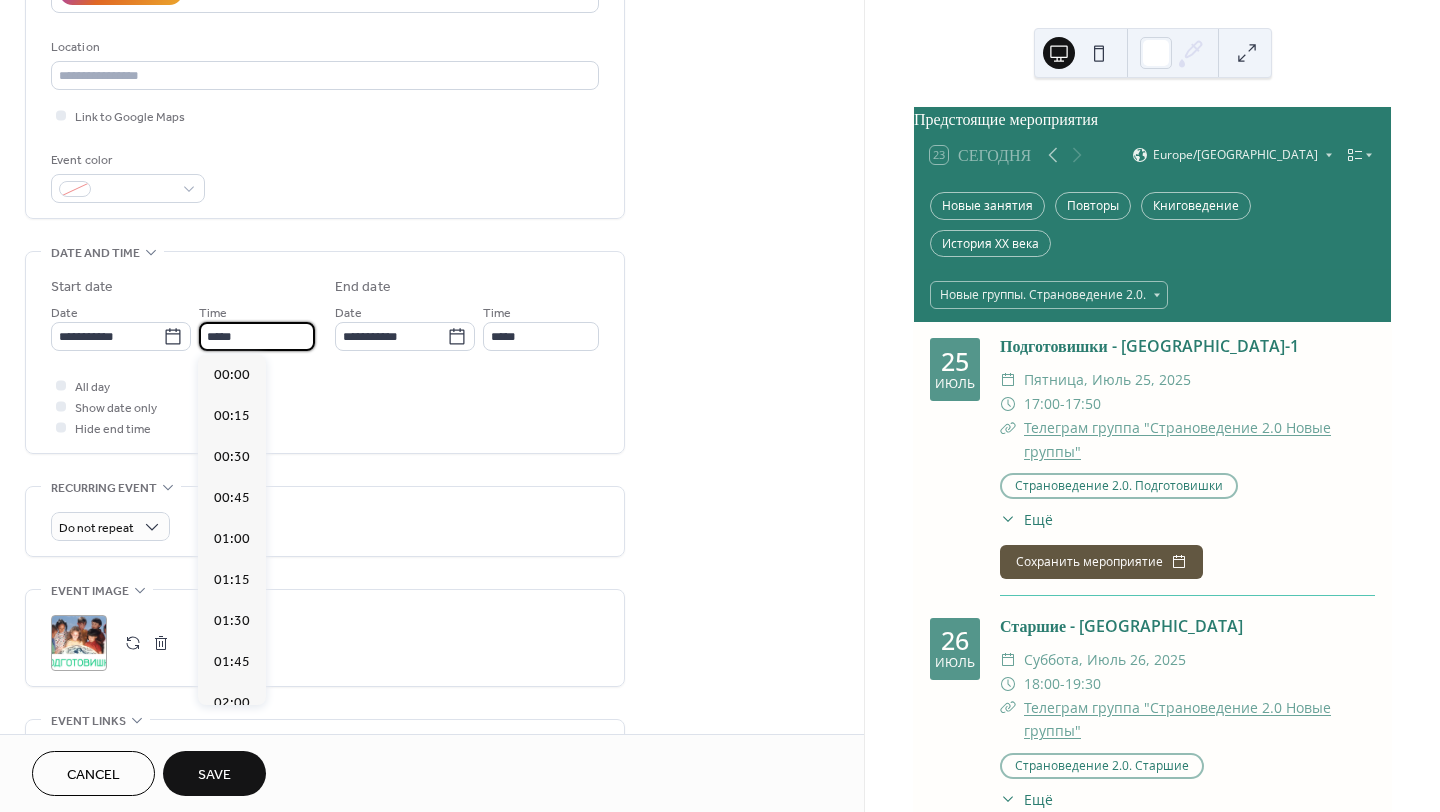 click on "*****" at bounding box center (257, 336) 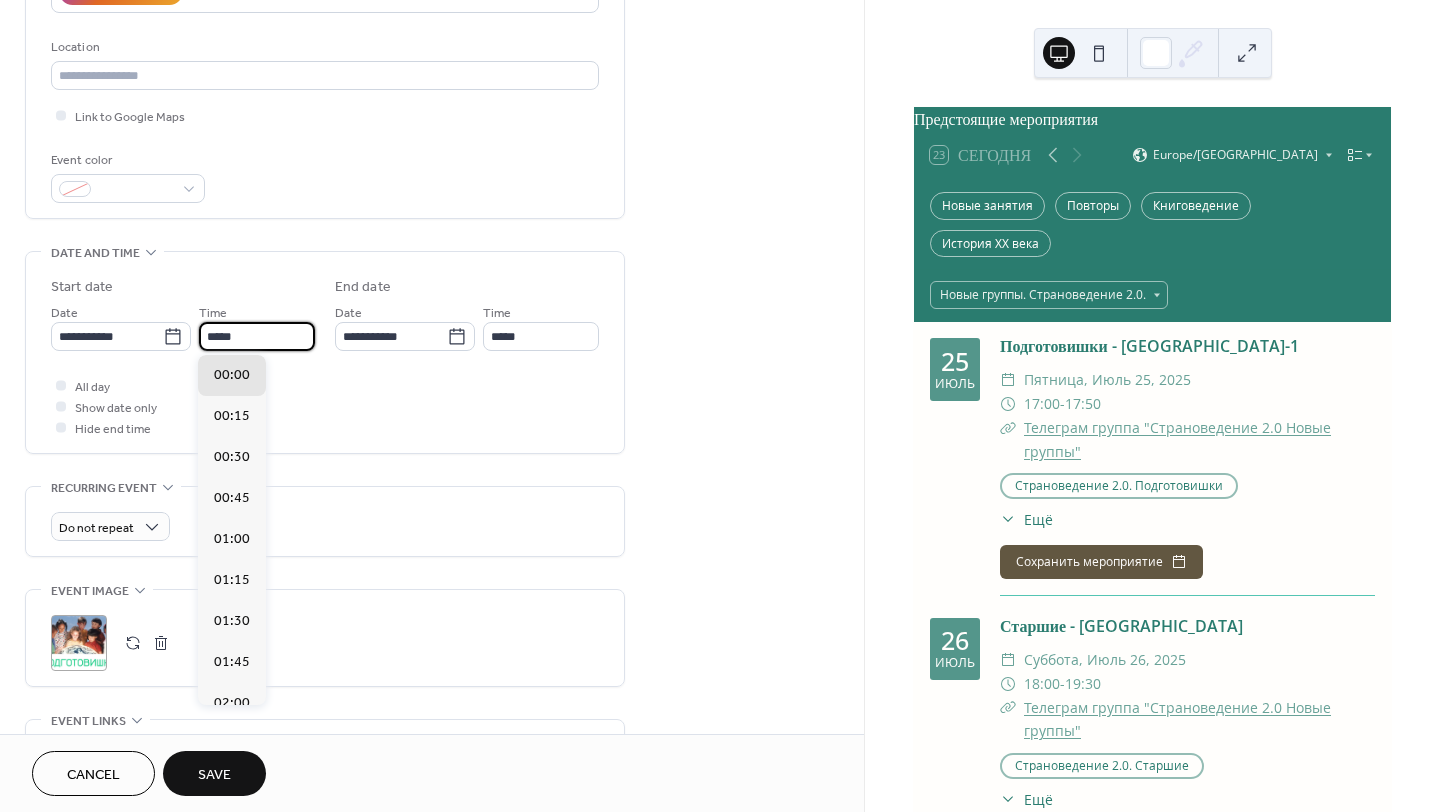 scroll, scrollTop: 1458, scrollLeft: 0, axis: vertical 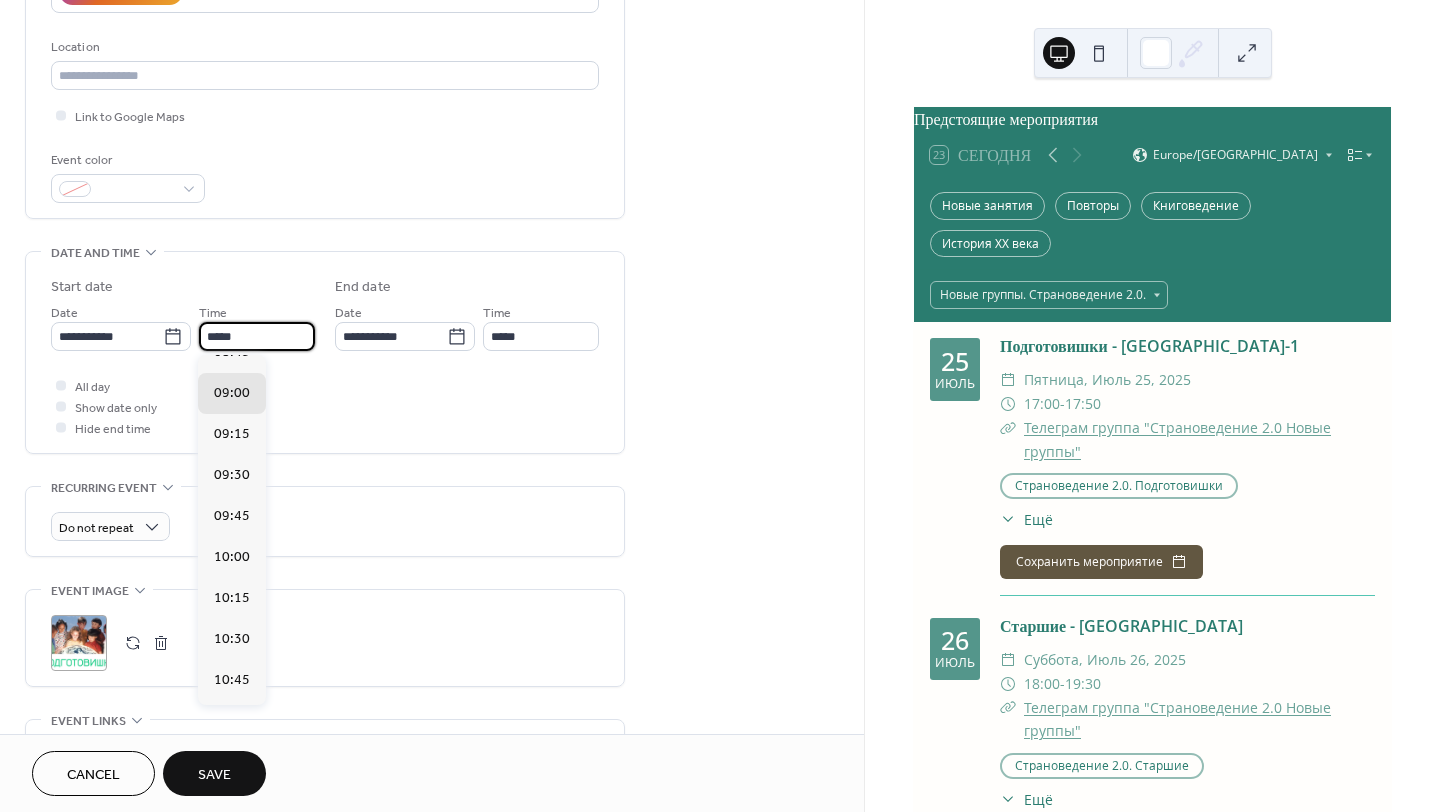 type on "*****" 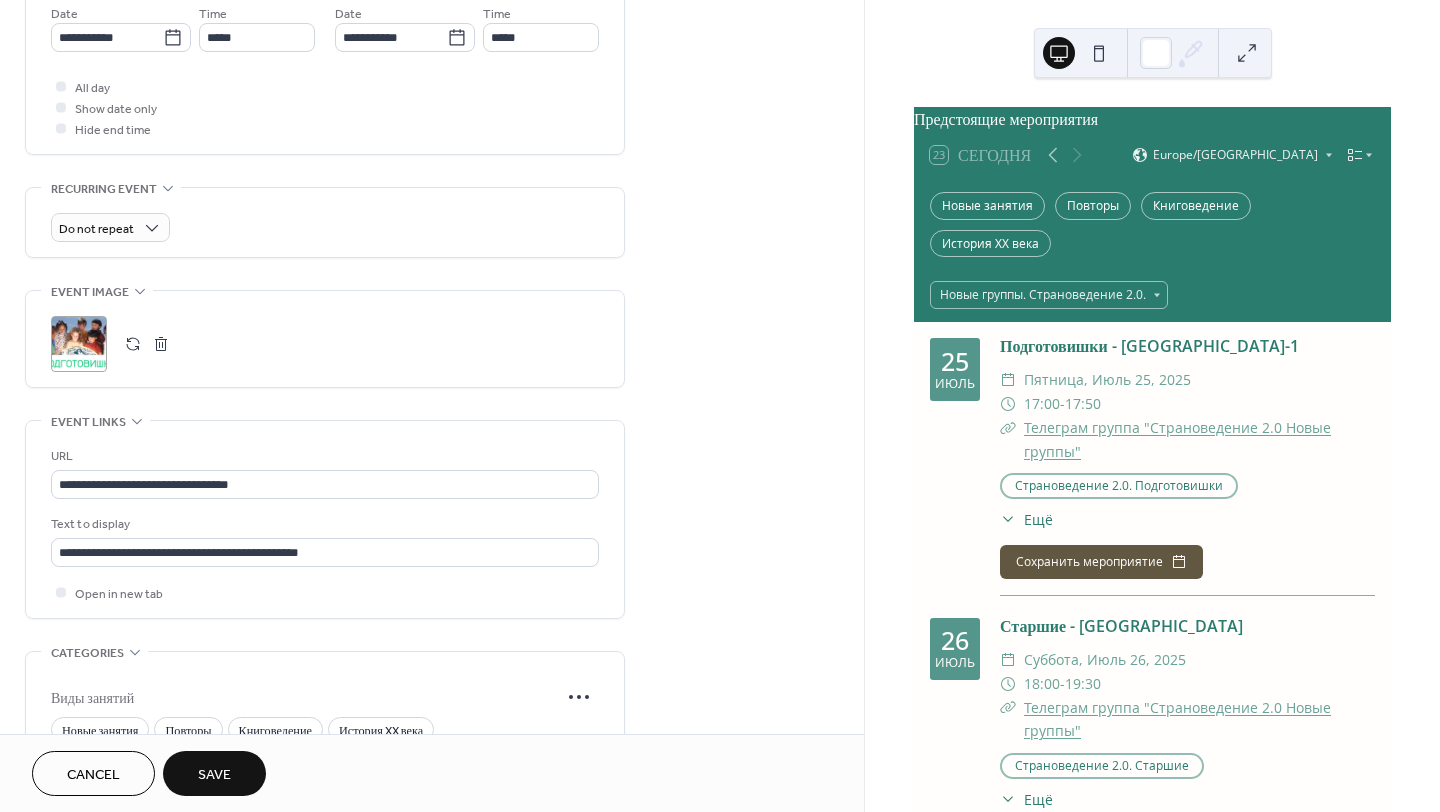 scroll, scrollTop: 800, scrollLeft: 0, axis: vertical 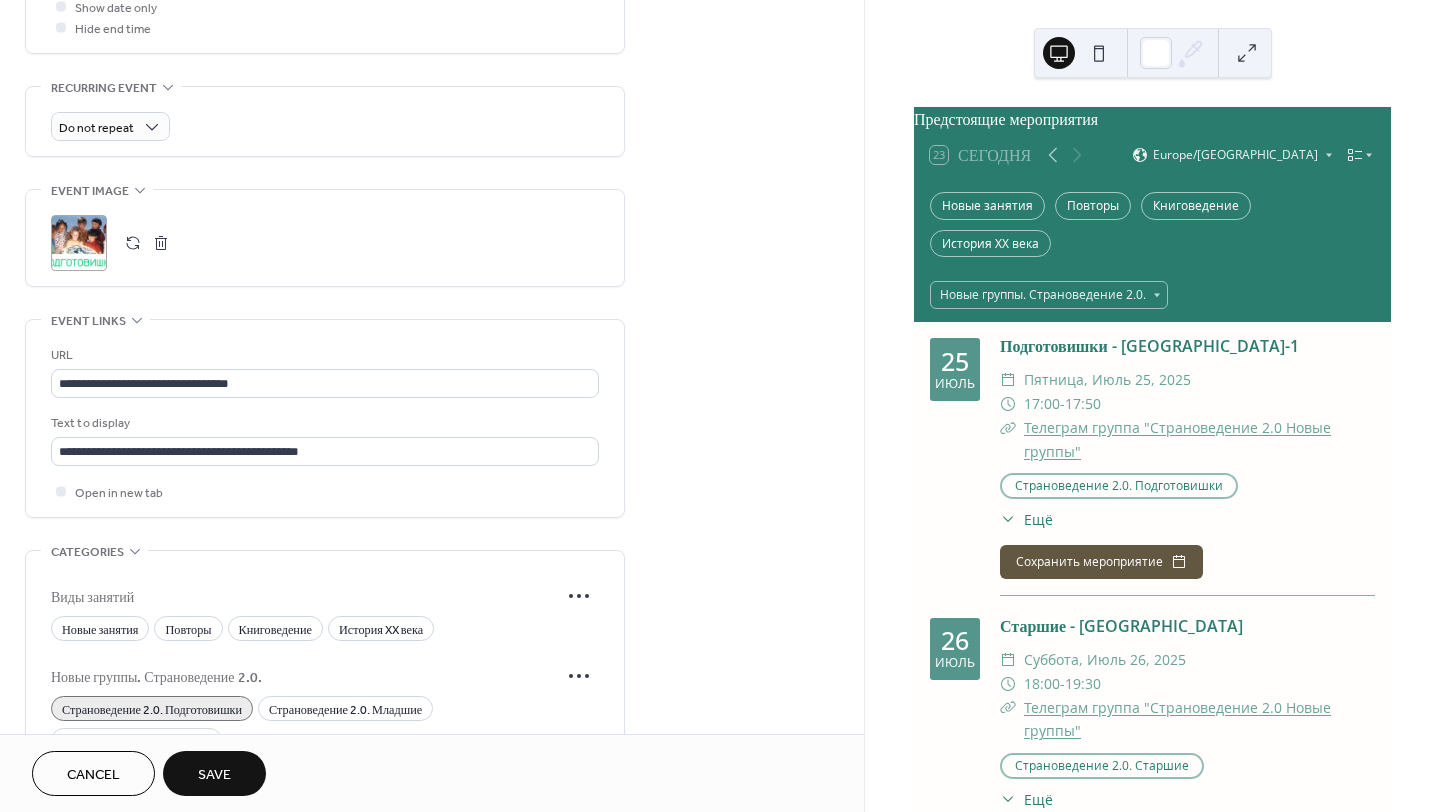 click on "Save" at bounding box center [214, 773] 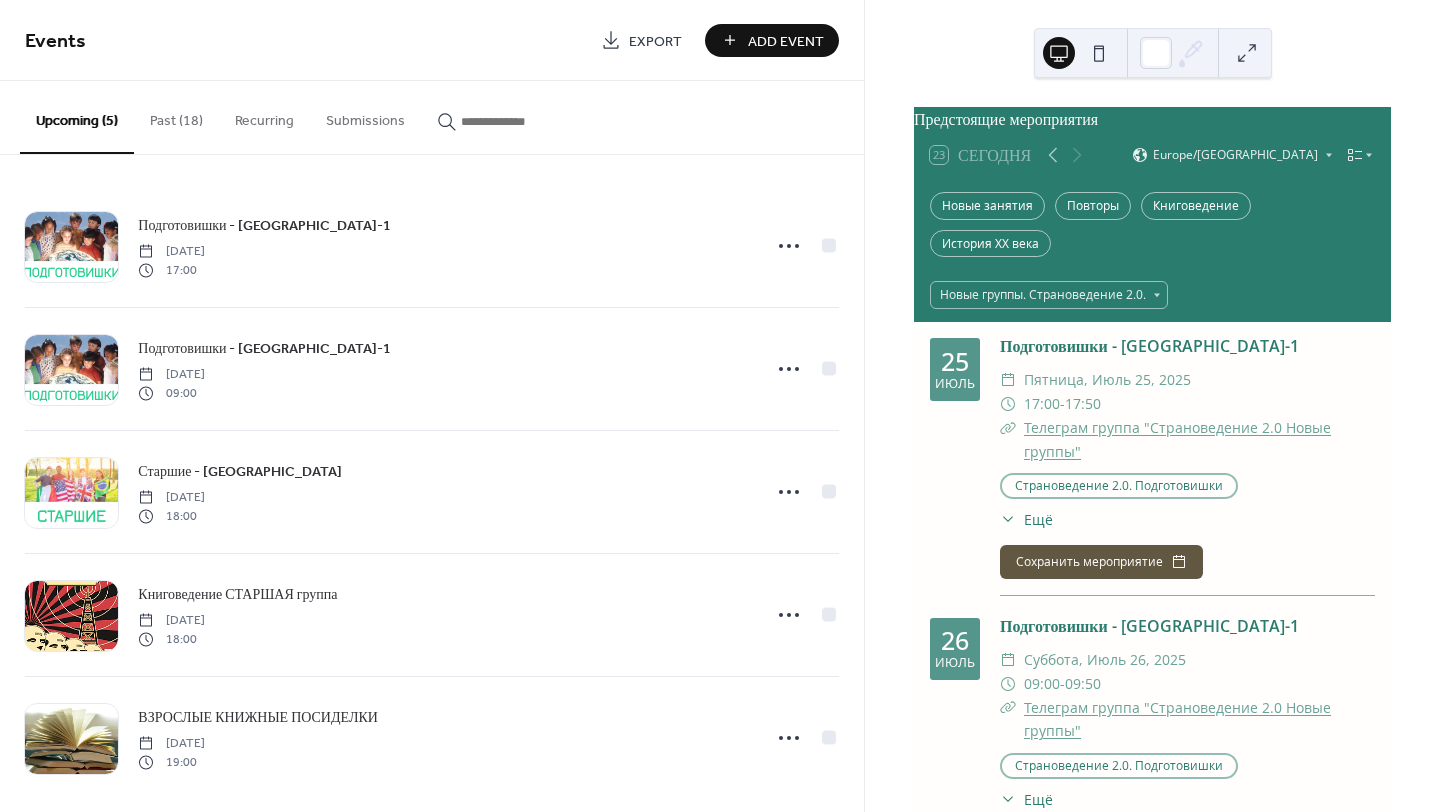 click on "Past (18)" at bounding box center [176, 116] 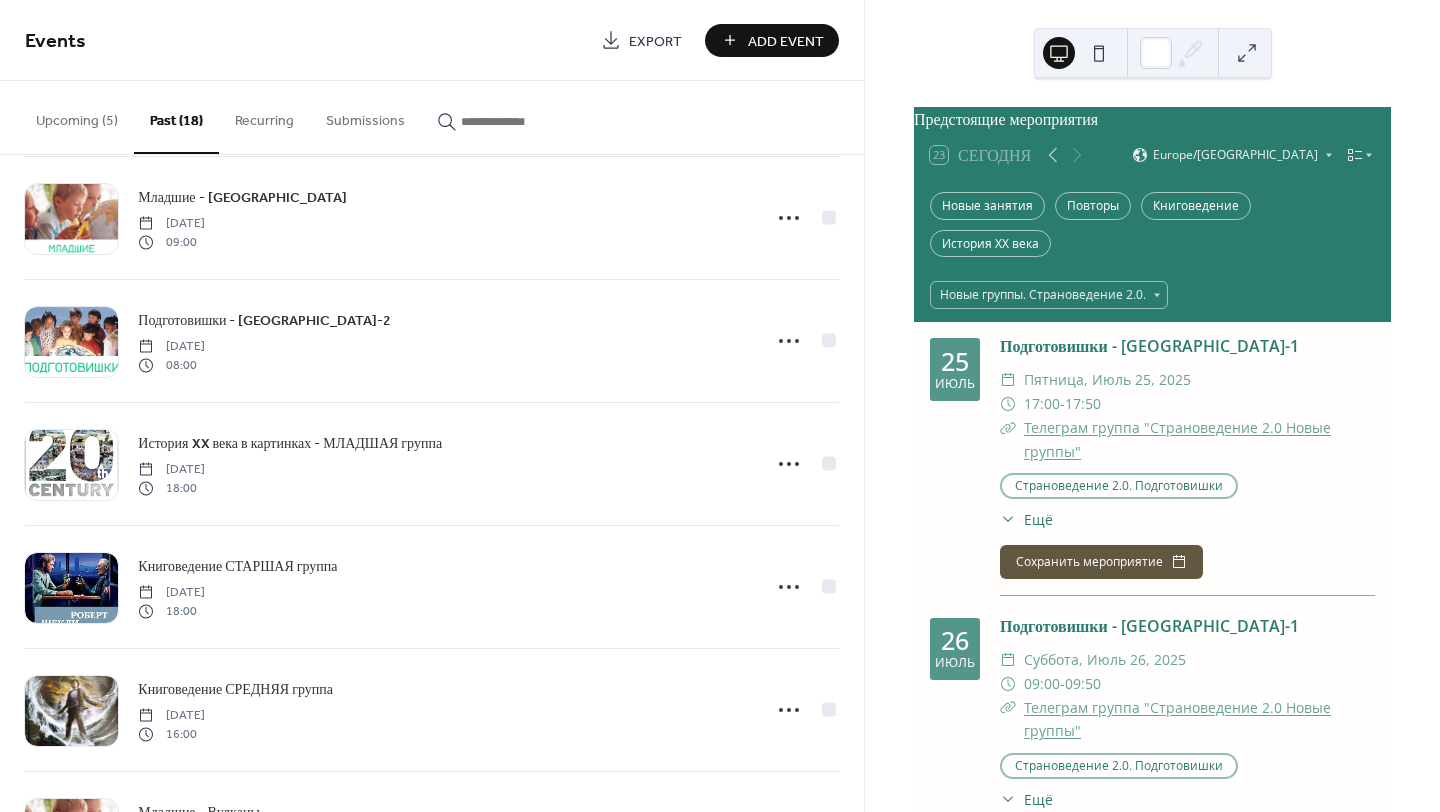 scroll, scrollTop: 400, scrollLeft: 0, axis: vertical 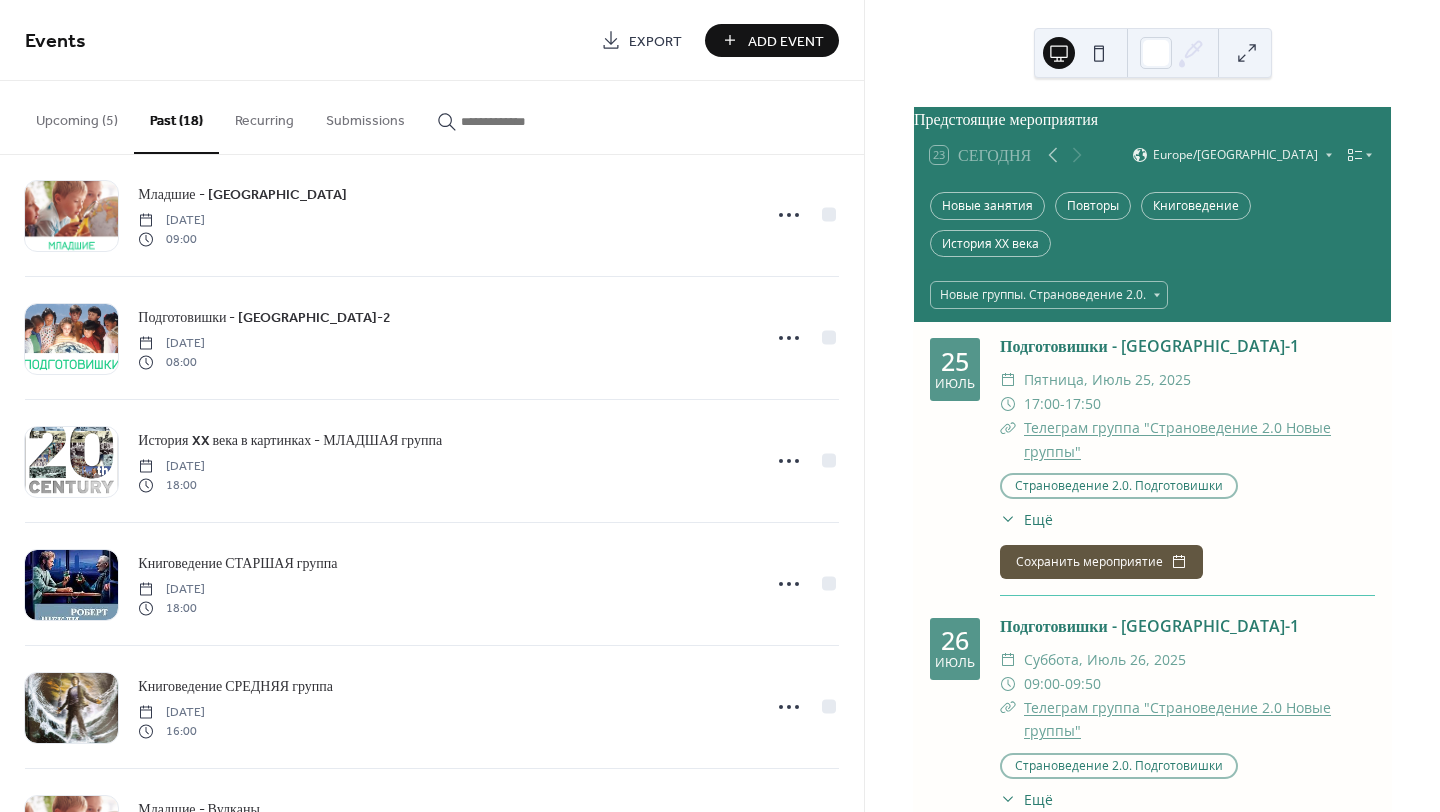 click 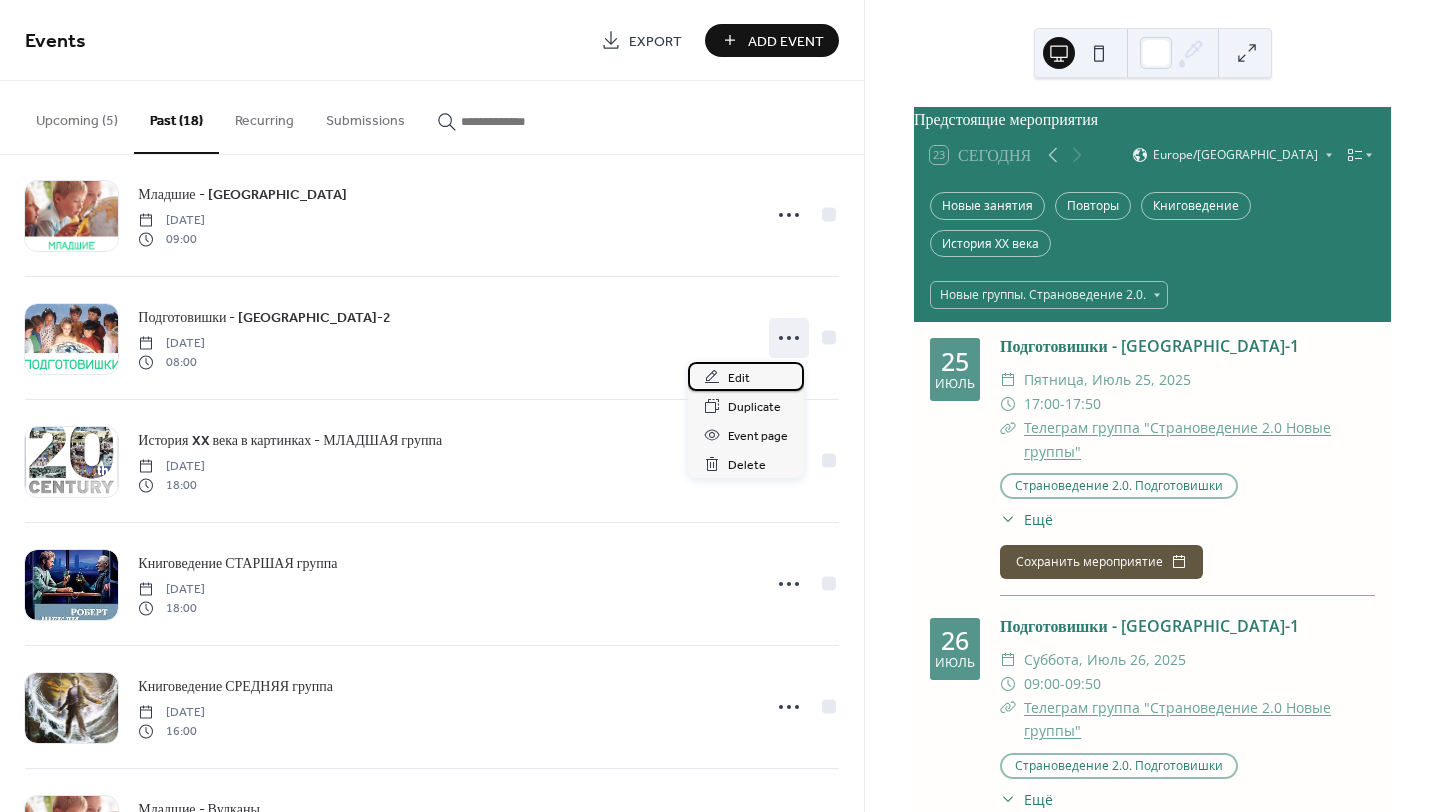 click on "Edit" at bounding box center [746, 376] 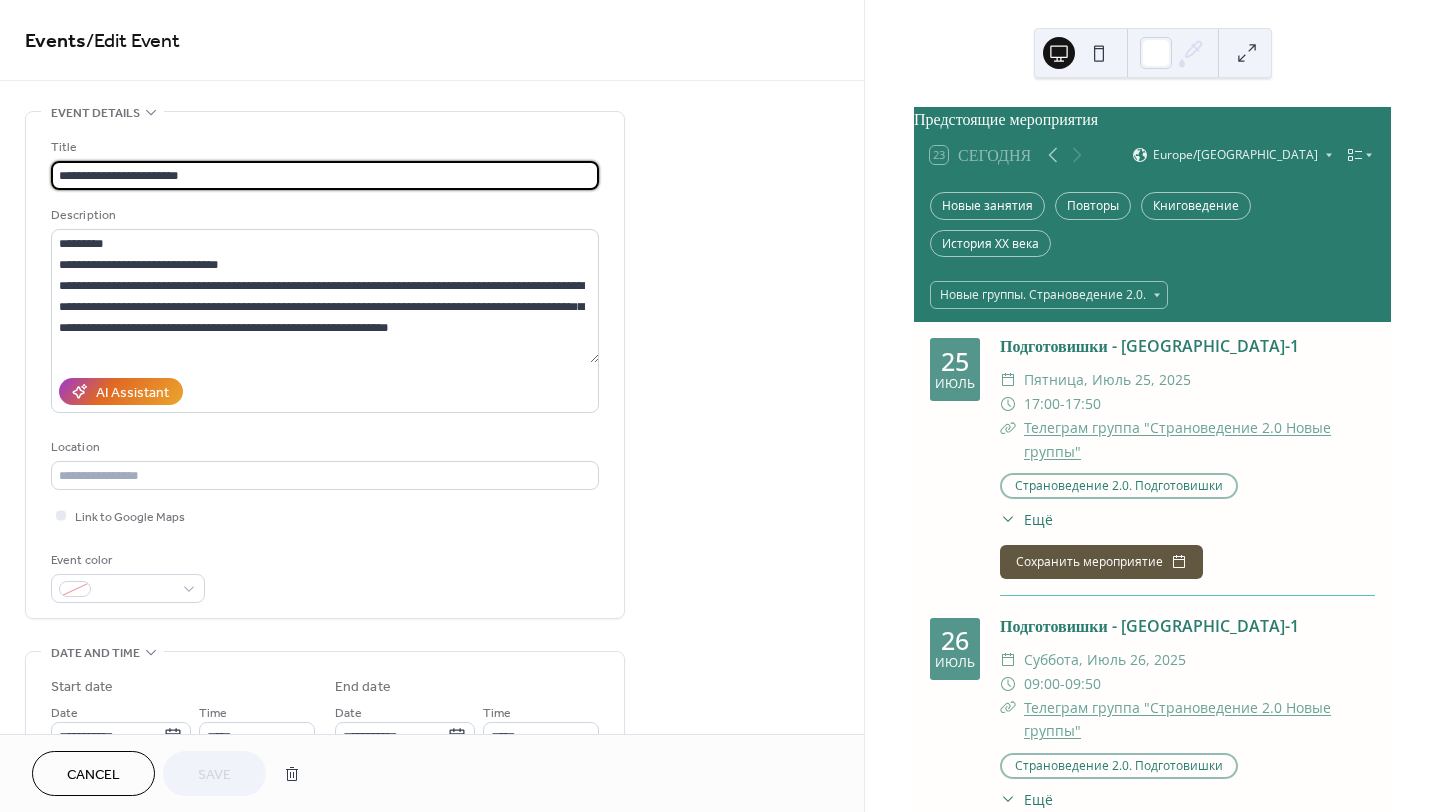 drag, startPoint x: 212, startPoint y: 173, endPoint x: 148, endPoint y: 166, distance: 64.381676 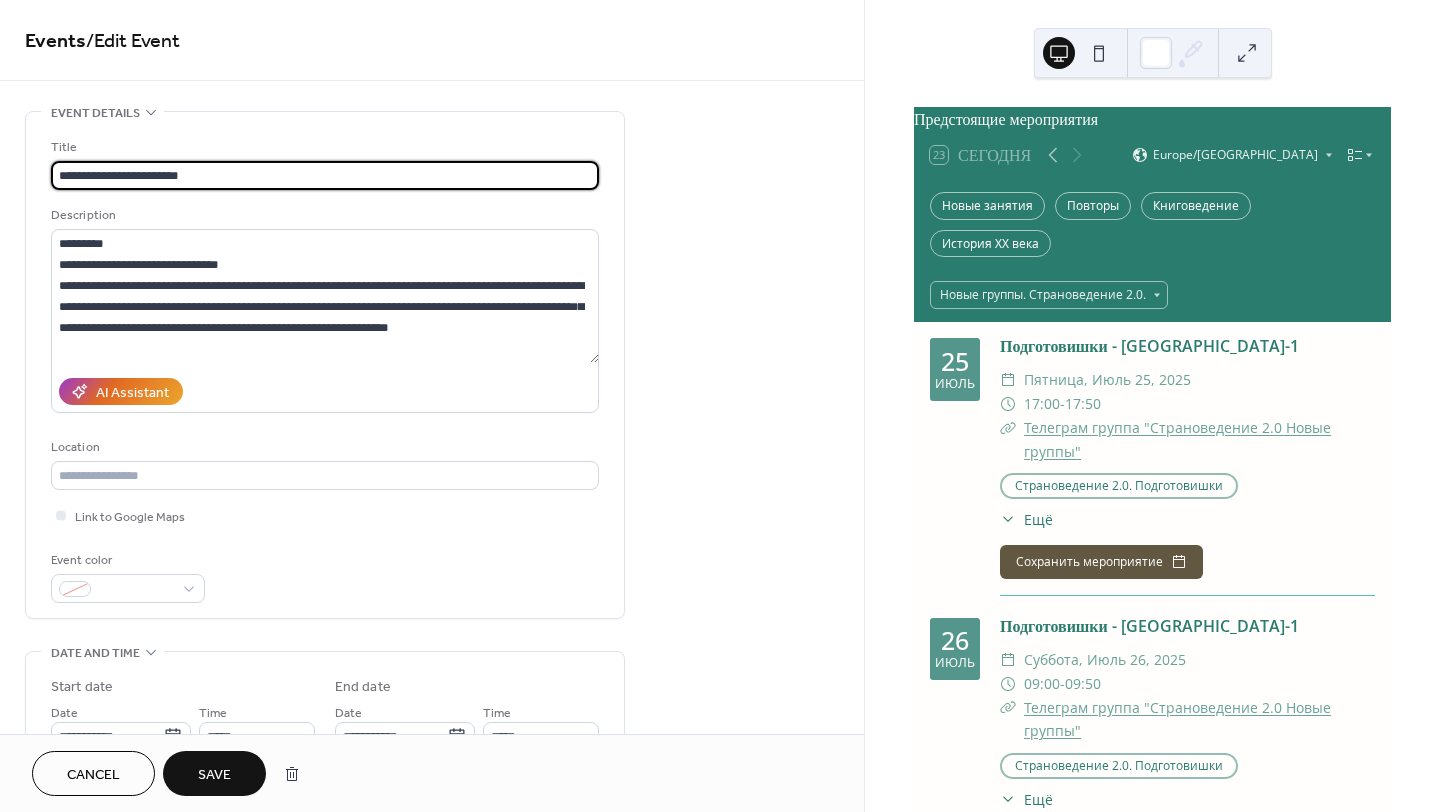 type on "**********" 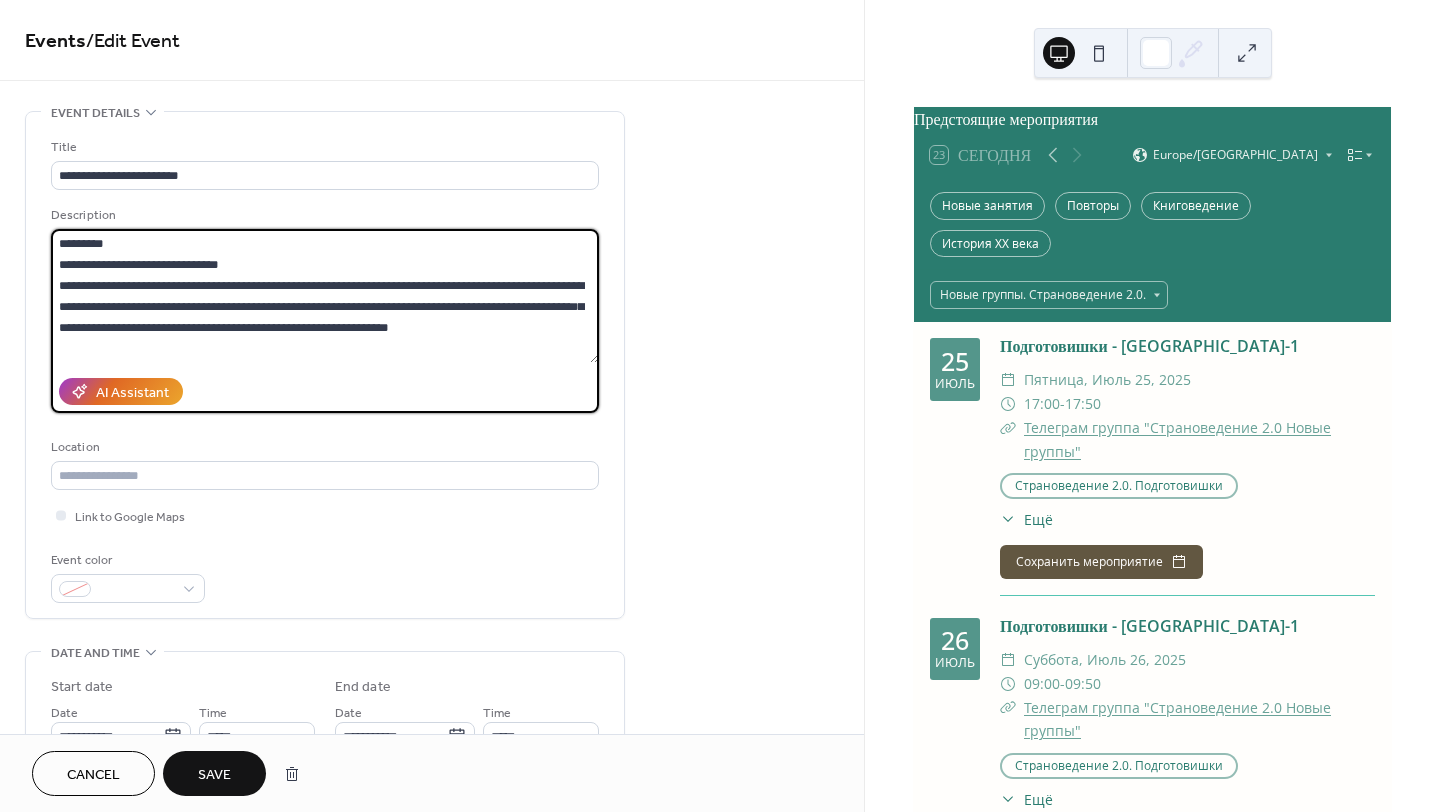 drag, startPoint x: 142, startPoint y: 239, endPoint x: 52, endPoint y: 230, distance: 90.44888 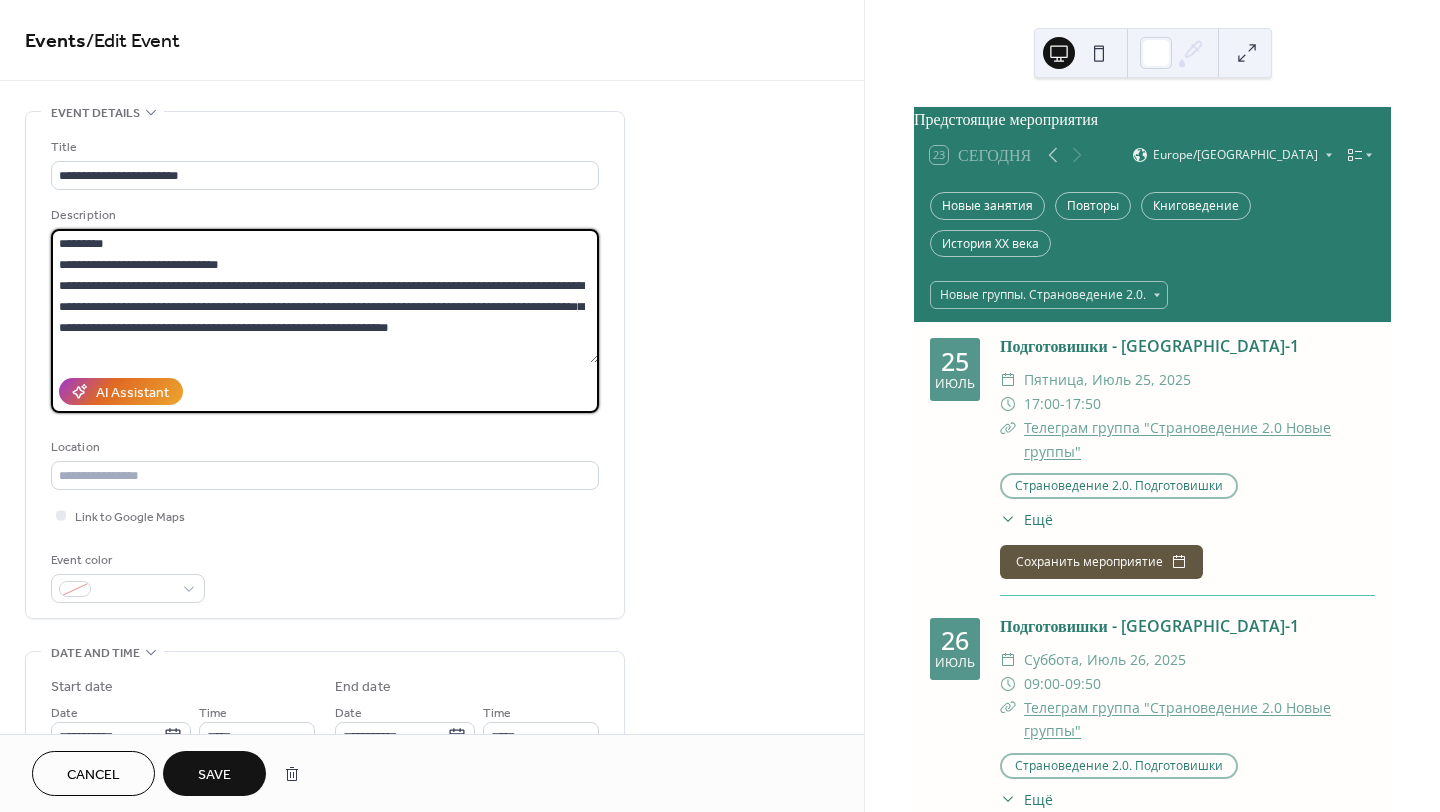 click on "**********" at bounding box center [325, 296] 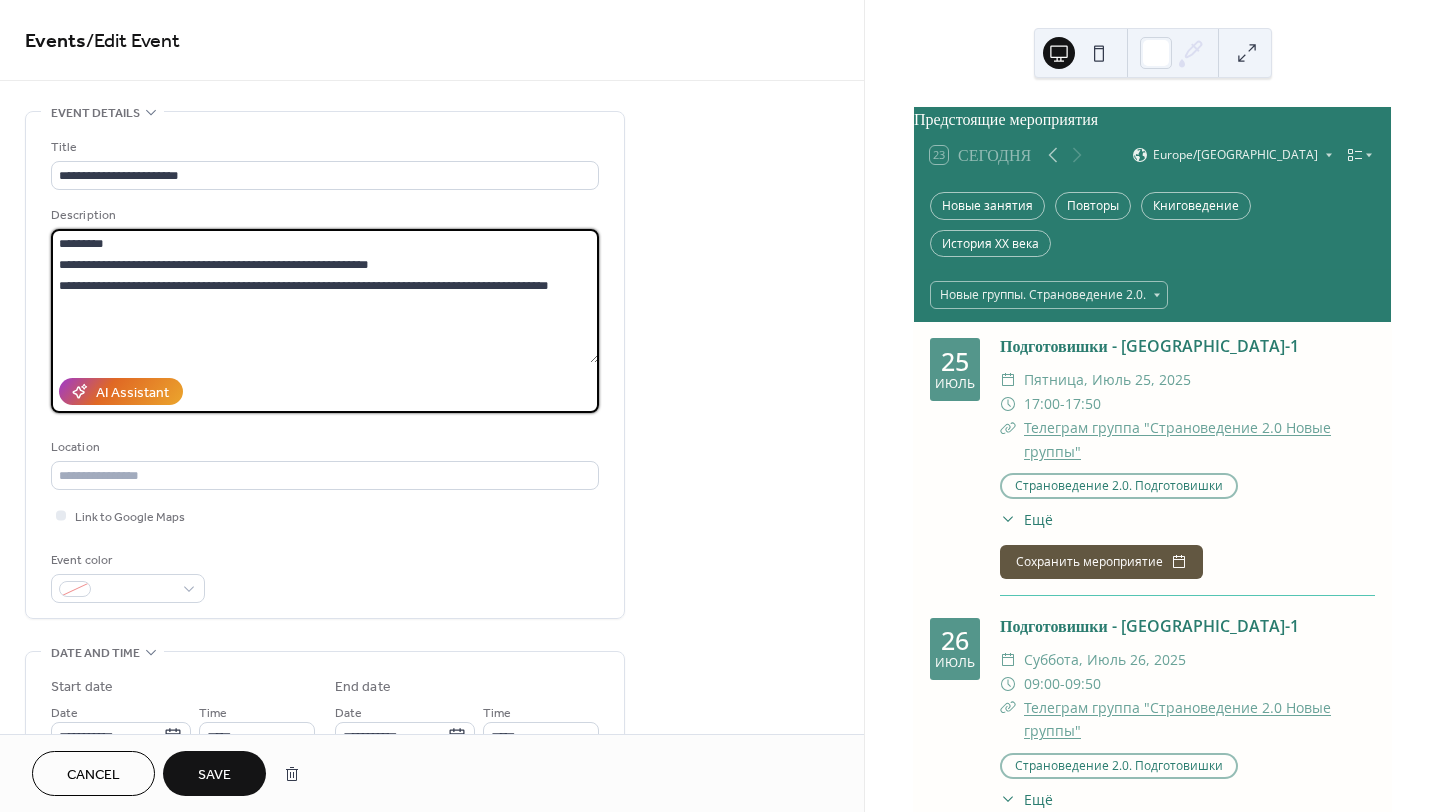 click on "**********" at bounding box center (325, 296) 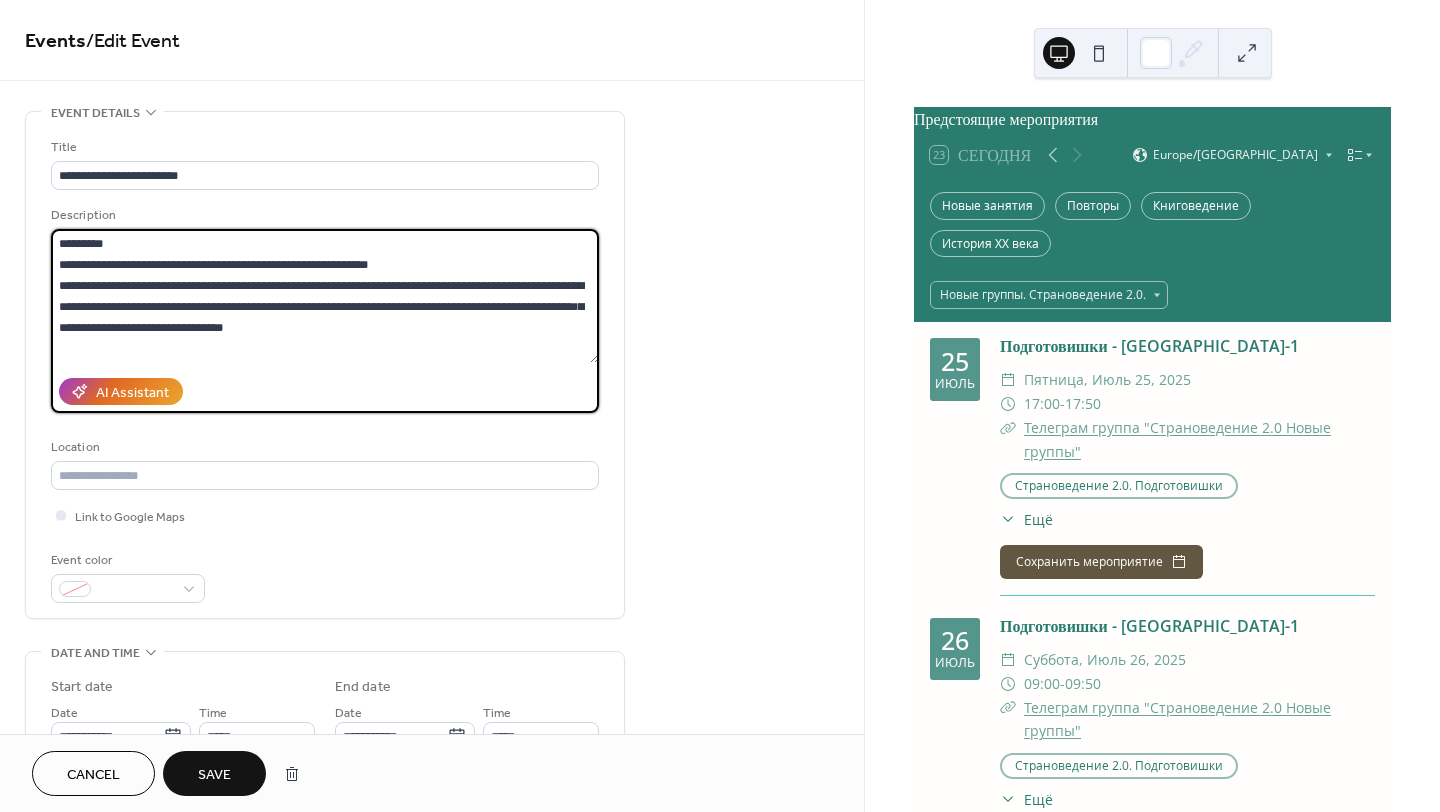 drag, startPoint x: 409, startPoint y: 261, endPoint x: 434, endPoint y: 276, distance: 29.15476 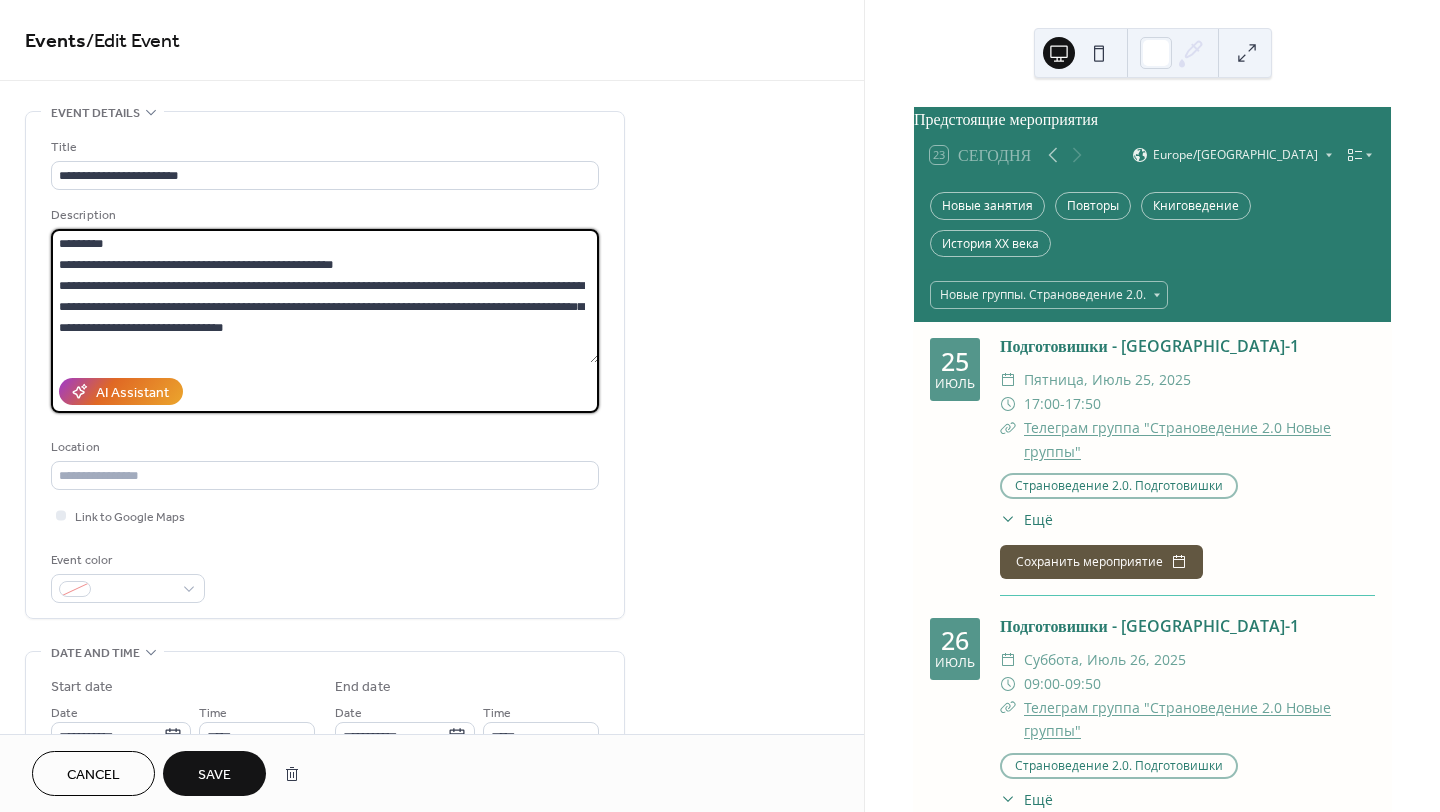 click on "**********" at bounding box center (325, 296) 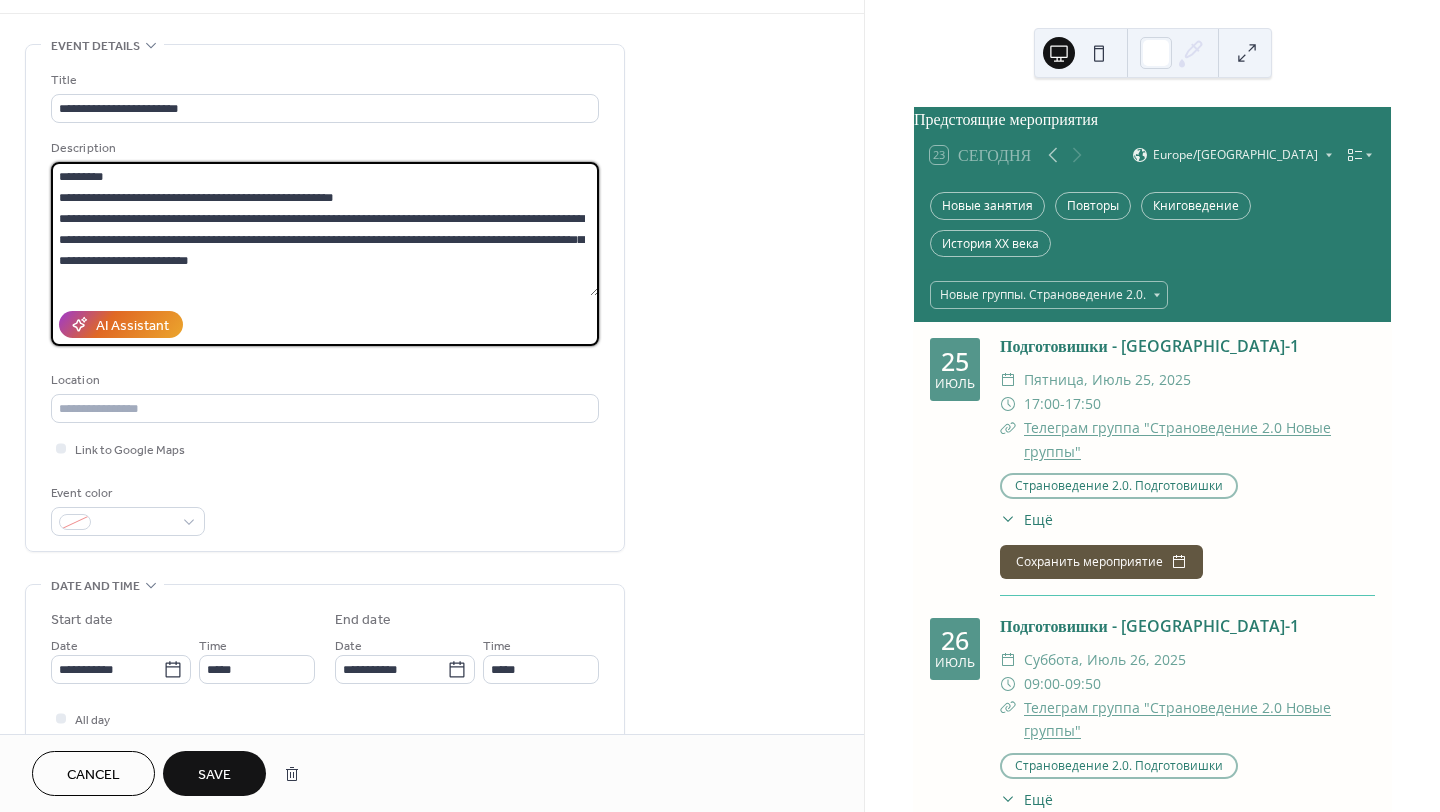 scroll, scrollTop: 200, scrollLeft: 0, axis: vertical 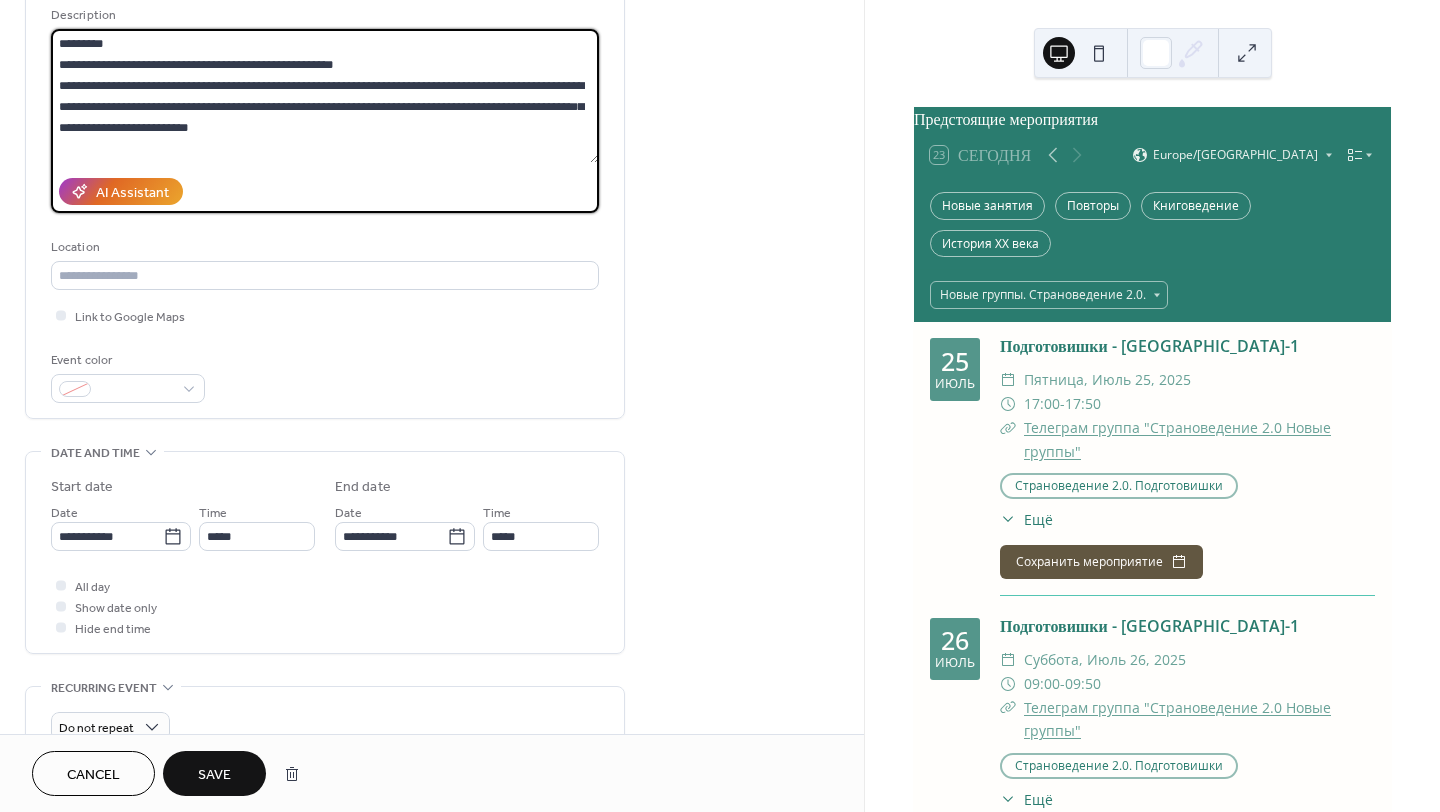 type on "**********" 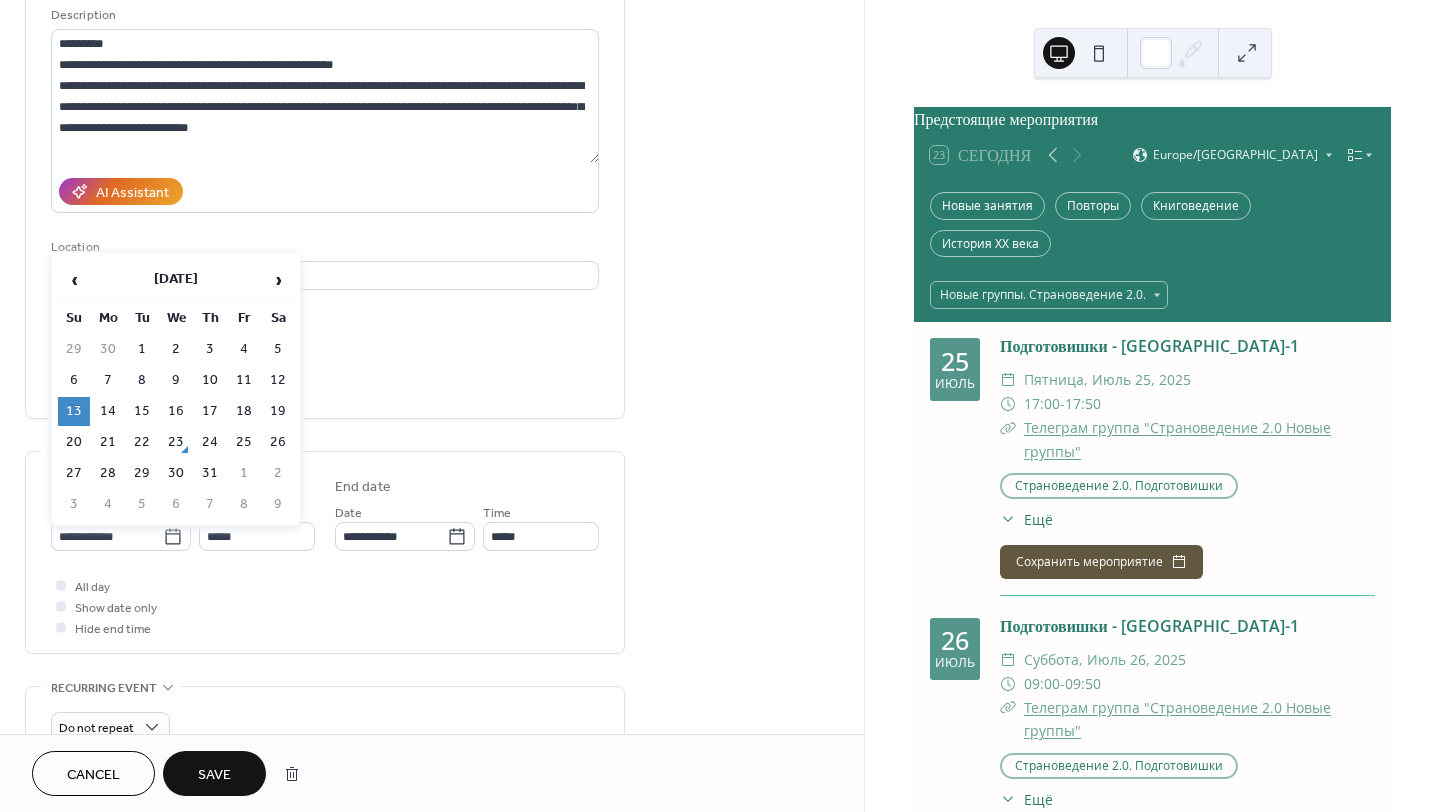 click 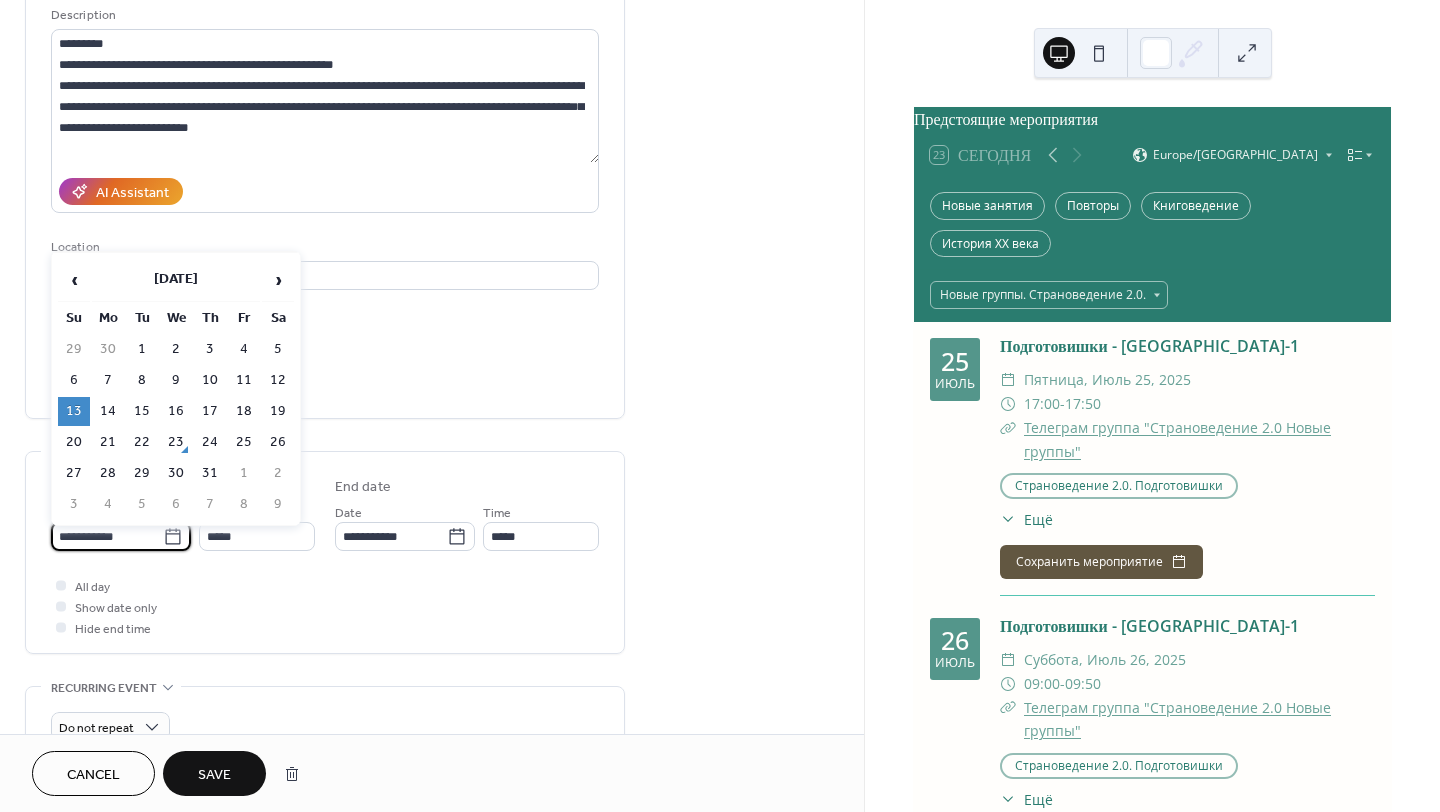 click on "**********" at bounding box center [107, 536] 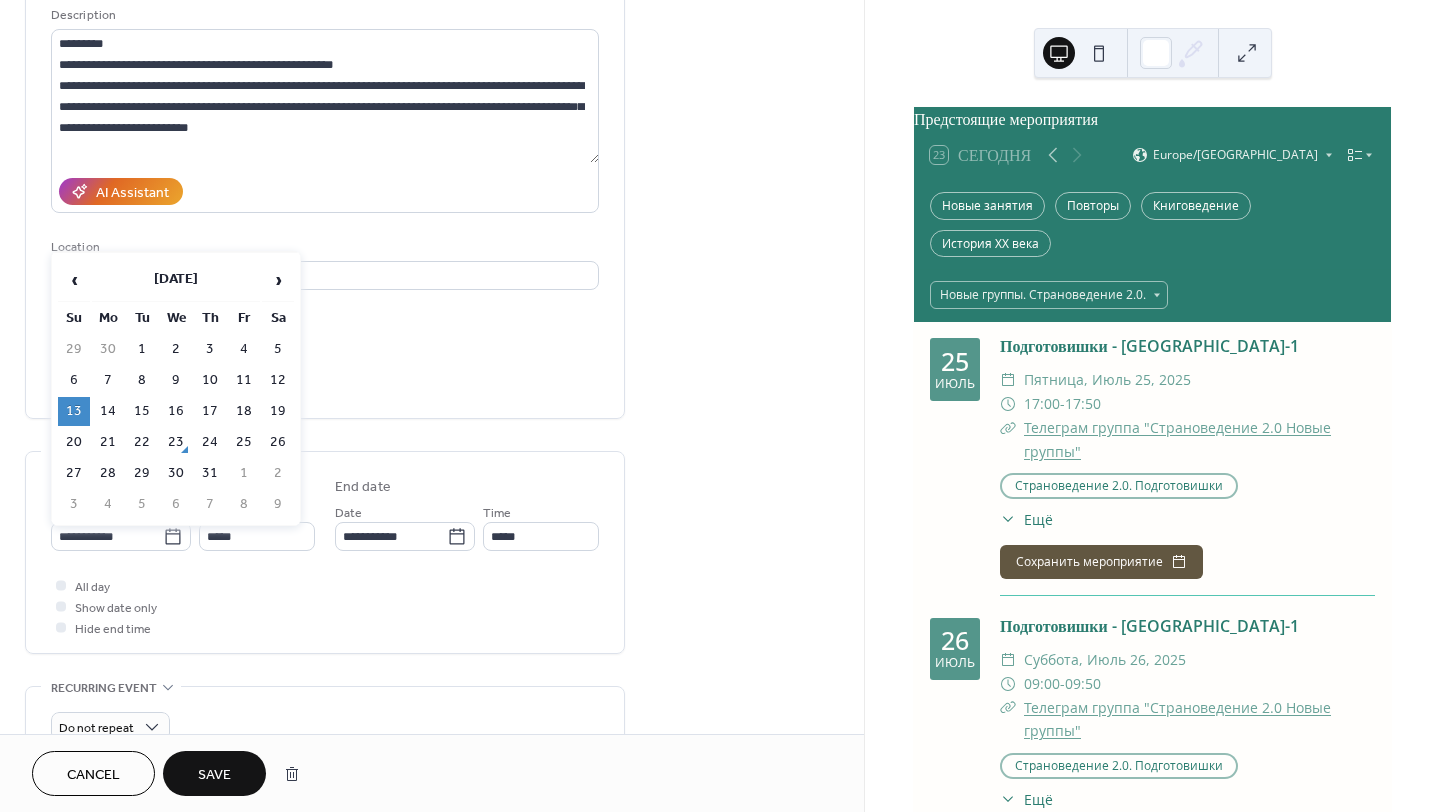 click on "›" at bounding box center (278, 280) 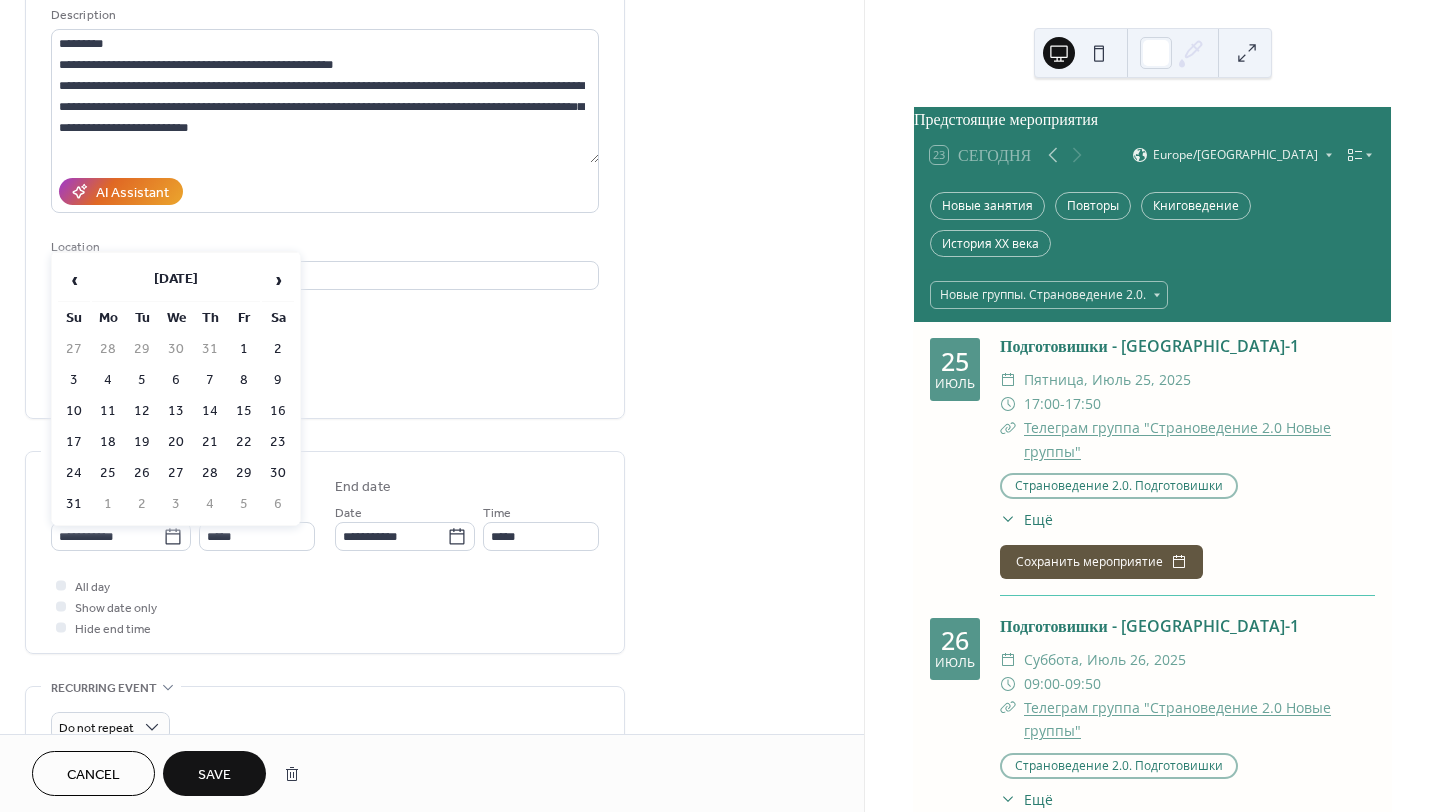 click on "15" at bounding box center (244, 411) 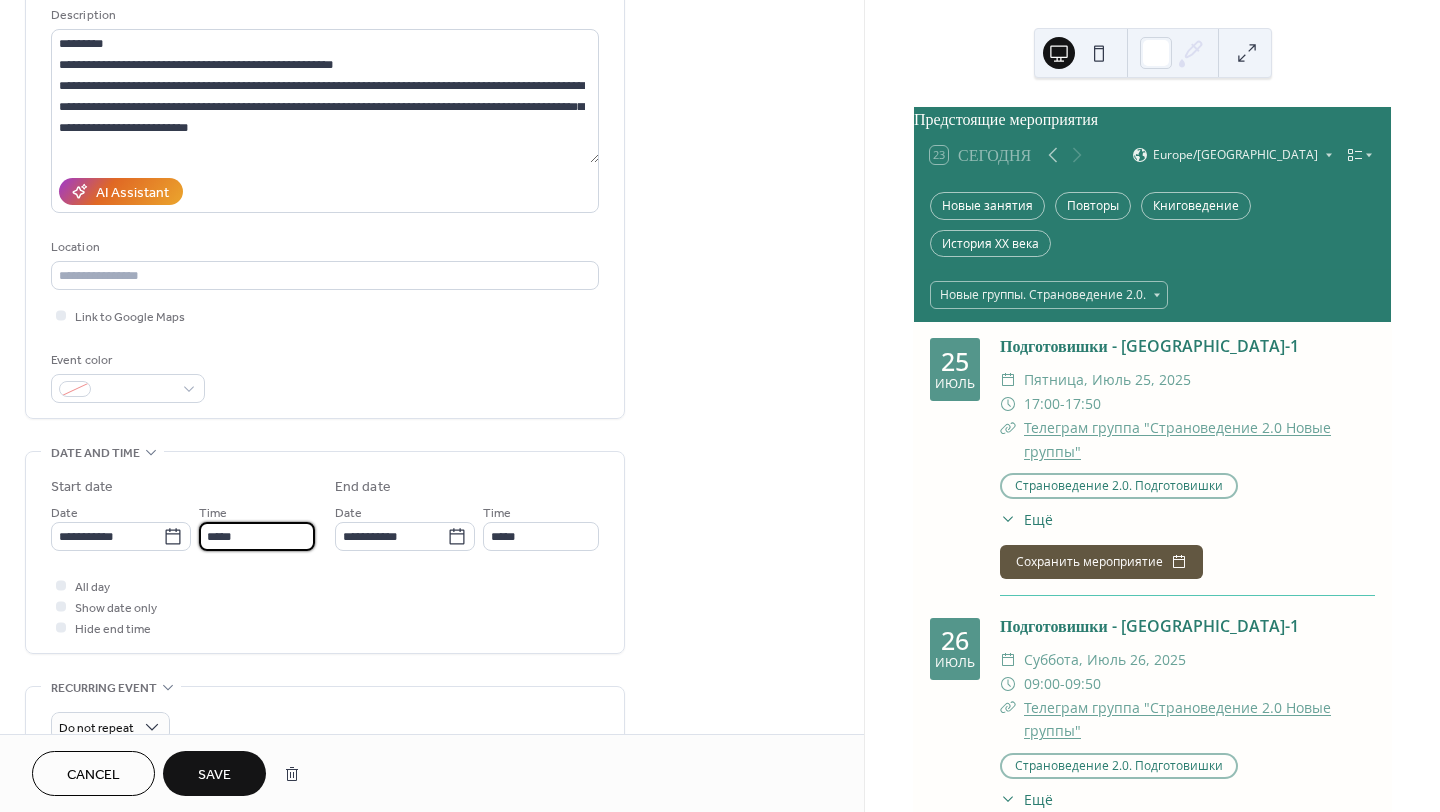 click on "*****" at bounding box center [257, 536] 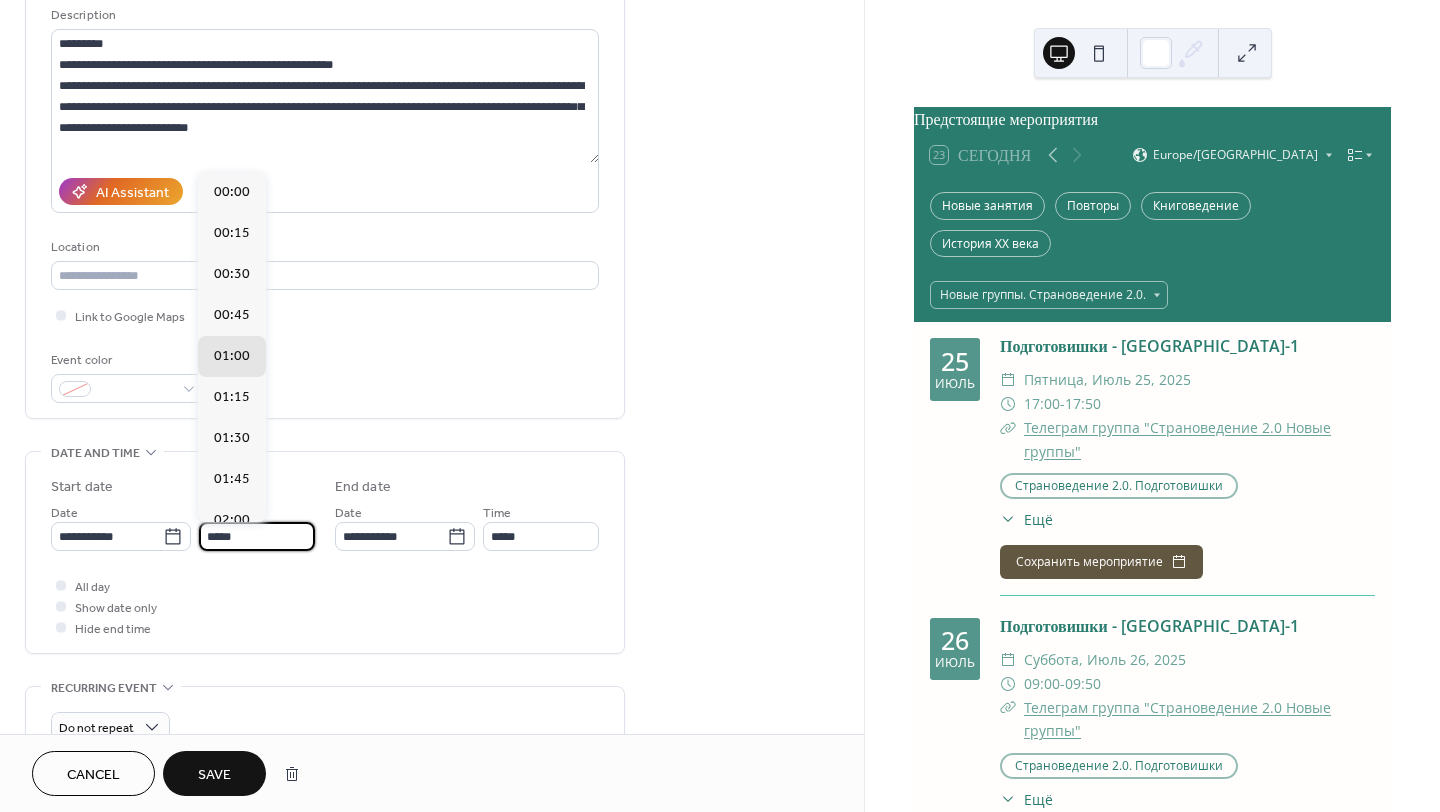 scroll, scrollTop: 2754, scrollLeft: 0, axis: vertical 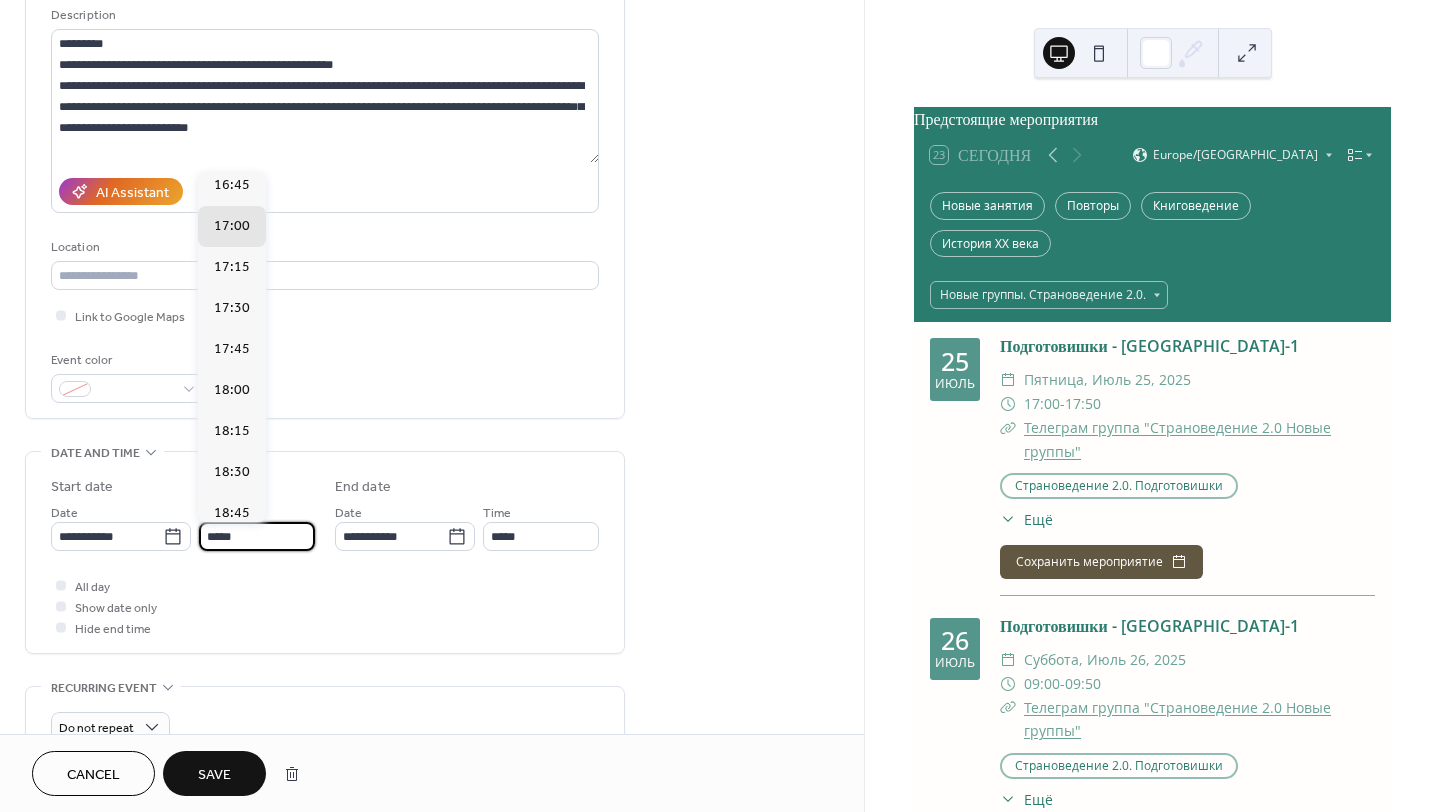 type on "*****" 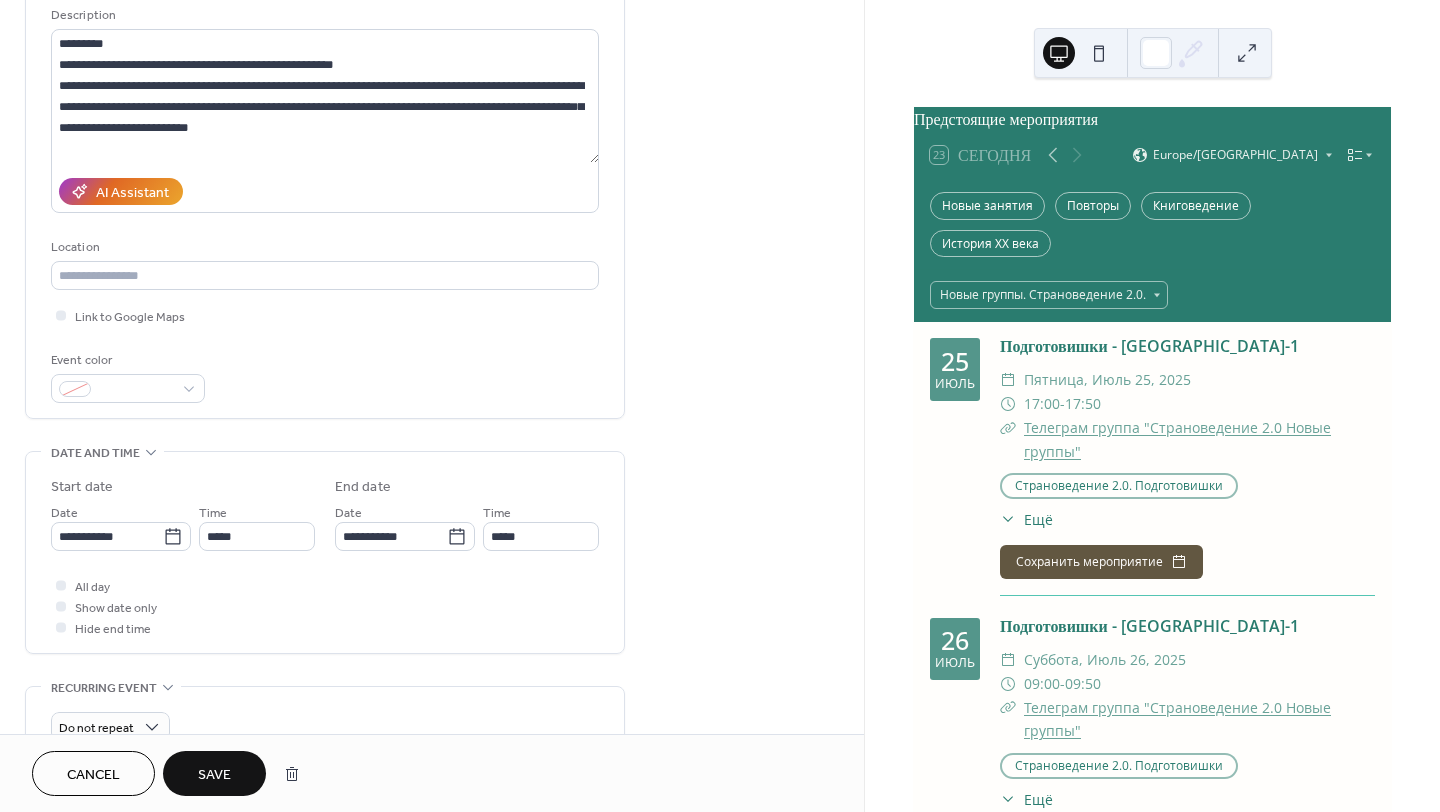 type on "*****" 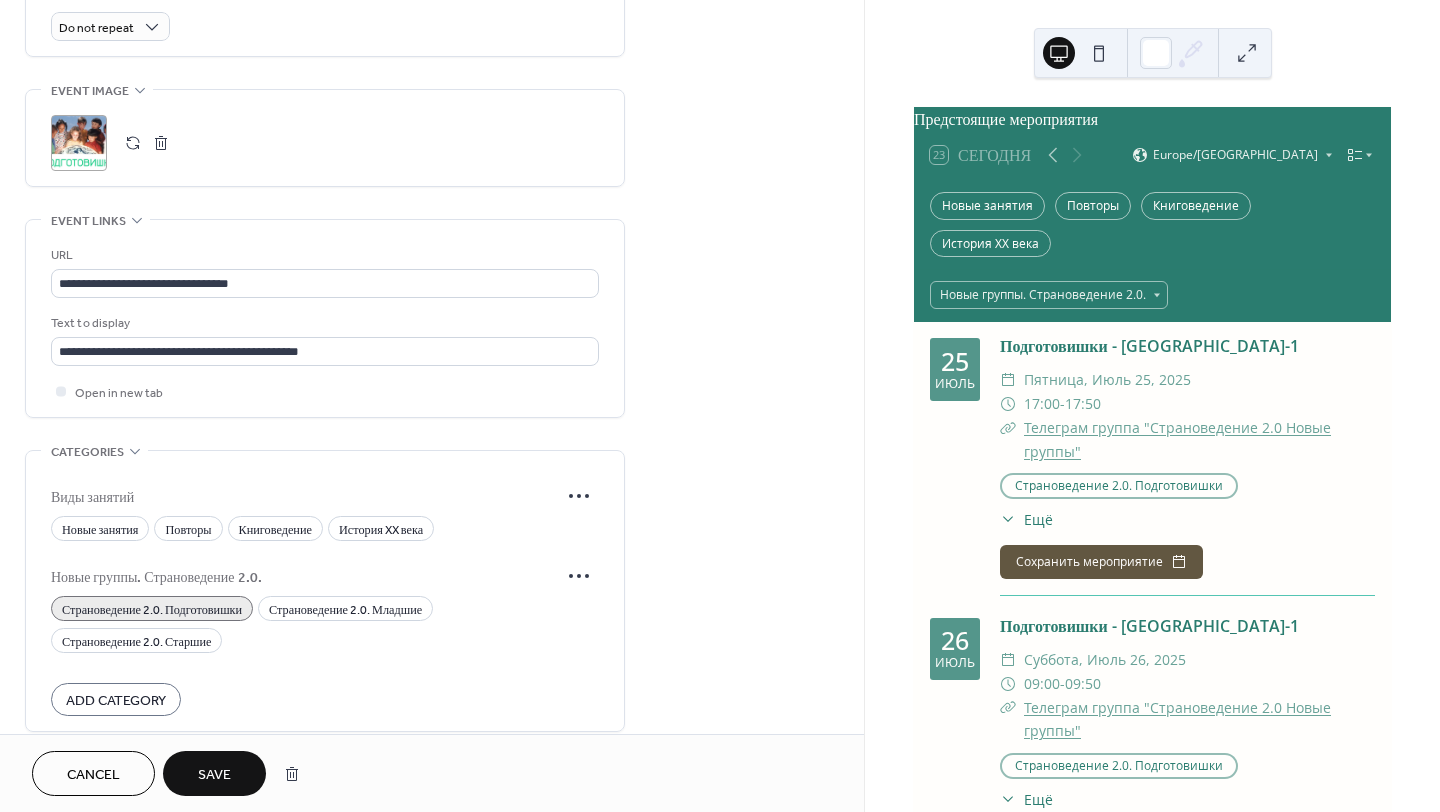 scroll, scrollTop: 993, scrollLeft: 0, axis: vertical 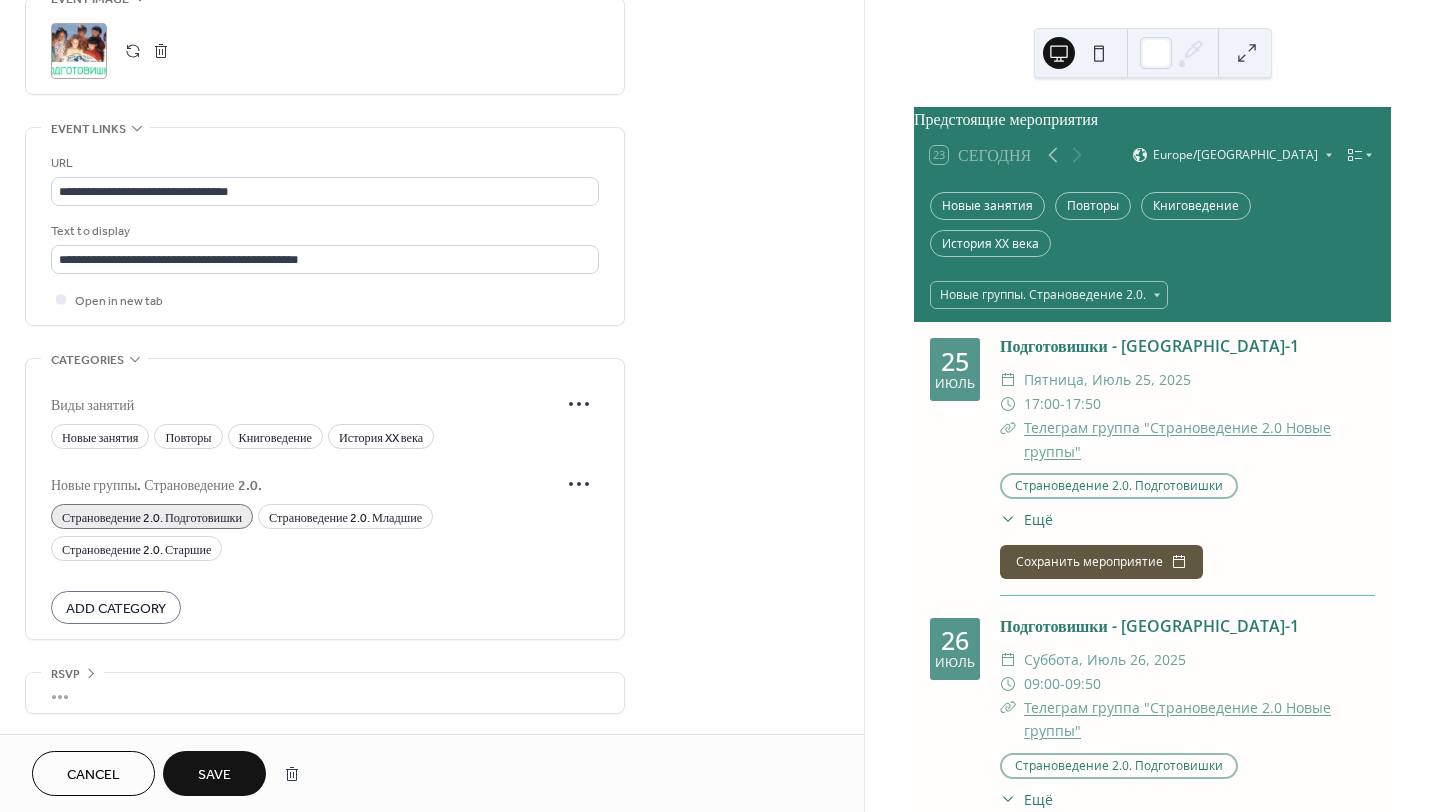 click on "Save" at bounding box center [214, 773] 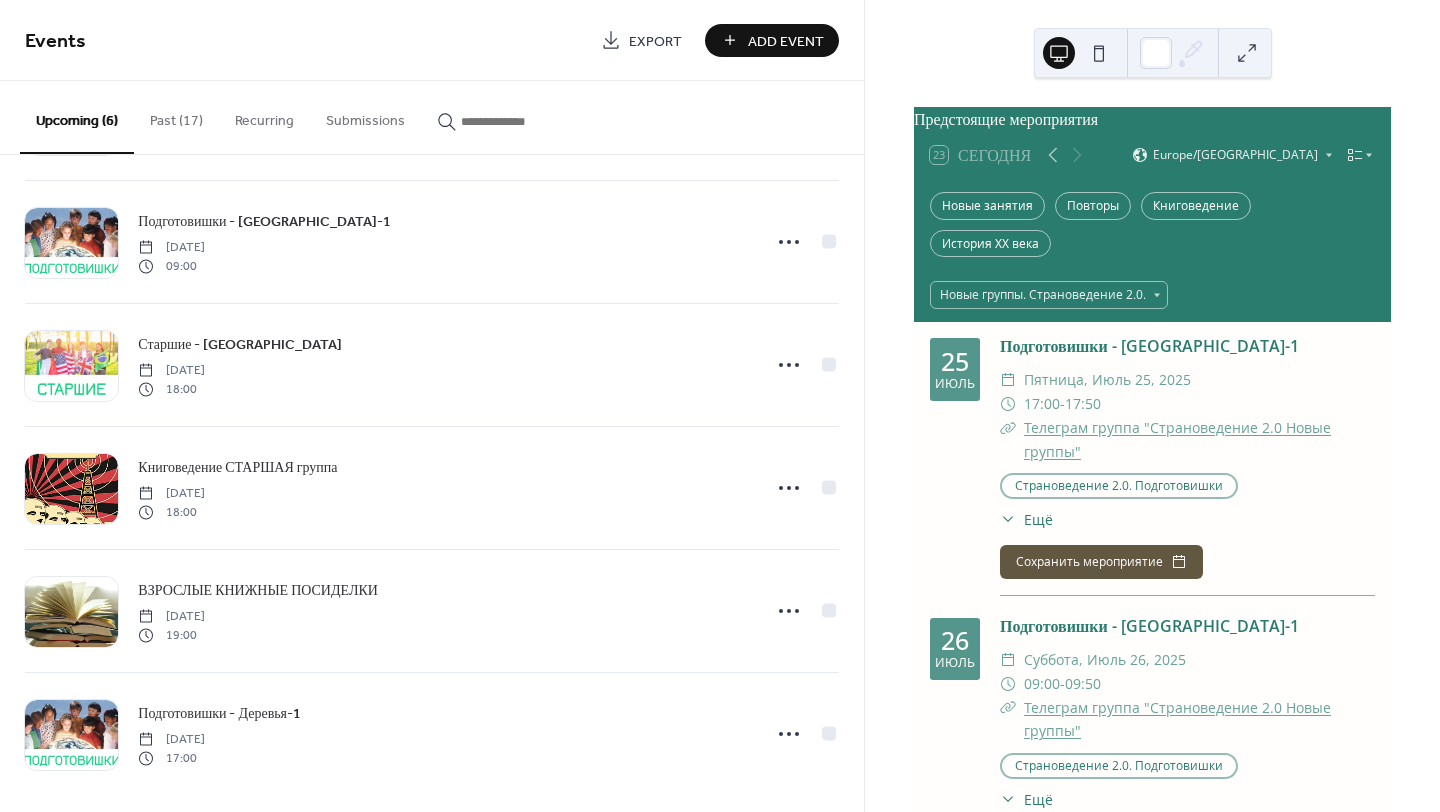 scroll, scrollTop: 140, scrollLeft: 0, axis: vertical 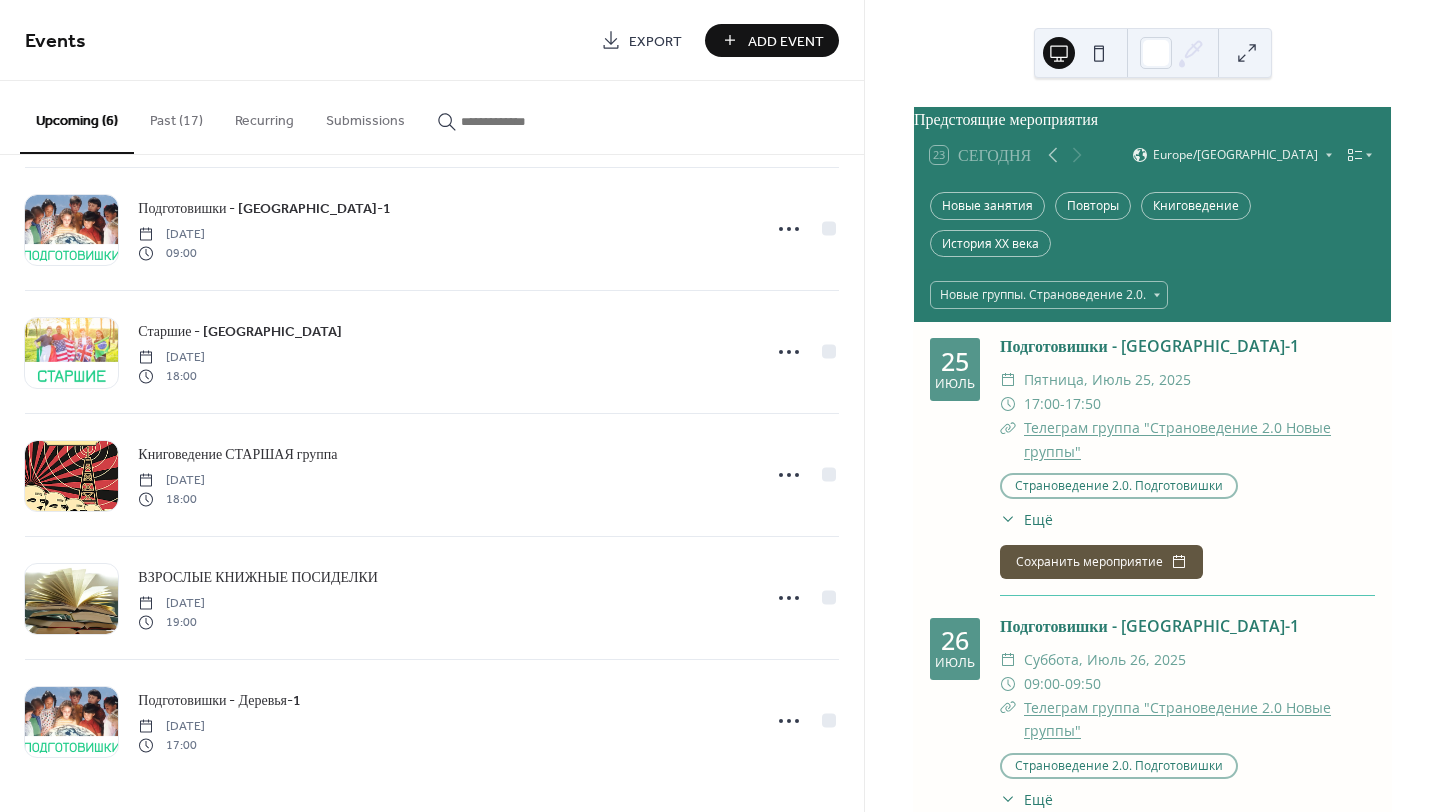 click 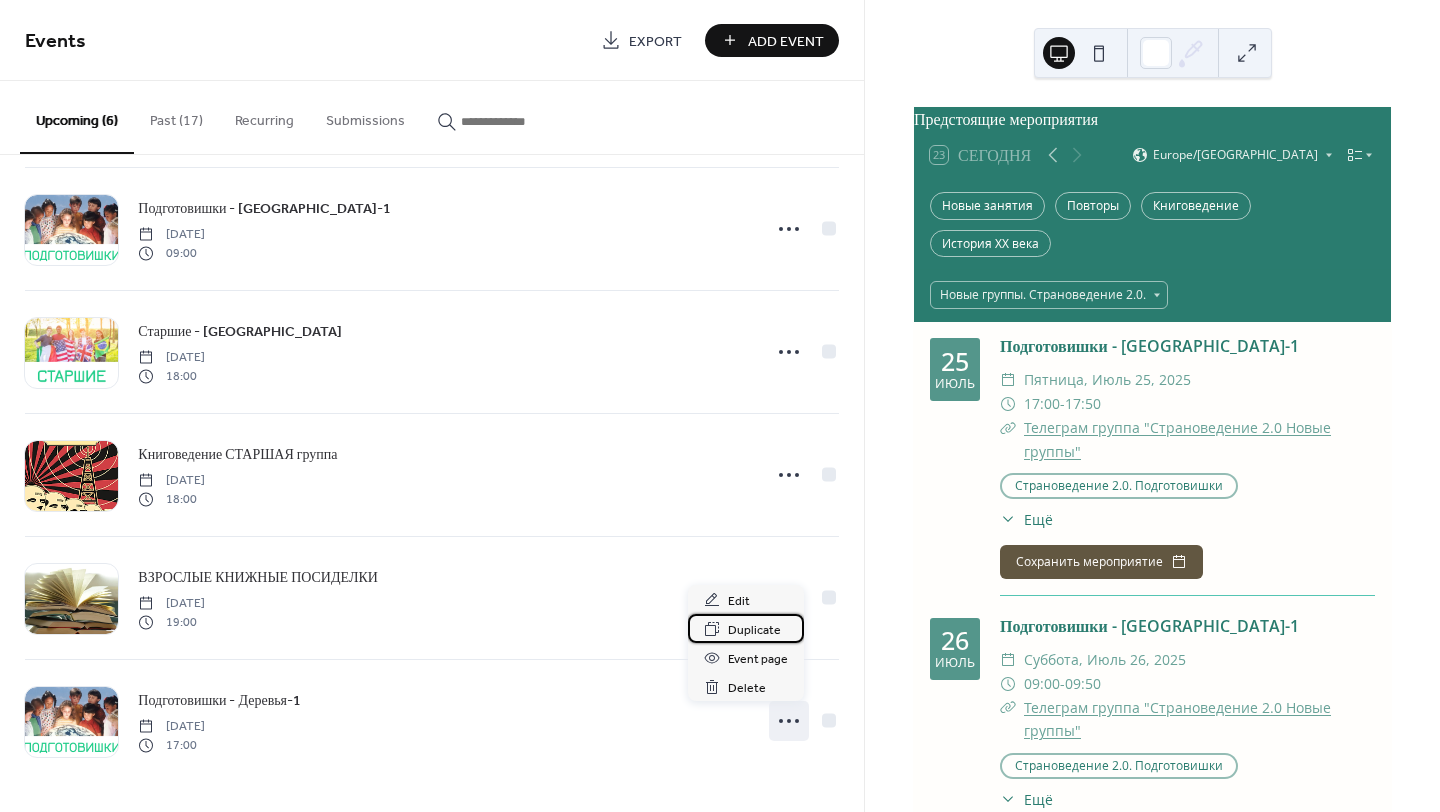 click on "Duplicate" at bounding box center (754, 630) 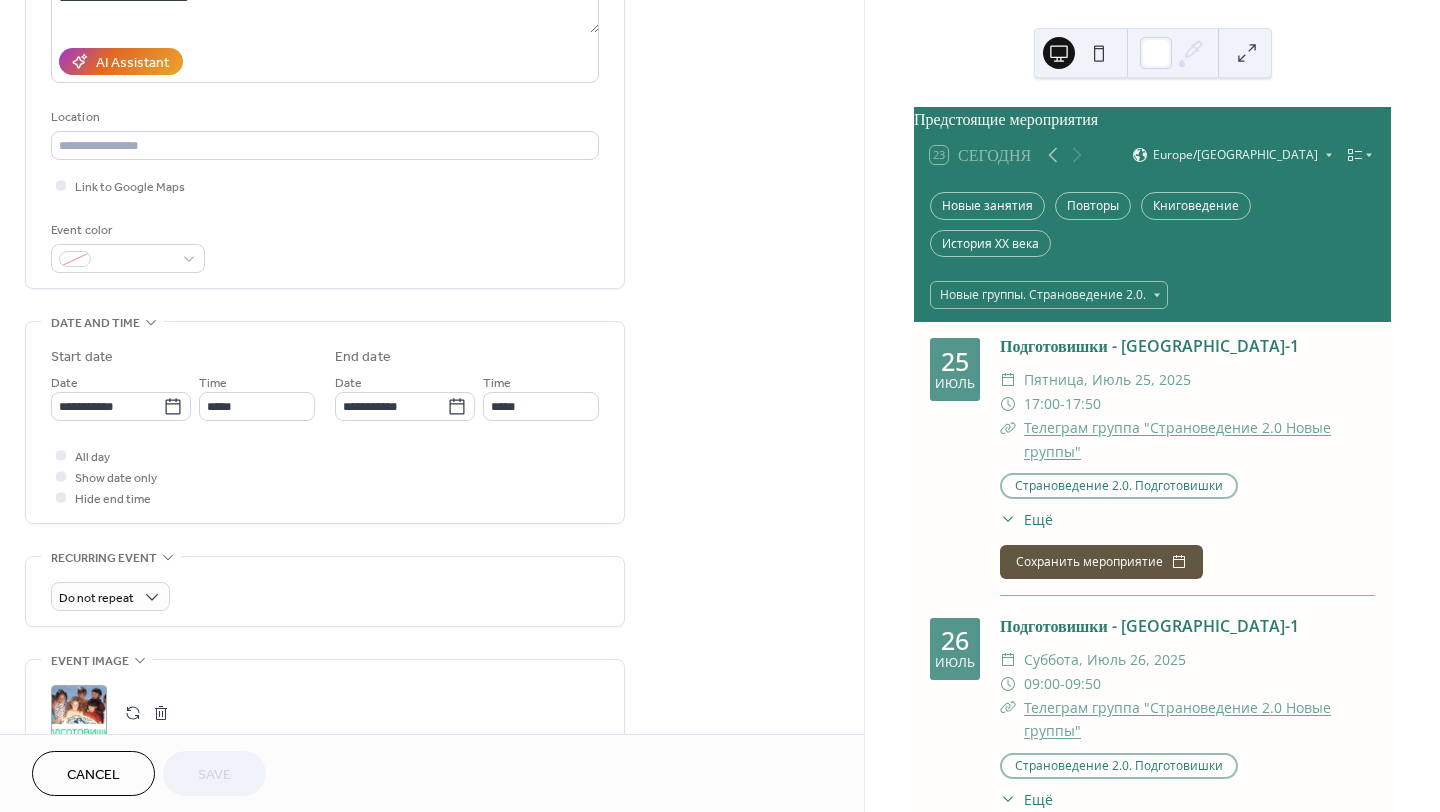 scroll, scrollTop: 400, scrollLeft: 0, axis: vertical 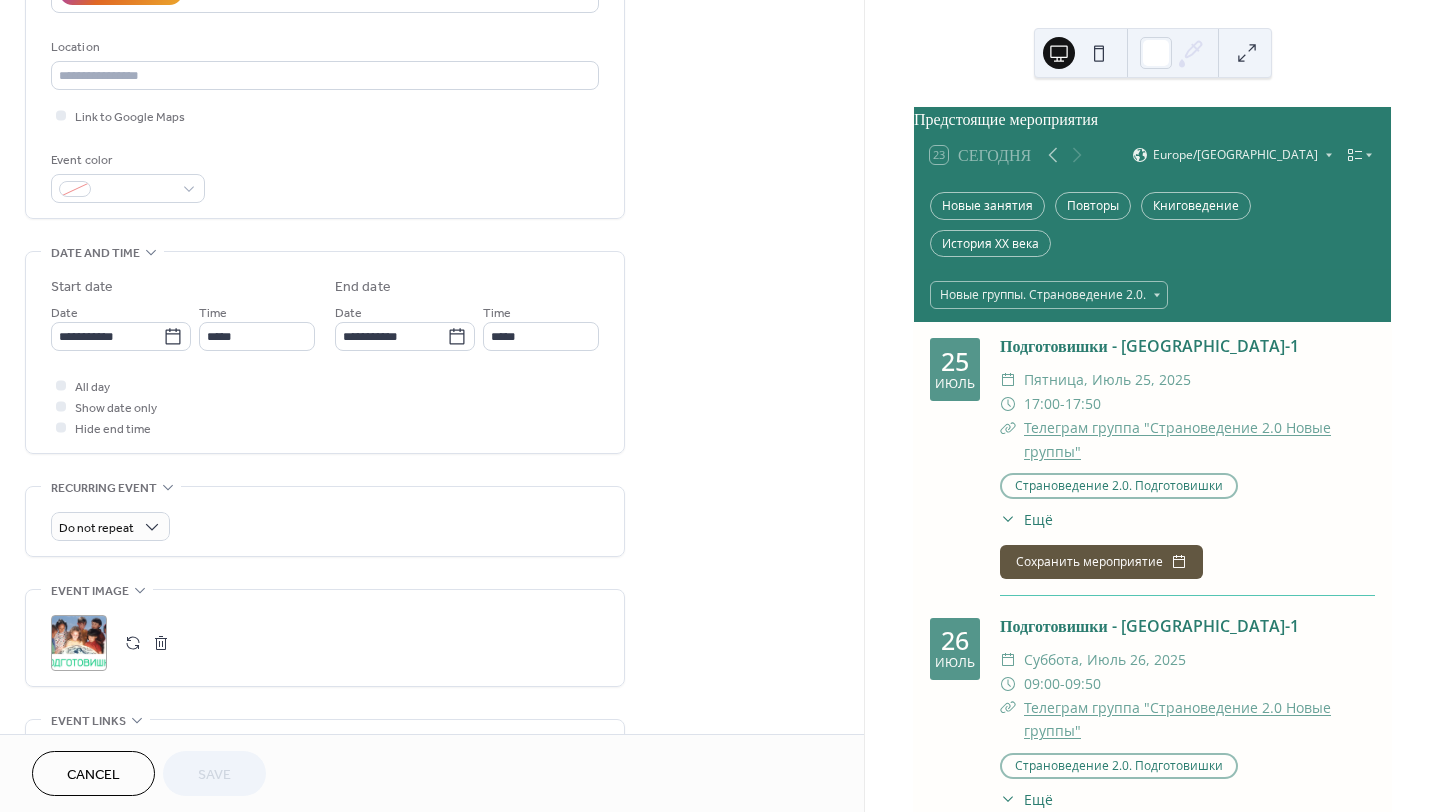 click 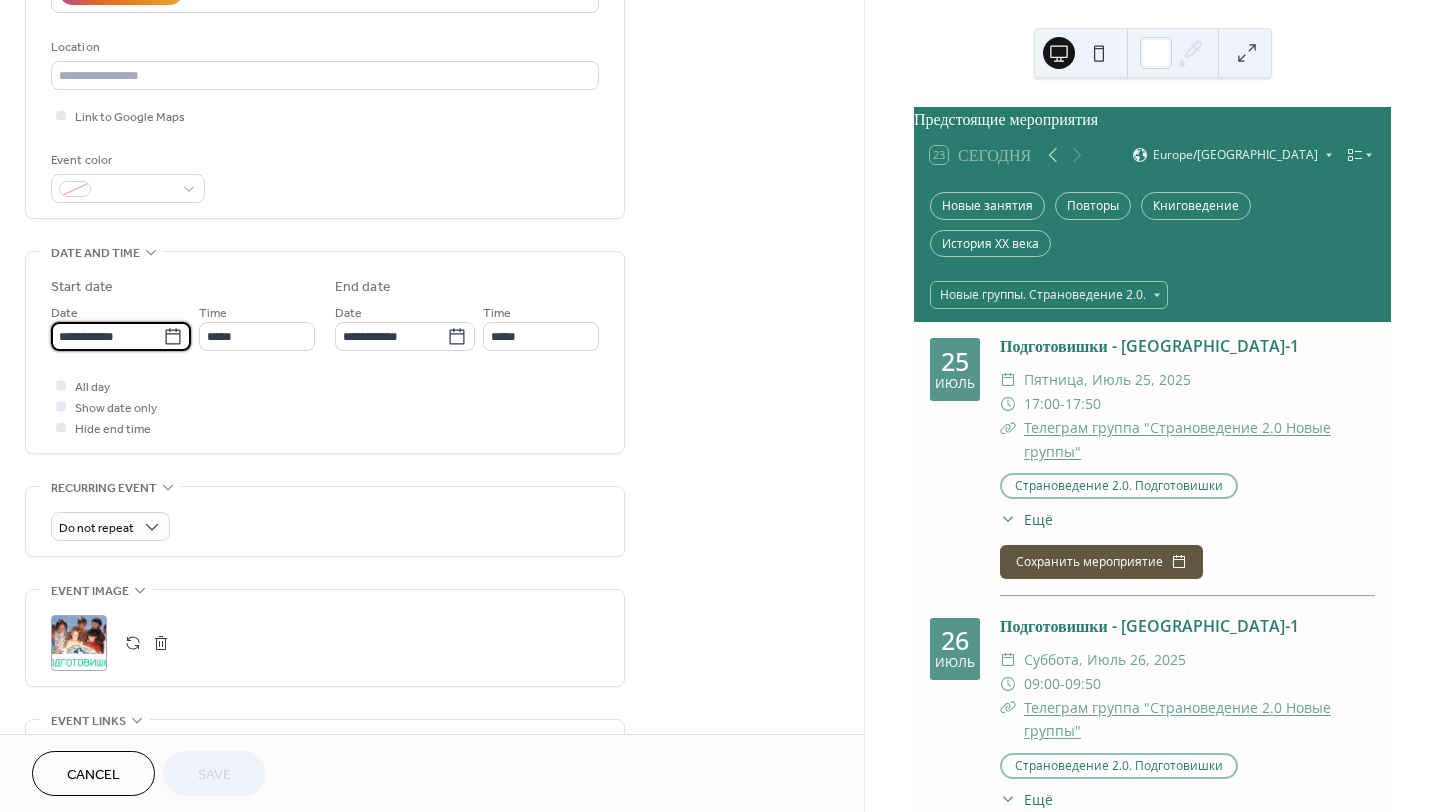 click on "**********" at bounding box center [107, 336] 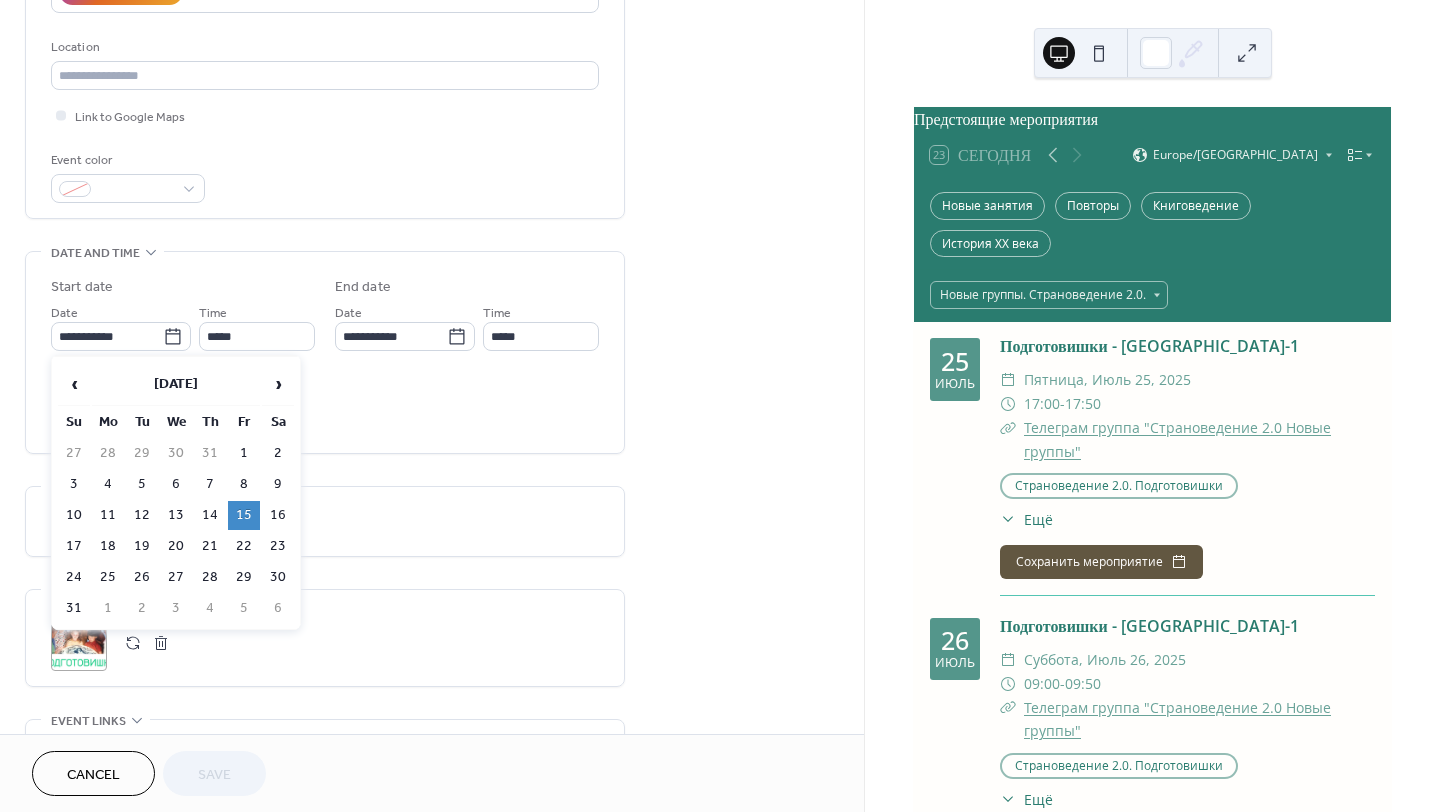 click on "16" at bounding box center (278, 515) 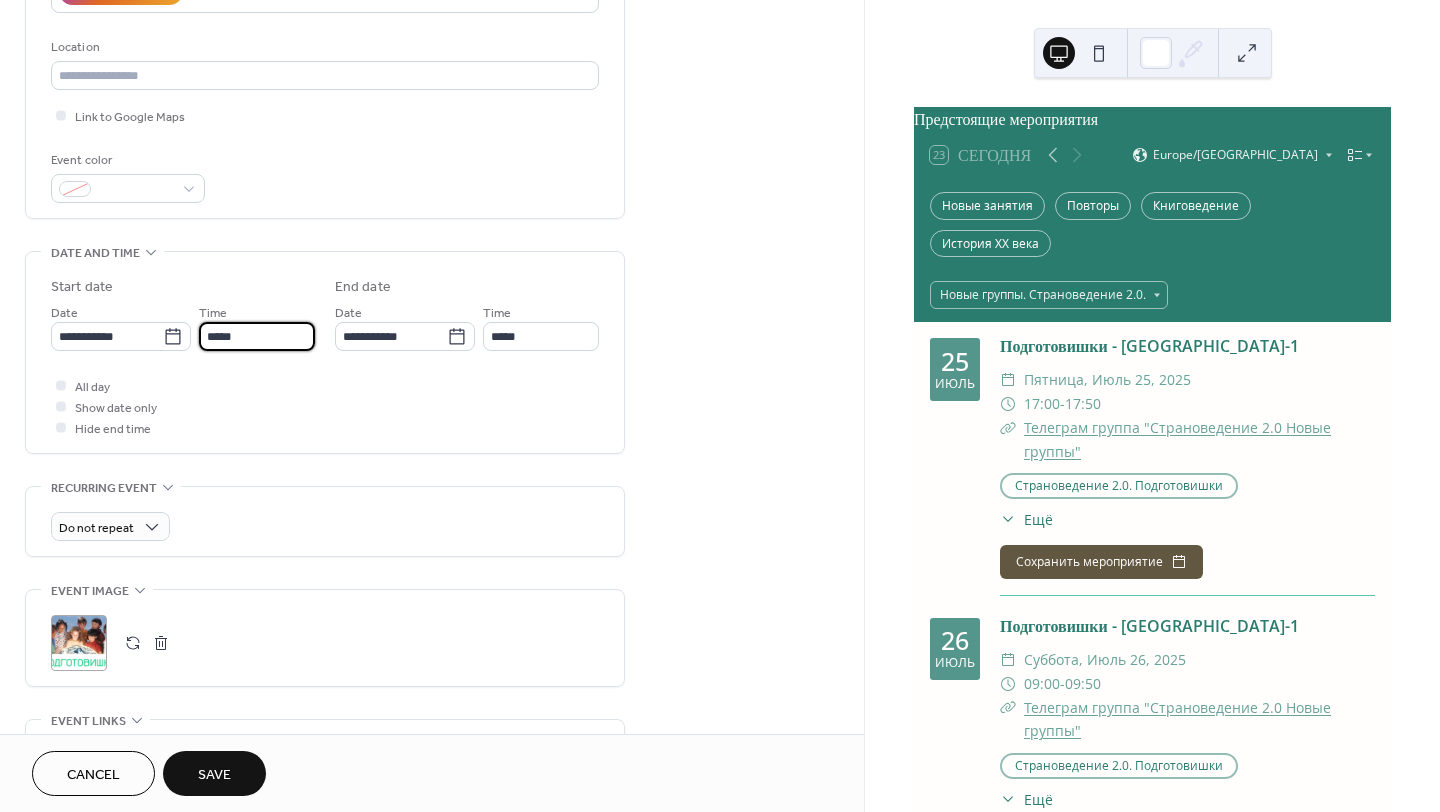 click on "*****" at bounding box center (257, 336) 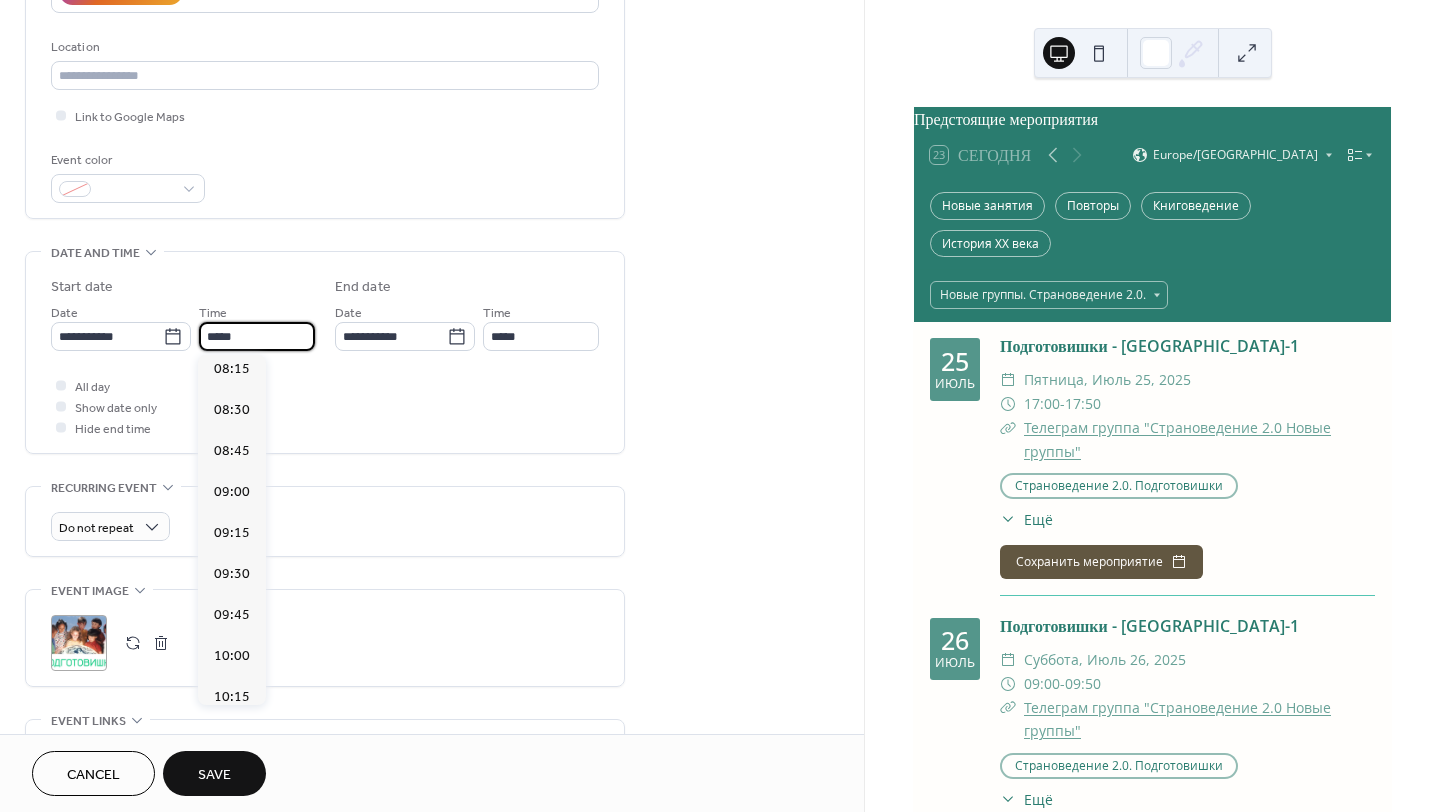 scroll, scrollTop: 1354, scrollLeft: 0, axis: vertical 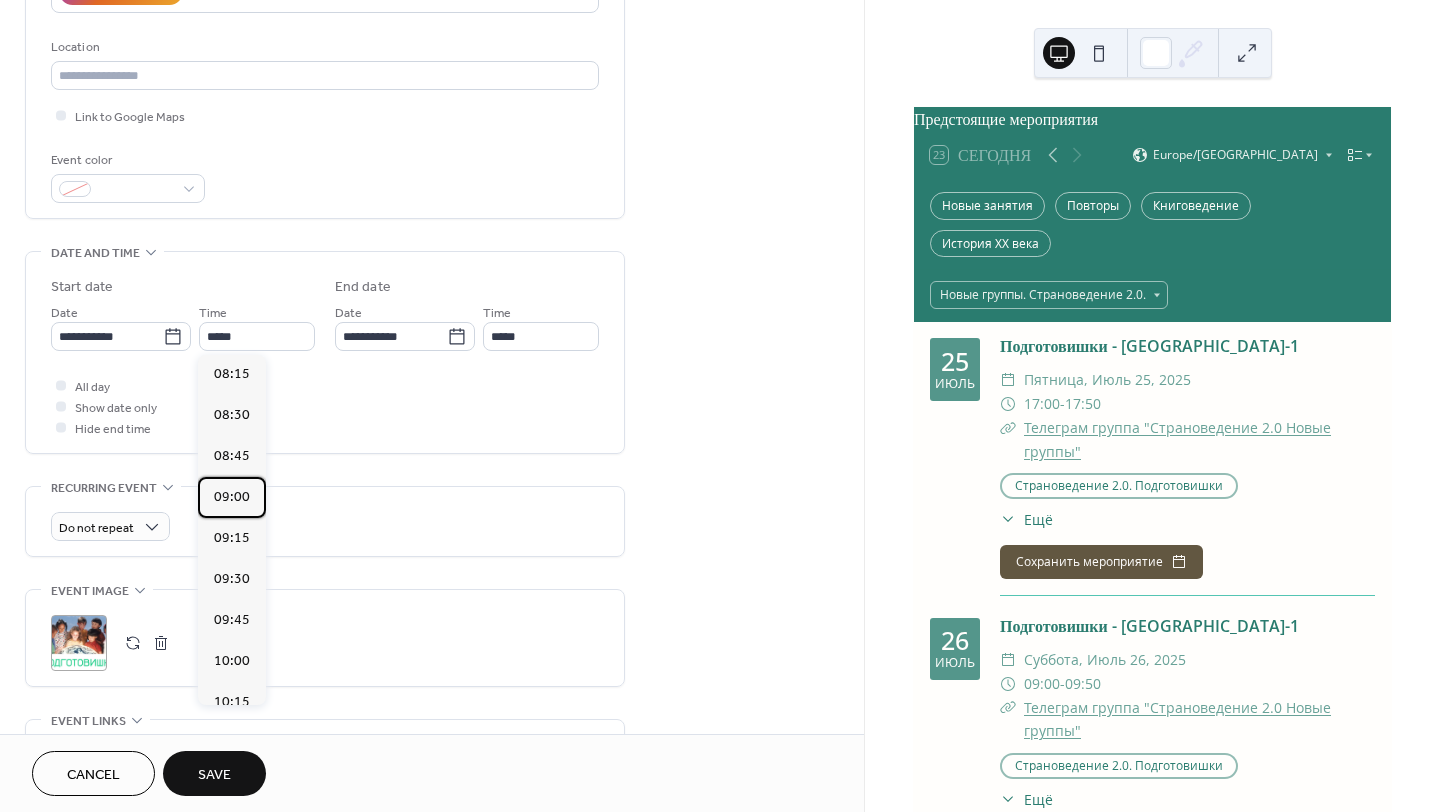 click on "09:00" at bounding box center [232, 497] 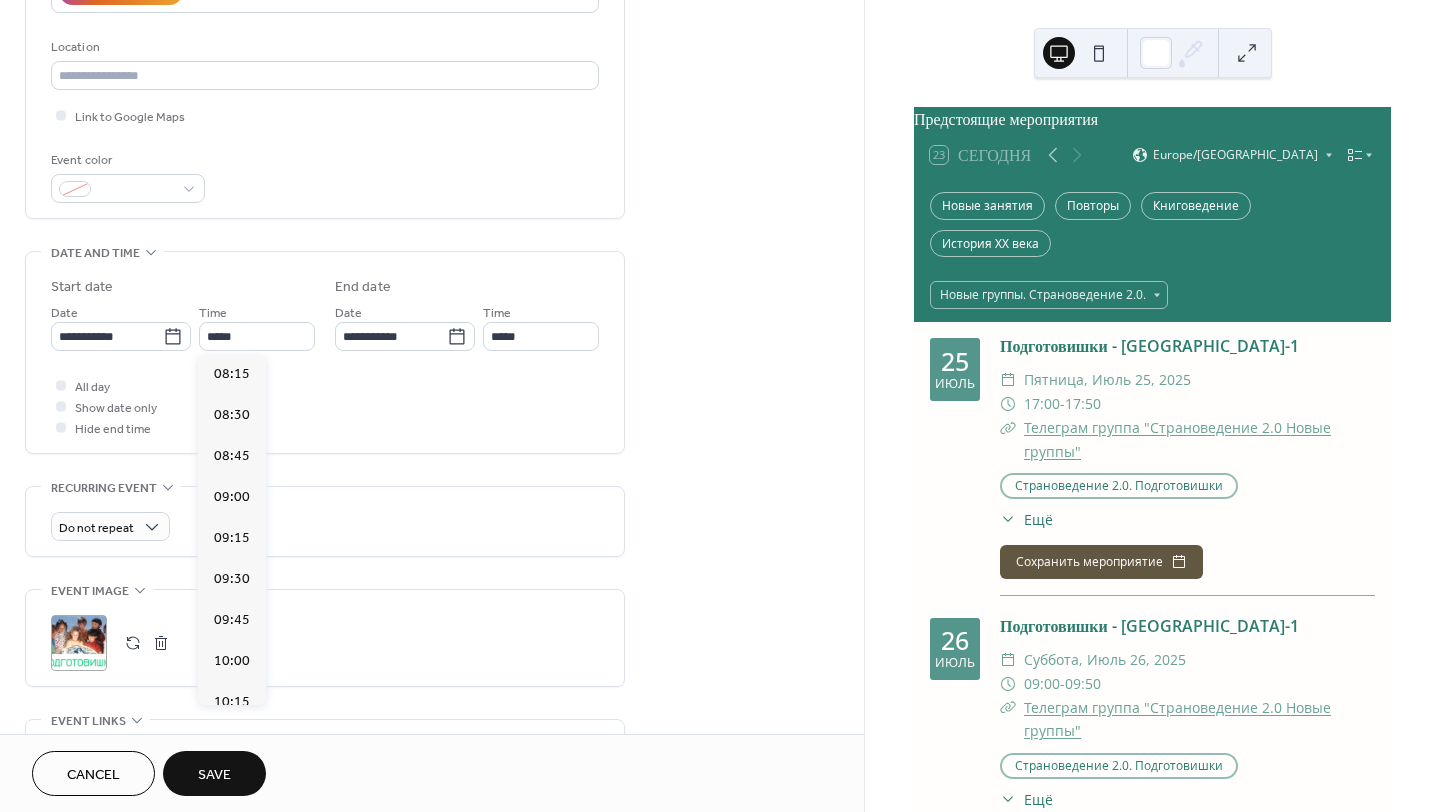 type on "*****" 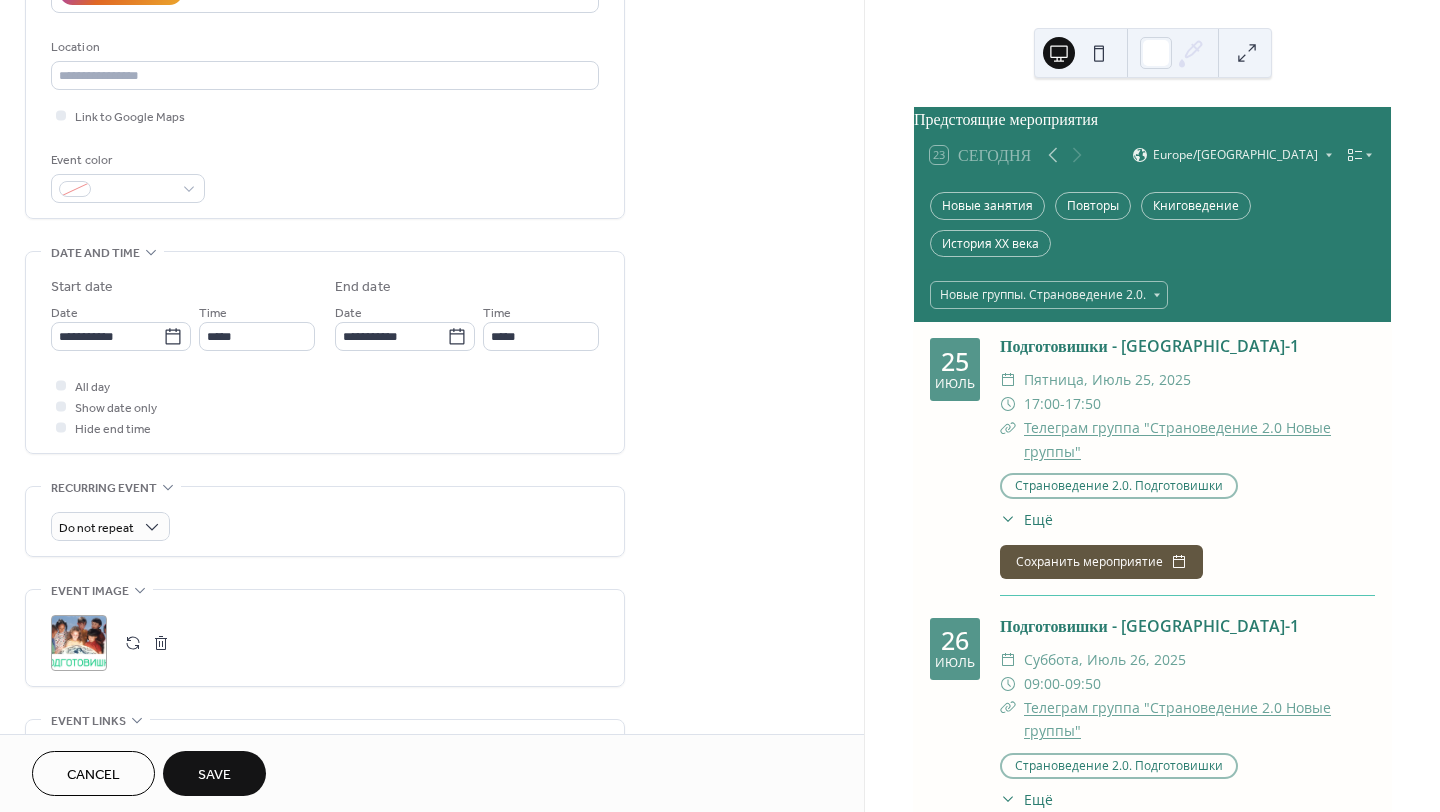 click on "Save" at bounding box center (214, 773) 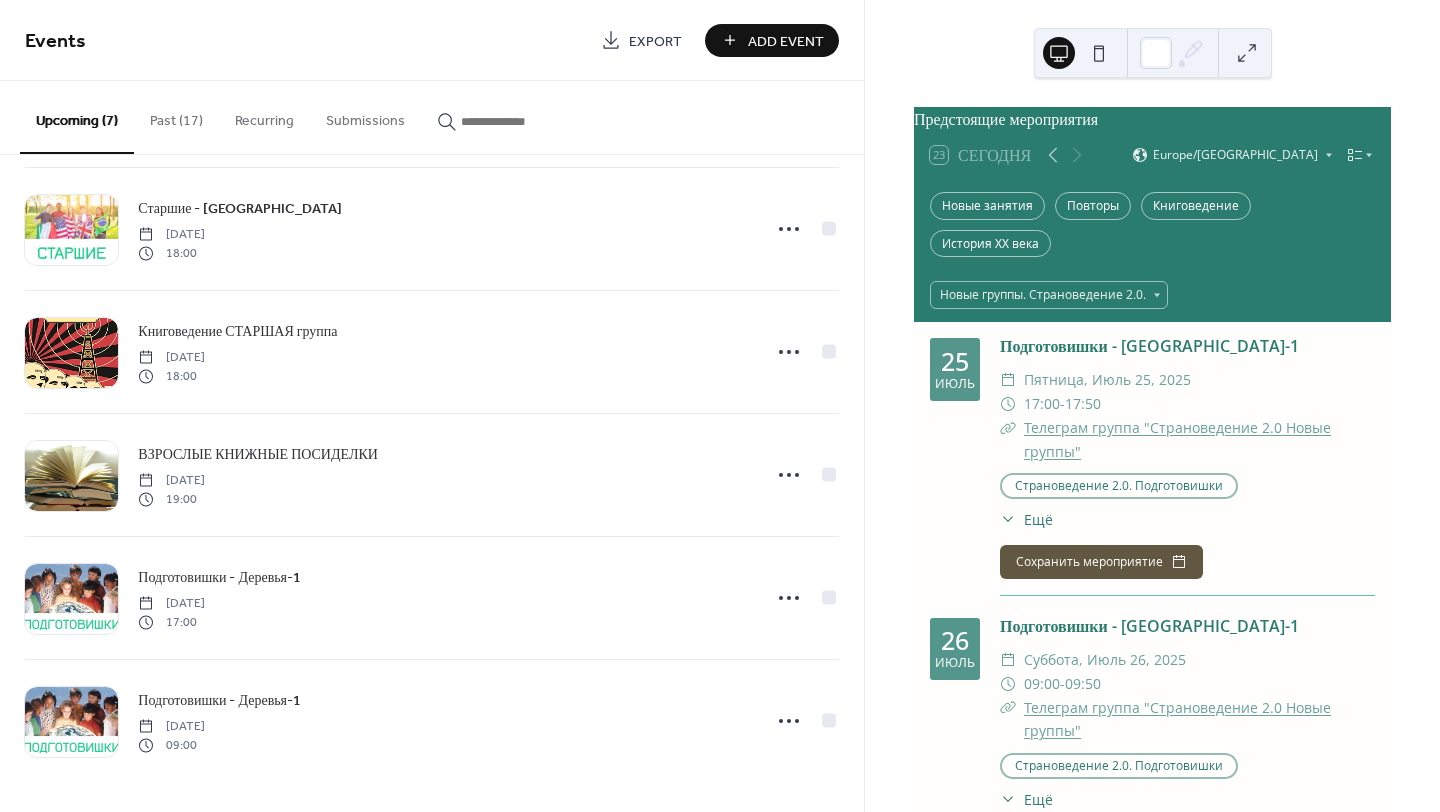 scroll, scrollTop: 0, scrollLeft: 0, axis: both 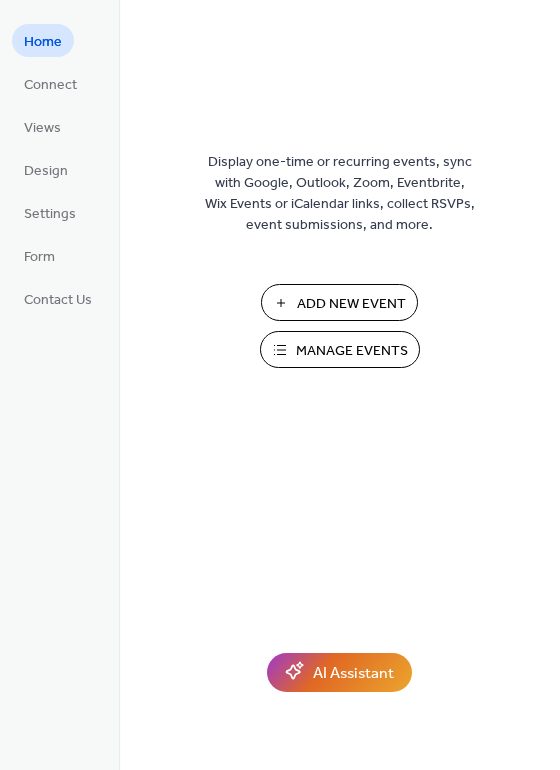 click on "Manage Events" at bounding box center [352, 351] 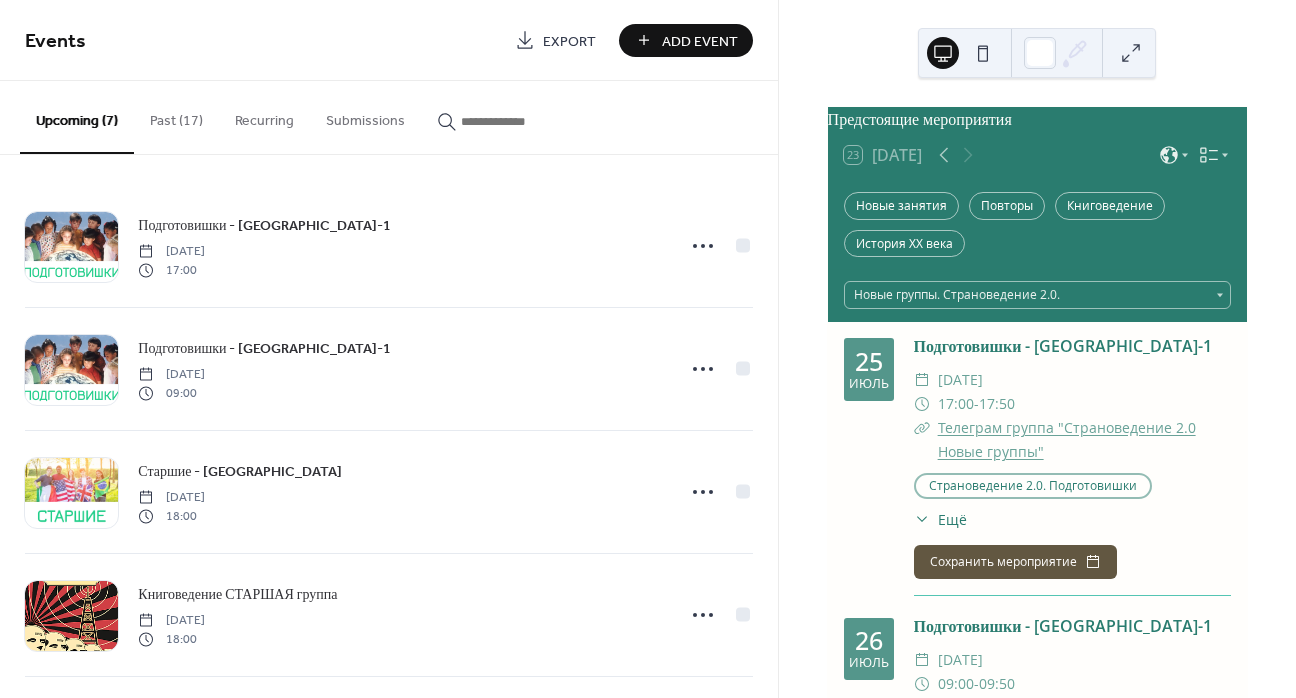 scroll, scrollTop: 0, scrollLeft: 0, axis: both 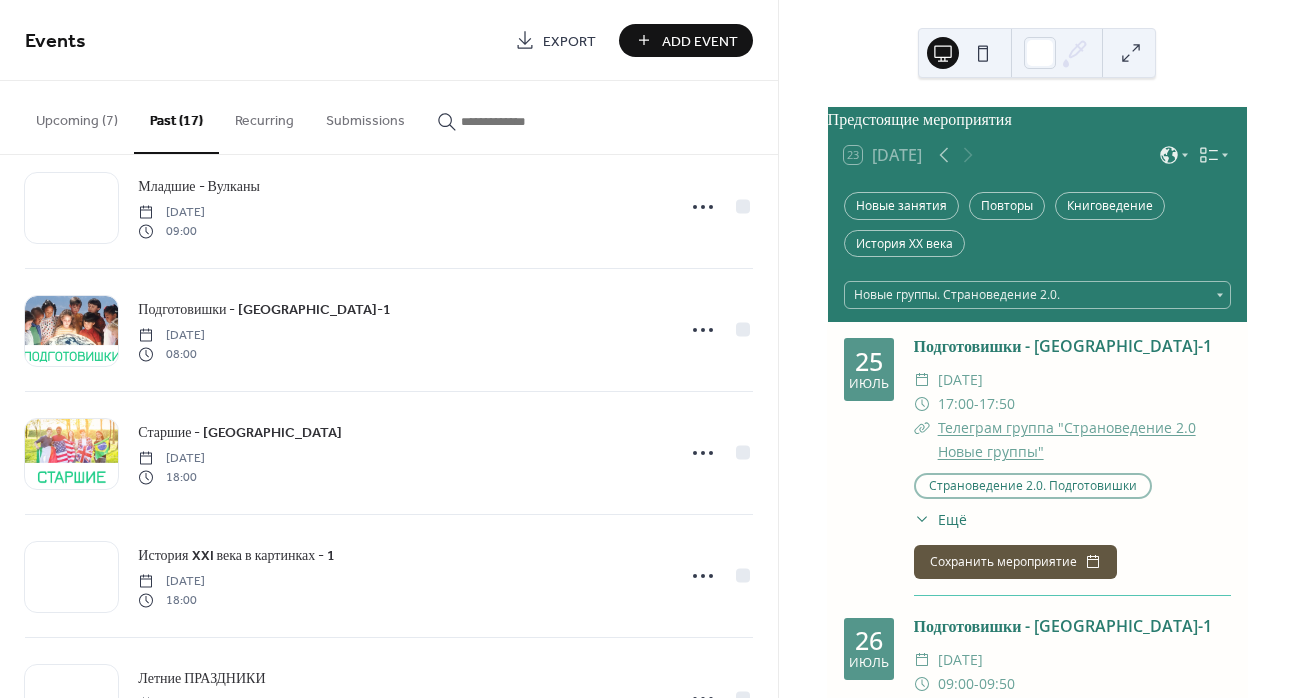 click 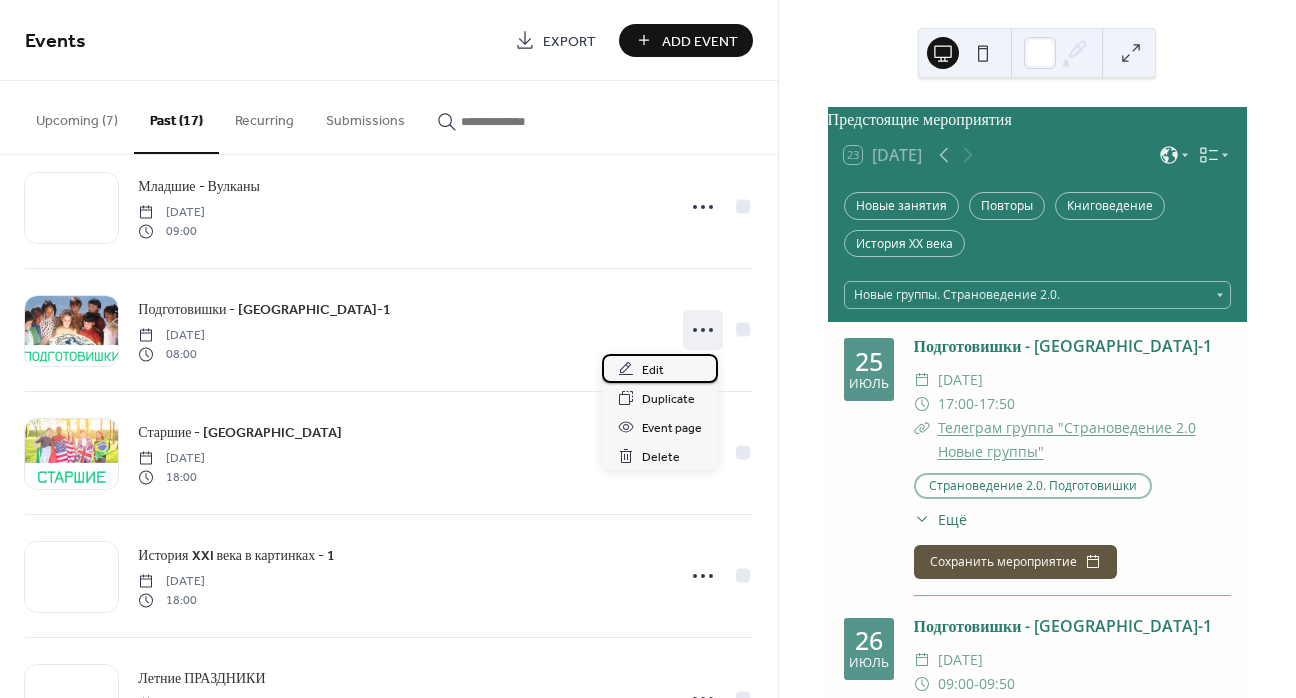 click on "Edit" at bounding box center (660, 368) 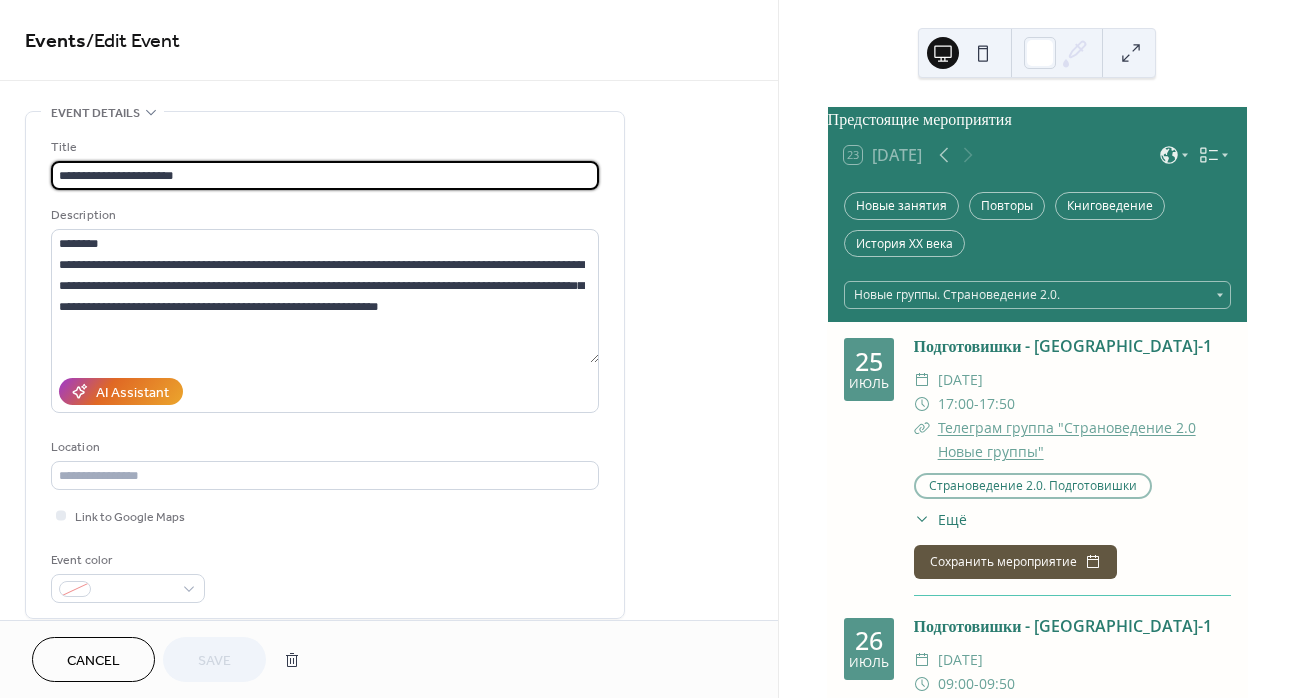 drag, startPoint x: 215, startPoint y: 176, endPoint x: 146, endPoint y: 165, distance: 69.87131 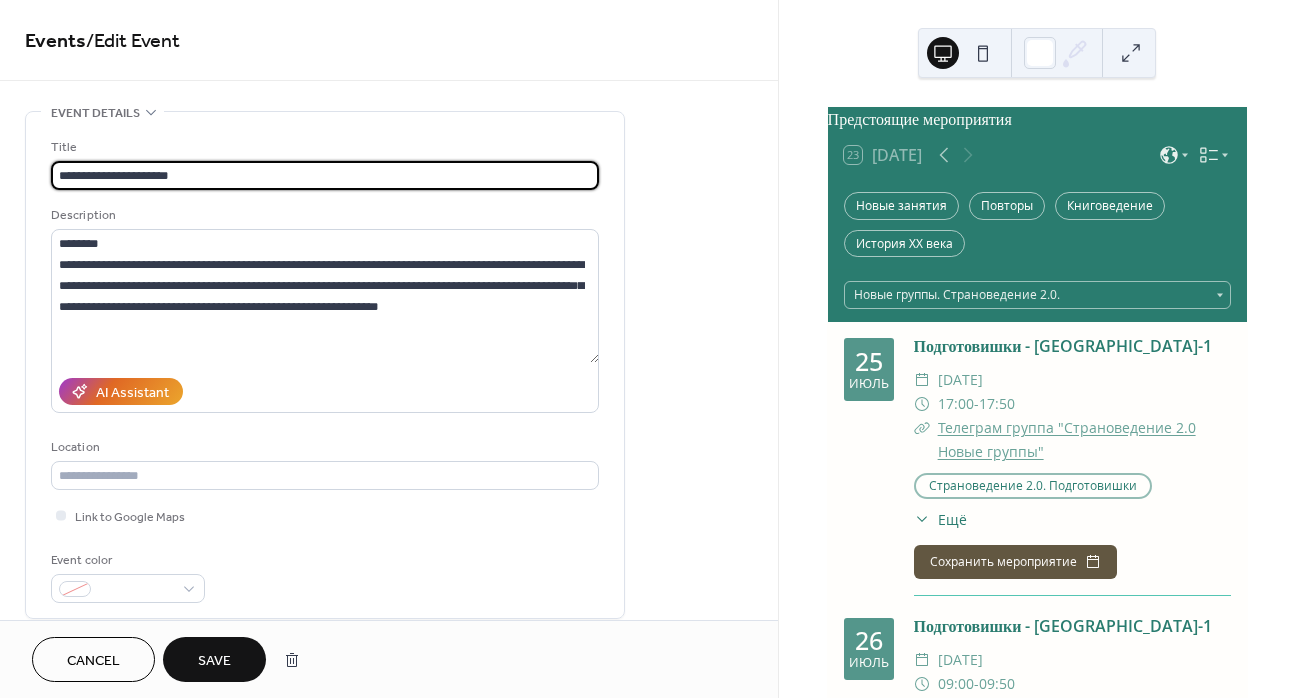 type on "**********" 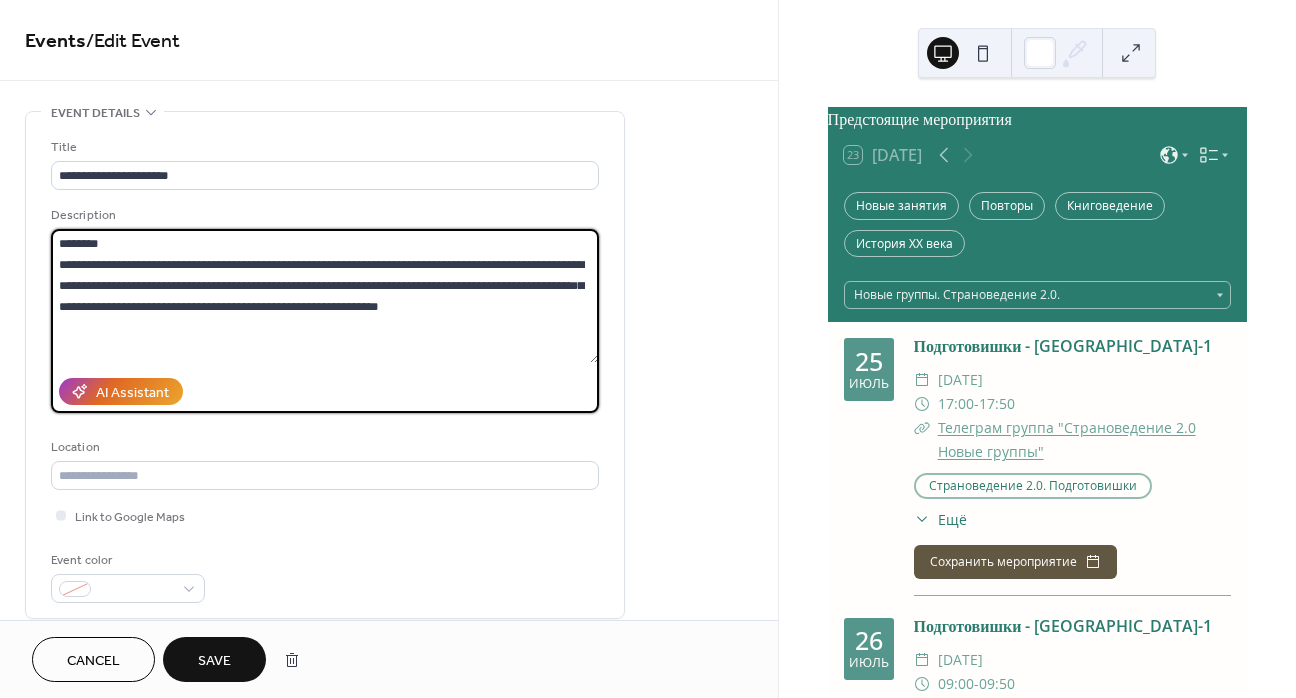drag, startPoint x: 135, startPoint y: 237, endPoint x: 39, endPoint y: 231, distance: 96.18732 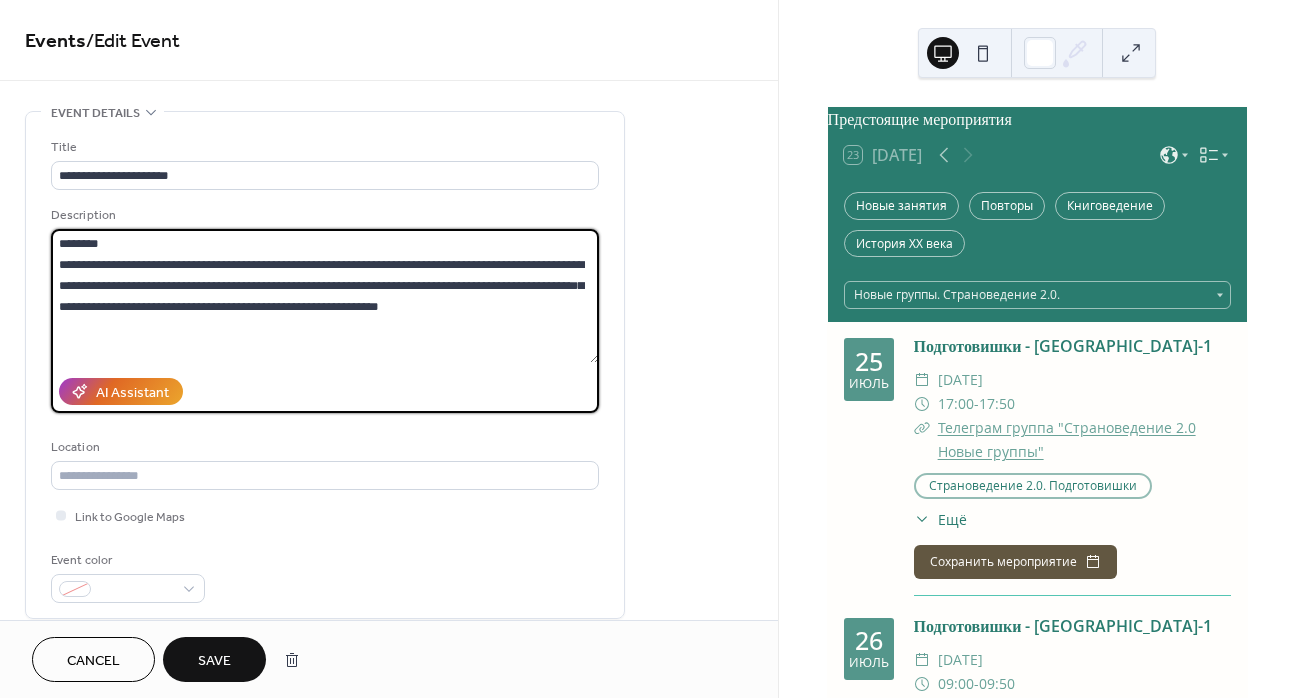 click on "**********" at bounding box center (325, 365) 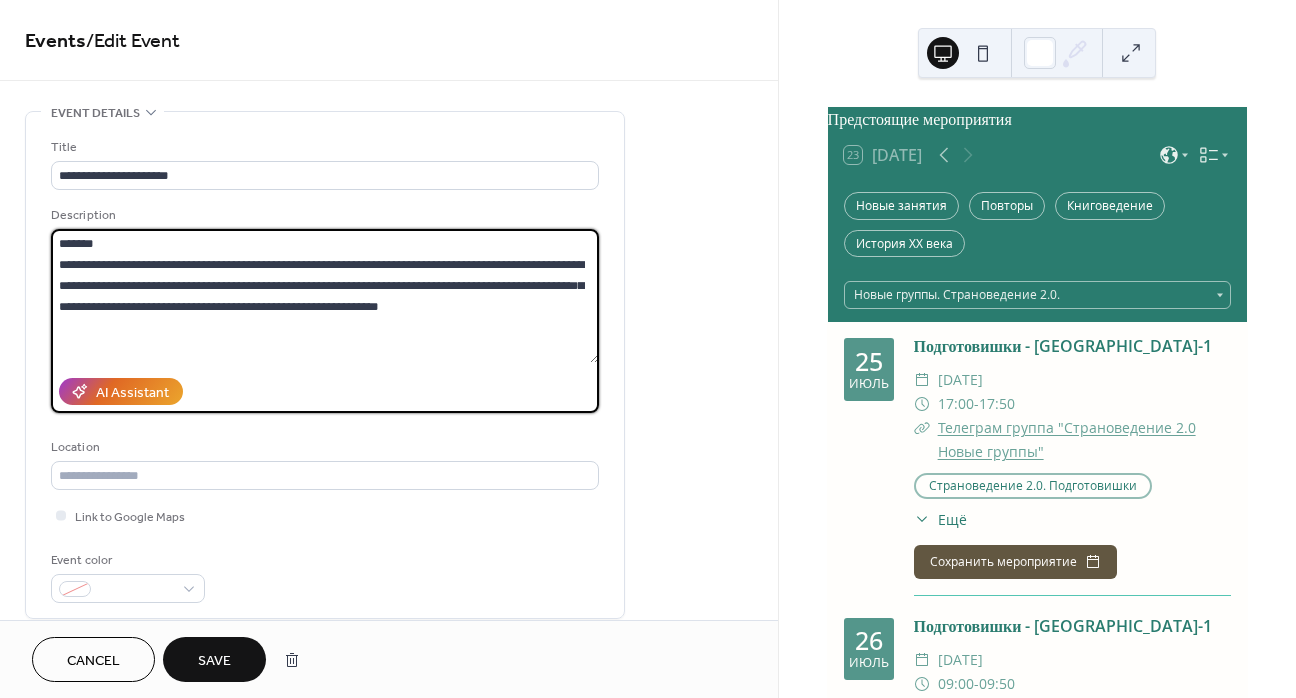 drag, startPoint x: 569, startPoint y: 308, endPoint x: 6, endPoint y: 264, distance: 564.71674 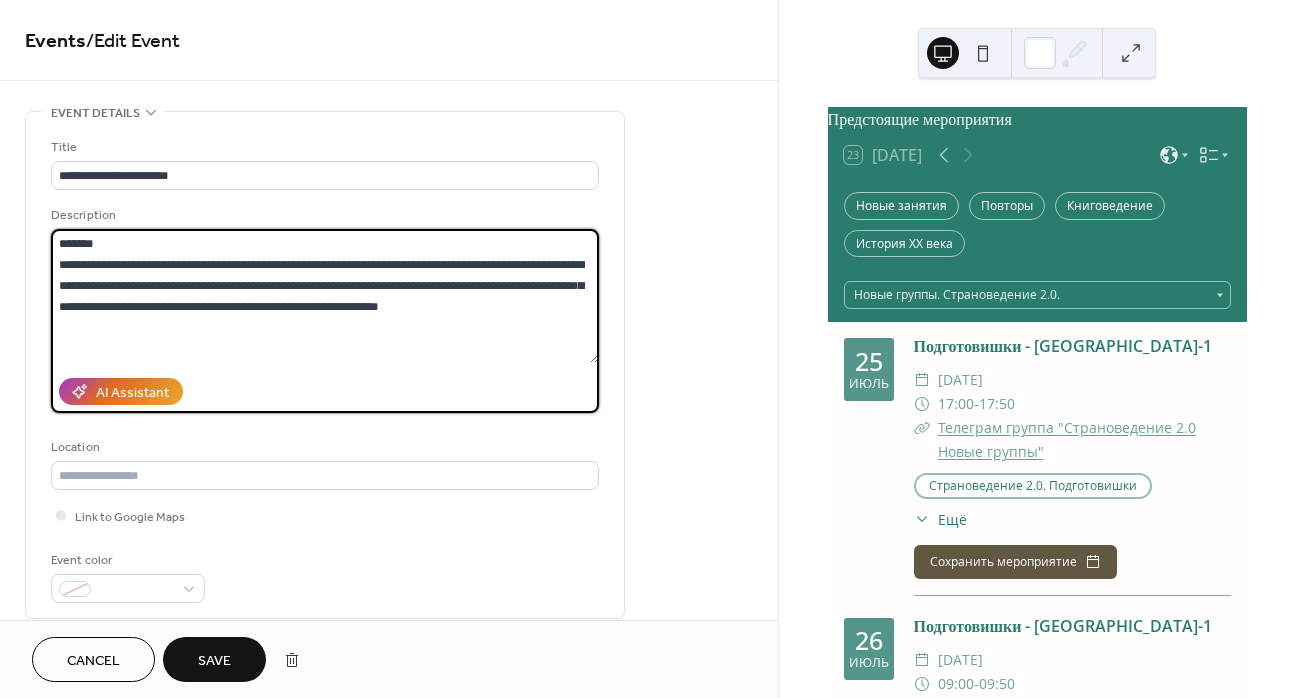 click on "**********" at bounding box center (389, 918) 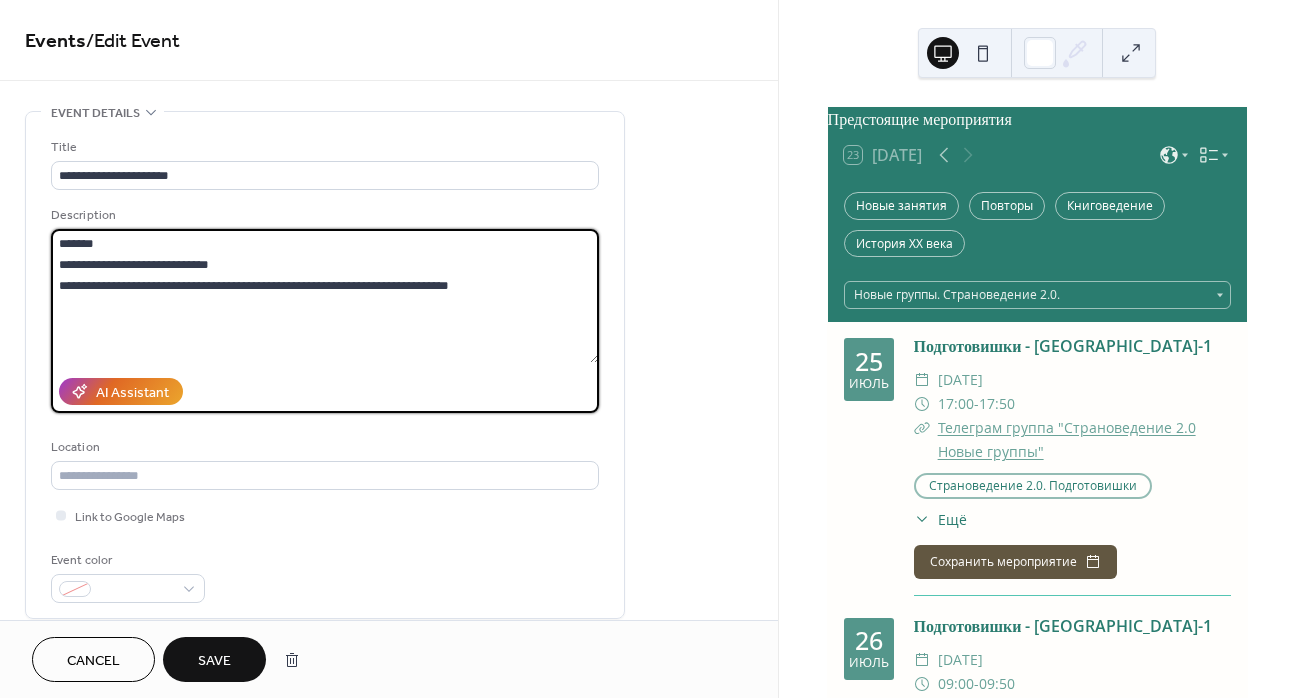 click on "**********" at bounding box center (325, 296) 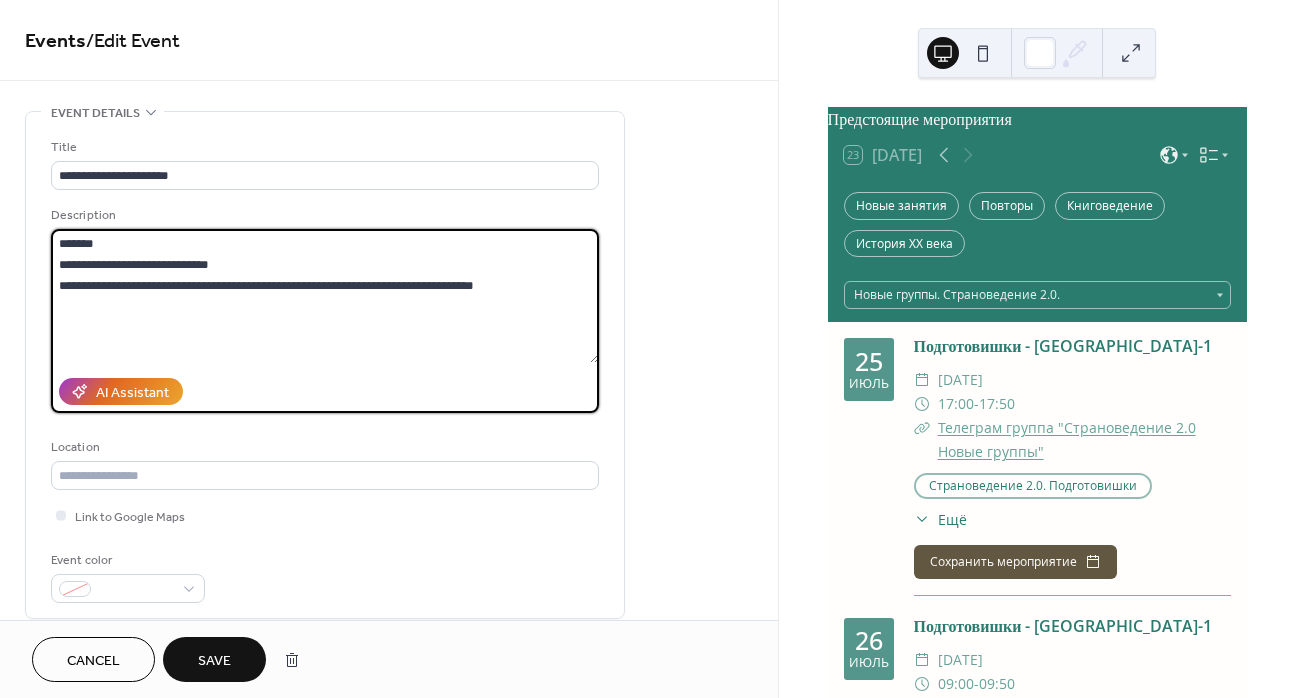 click on "**********" at bounding box center [325, 296] 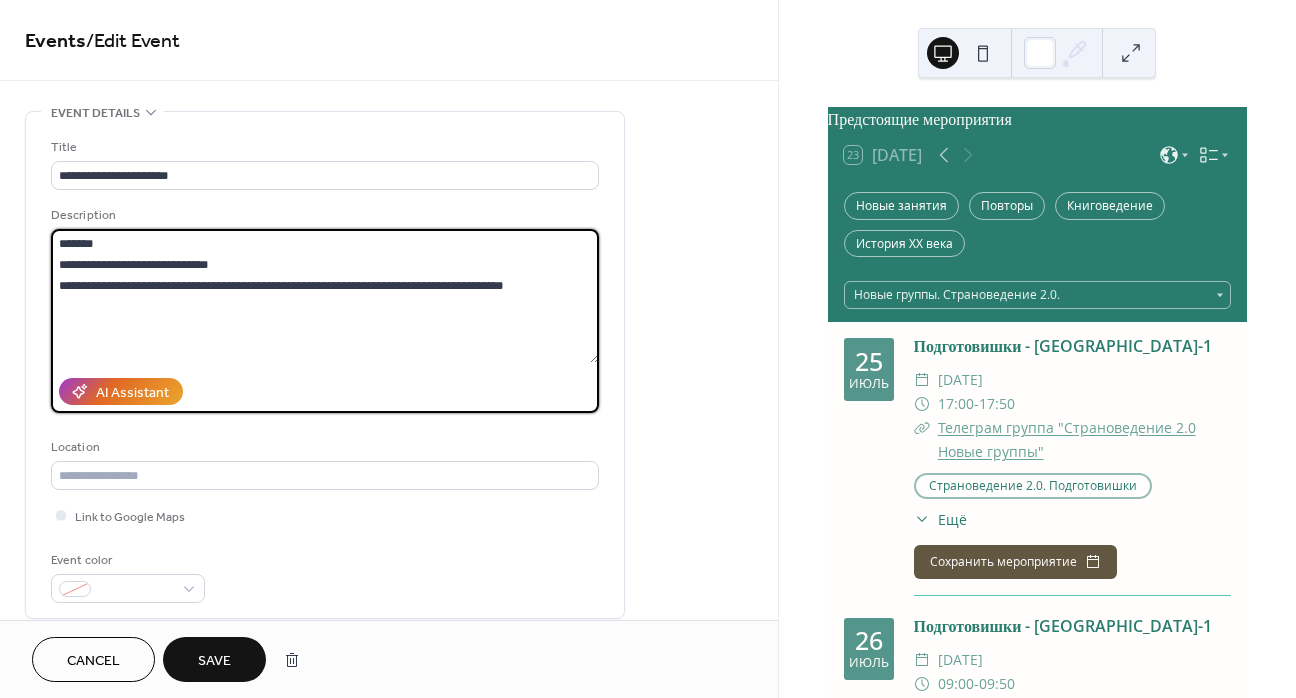 click on "**********" at bounding box center (325, 296) 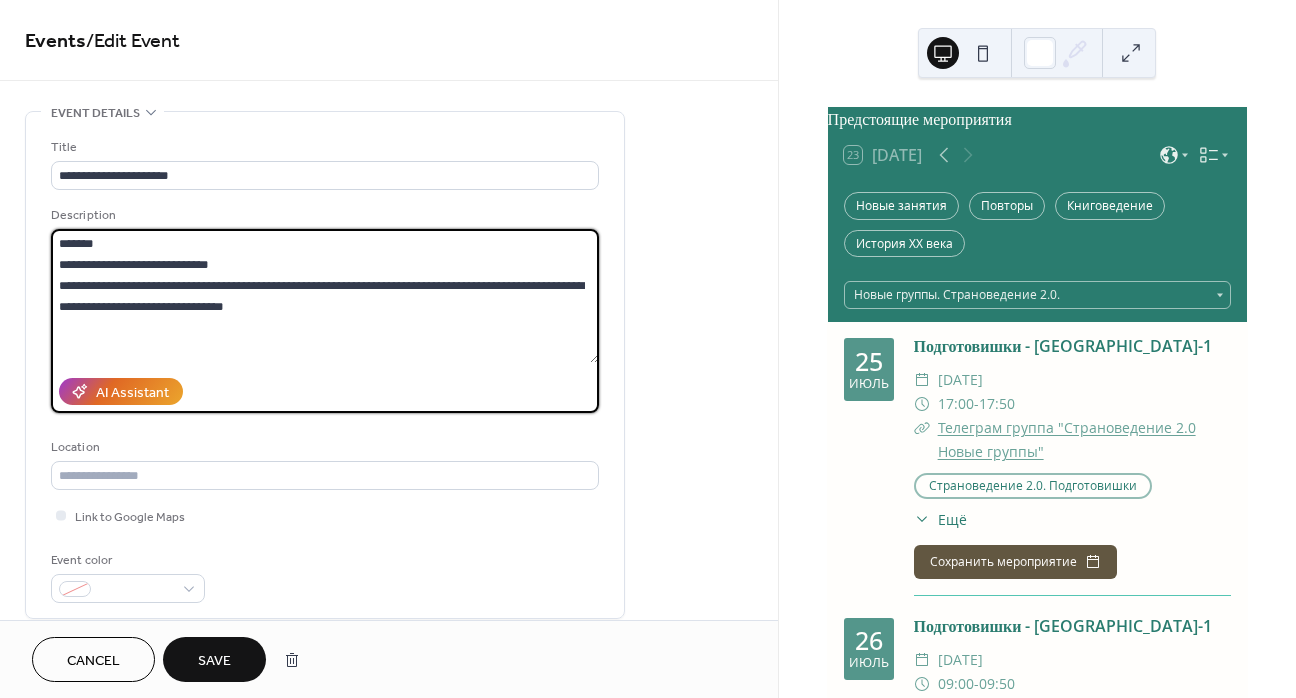 click on "**********" at bounding box center (325, 296) 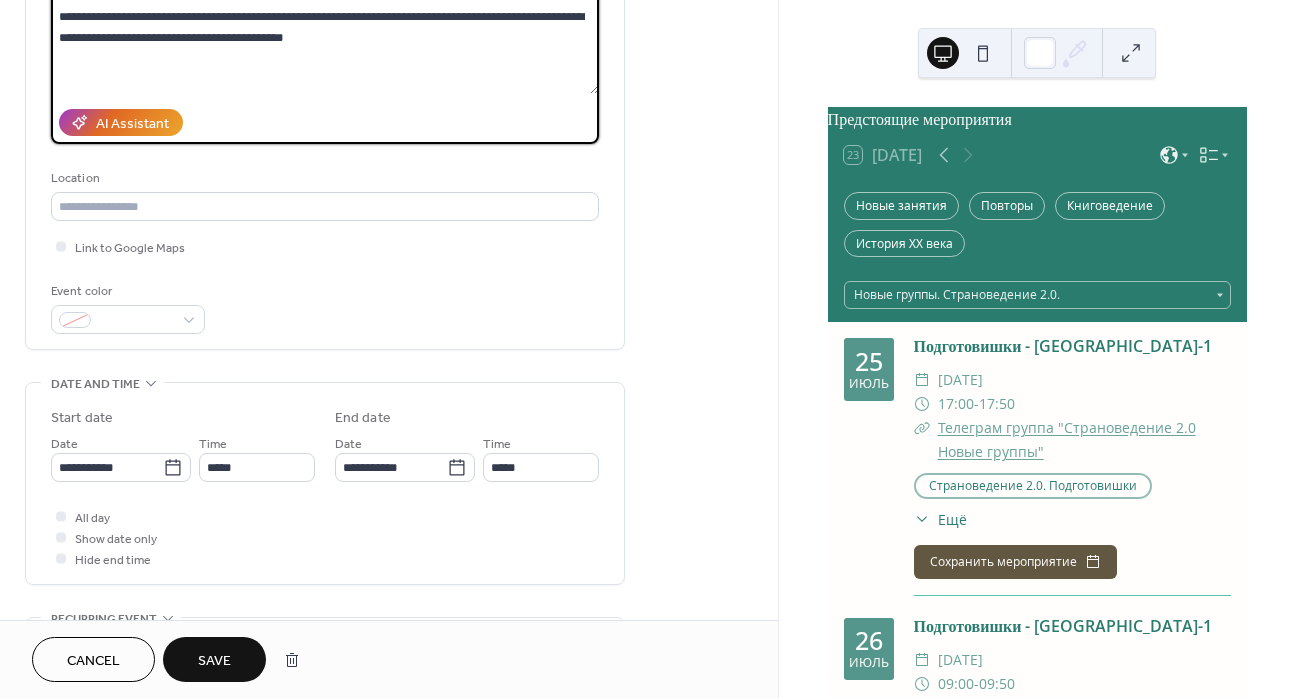 scroll, scrollTop: 300, scrollLeft: 0, axis: vertical 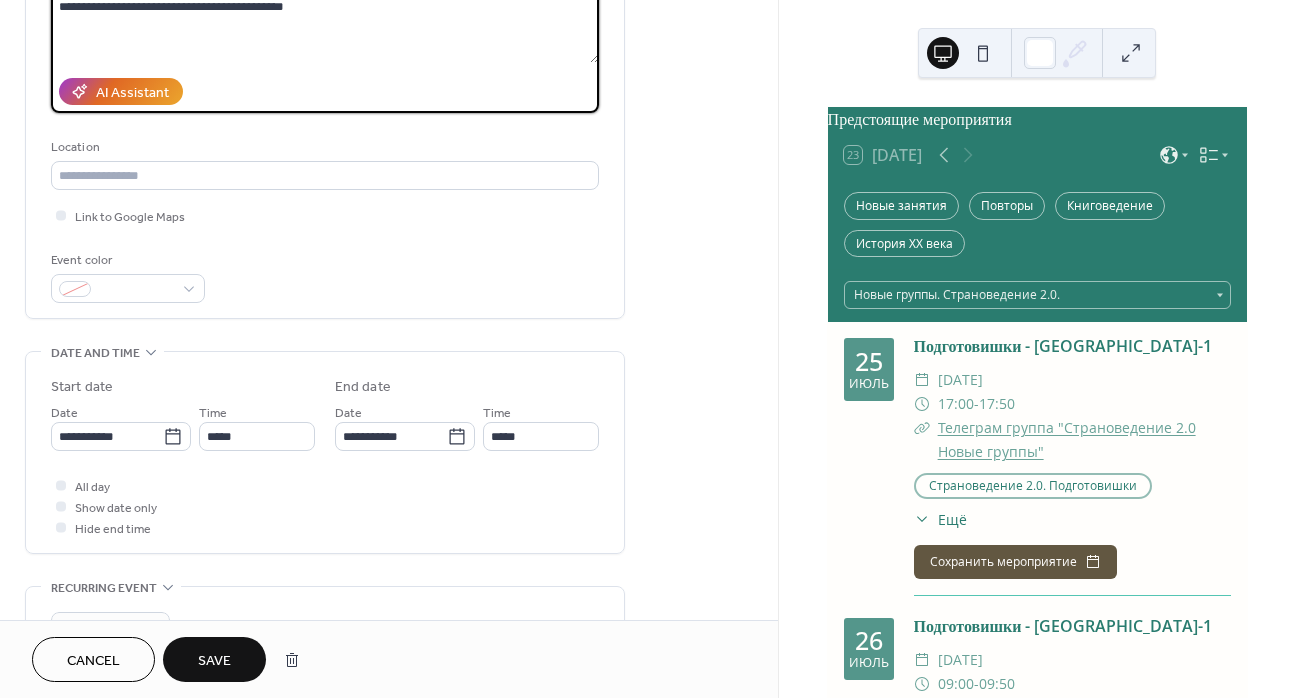 type on "**********" 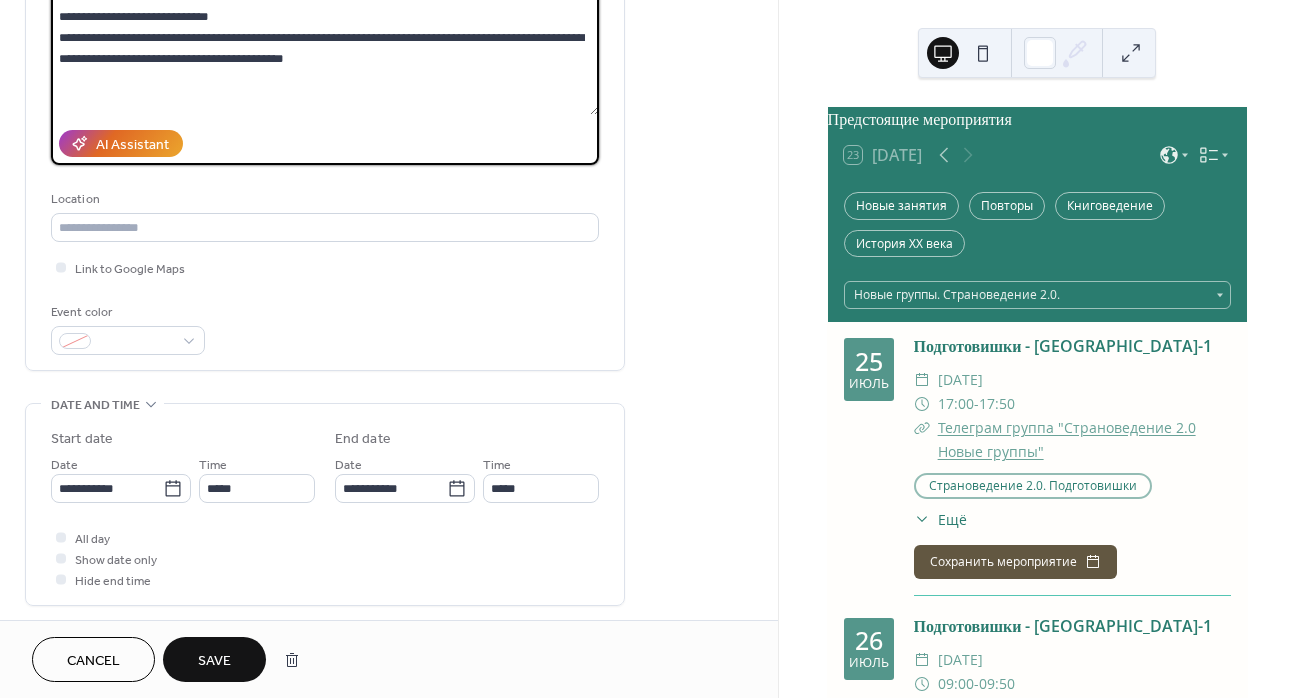 scroll, scrollTop: 300, scrollLeft: 0, axis: vertical 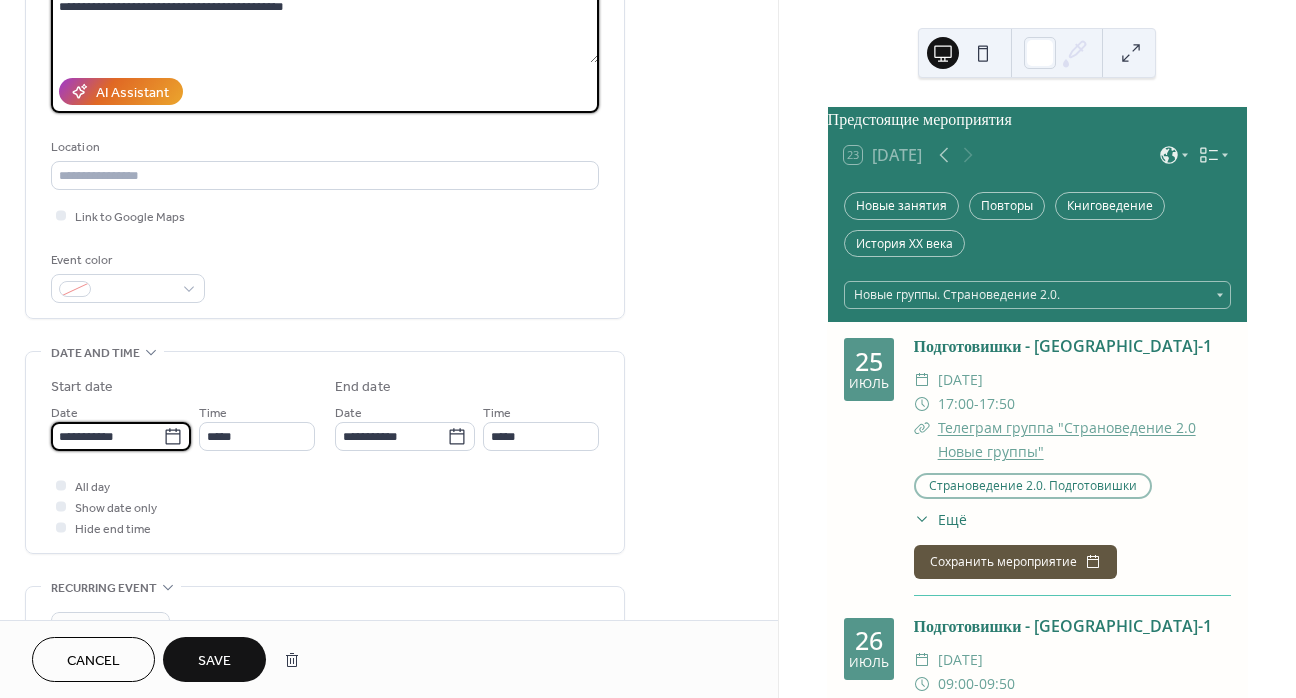 click on "**********" at bounding box center [107, 436] 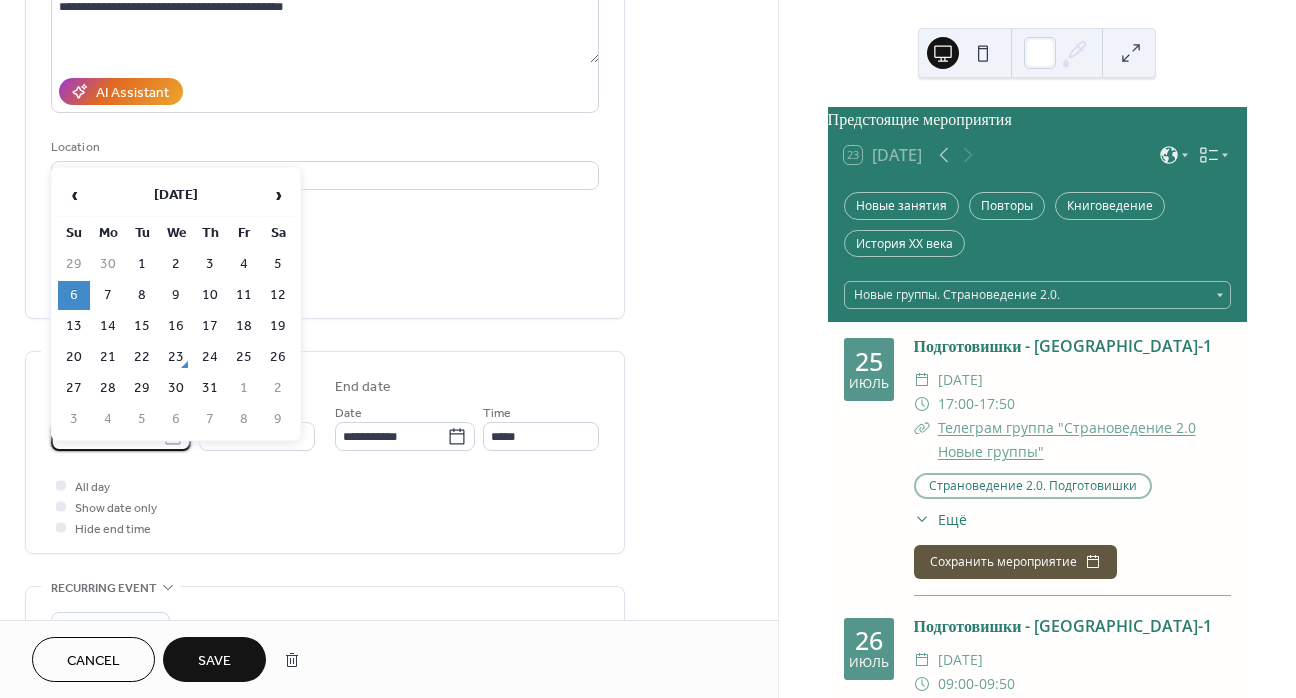 click on "›" at bounding box center (278, 195) 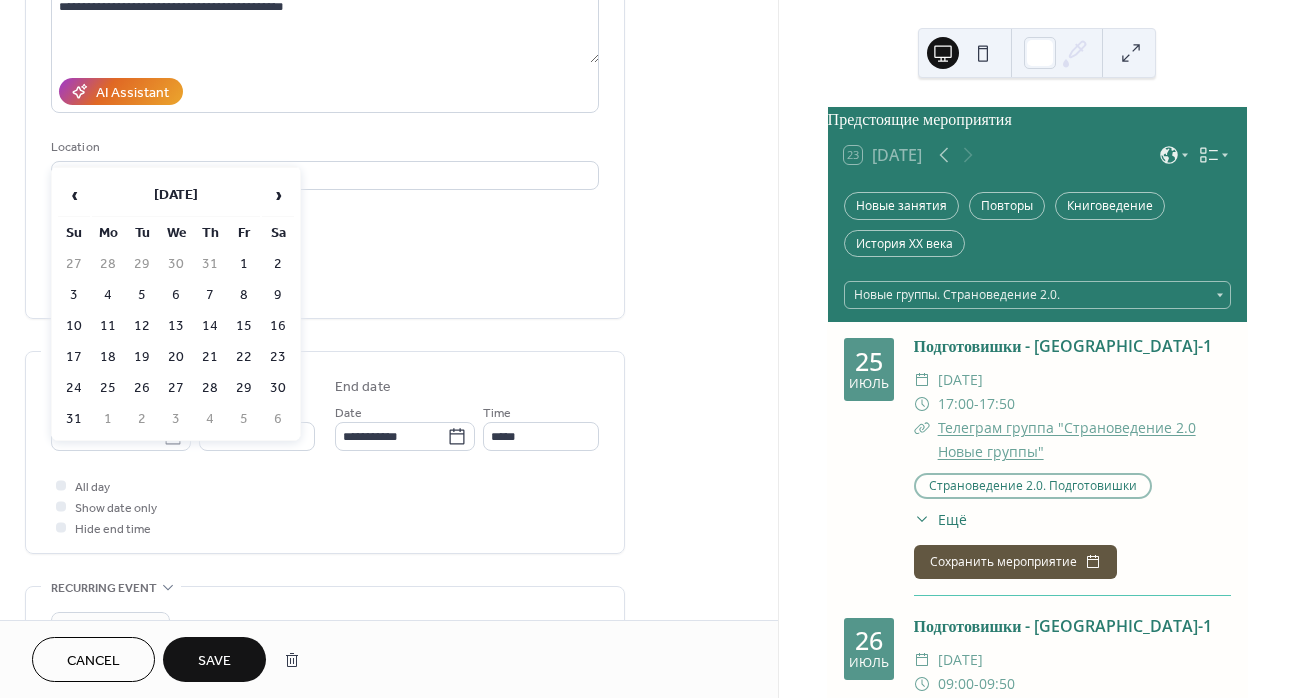click on "22" at bounding box center [244, 357] 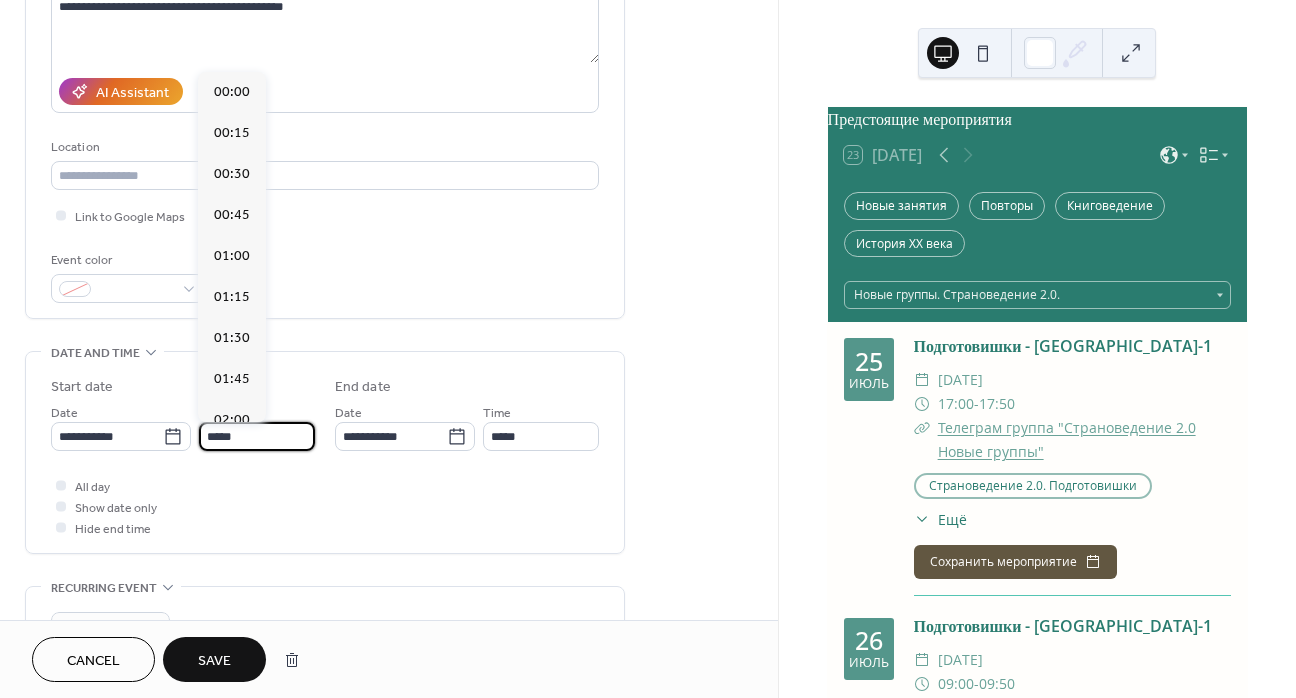 scroll, scrollTop: 1296, scrollLeft: 0, axis: vertical 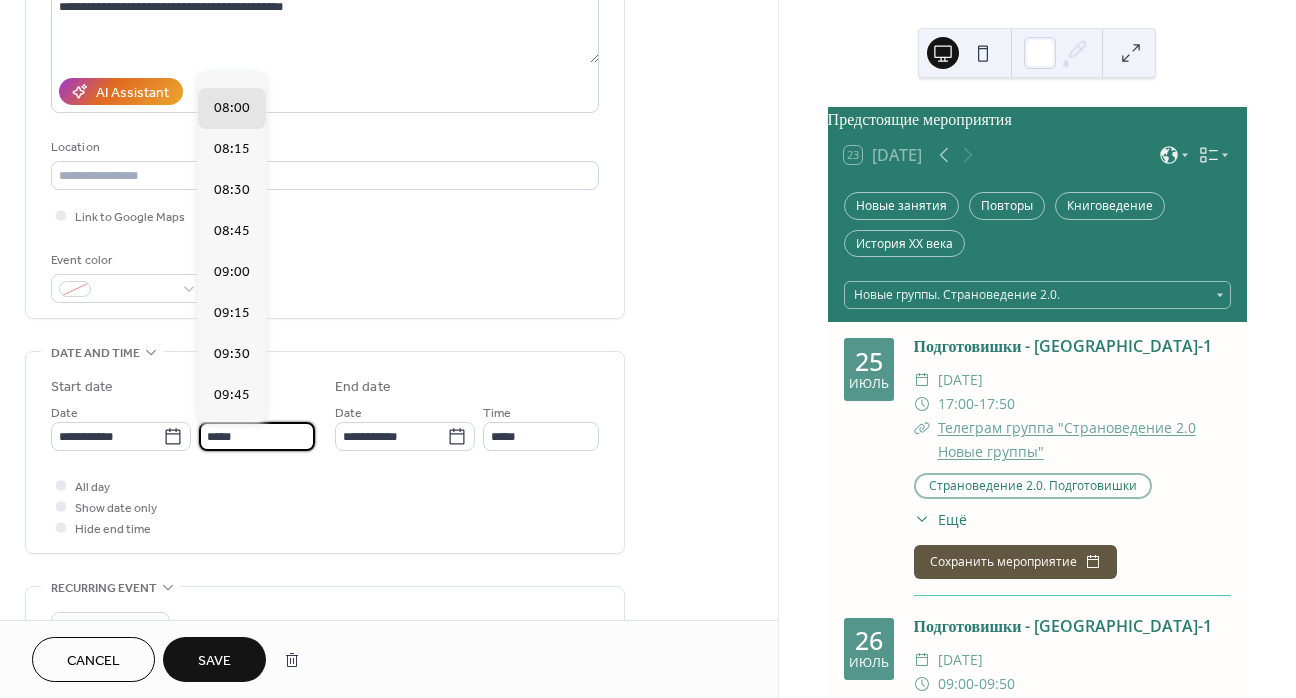 drag, startPoint x: 218, startPoint y: 434, endPoint x: 185, endPoint y: 438, distance: 33.24154 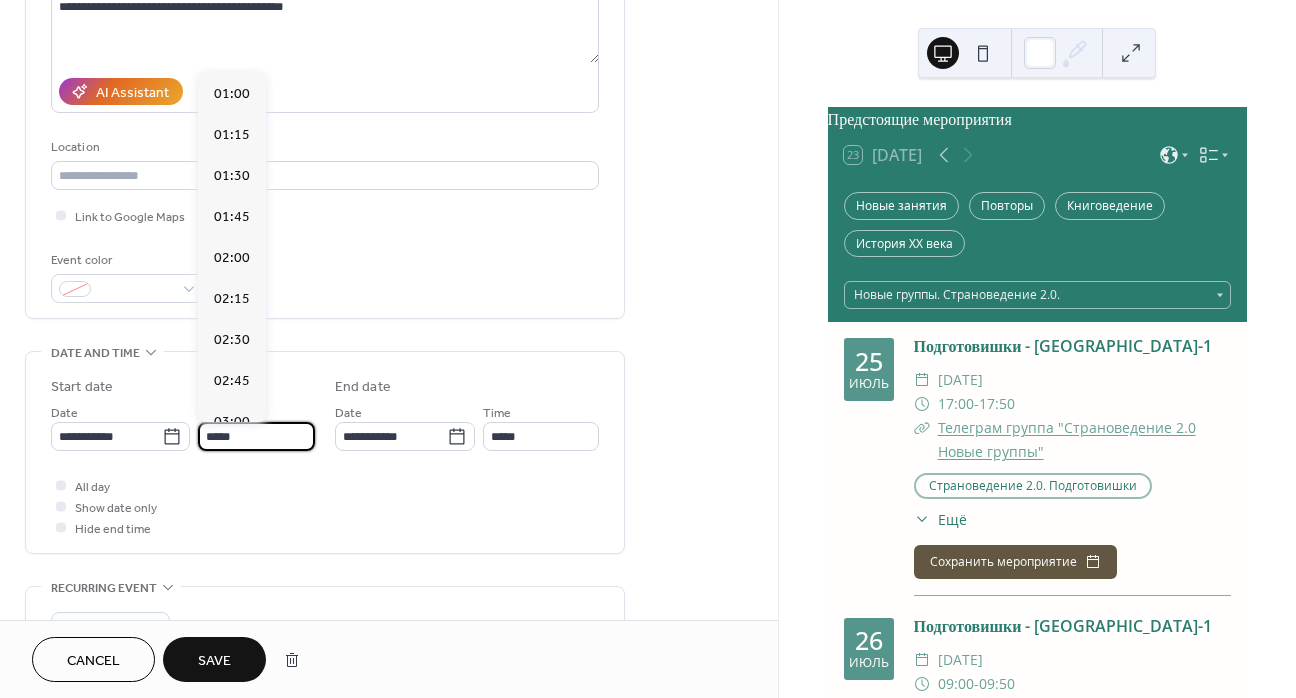 scroll, scrollTop: 2754, scrollLeft: 0, axis: vertical 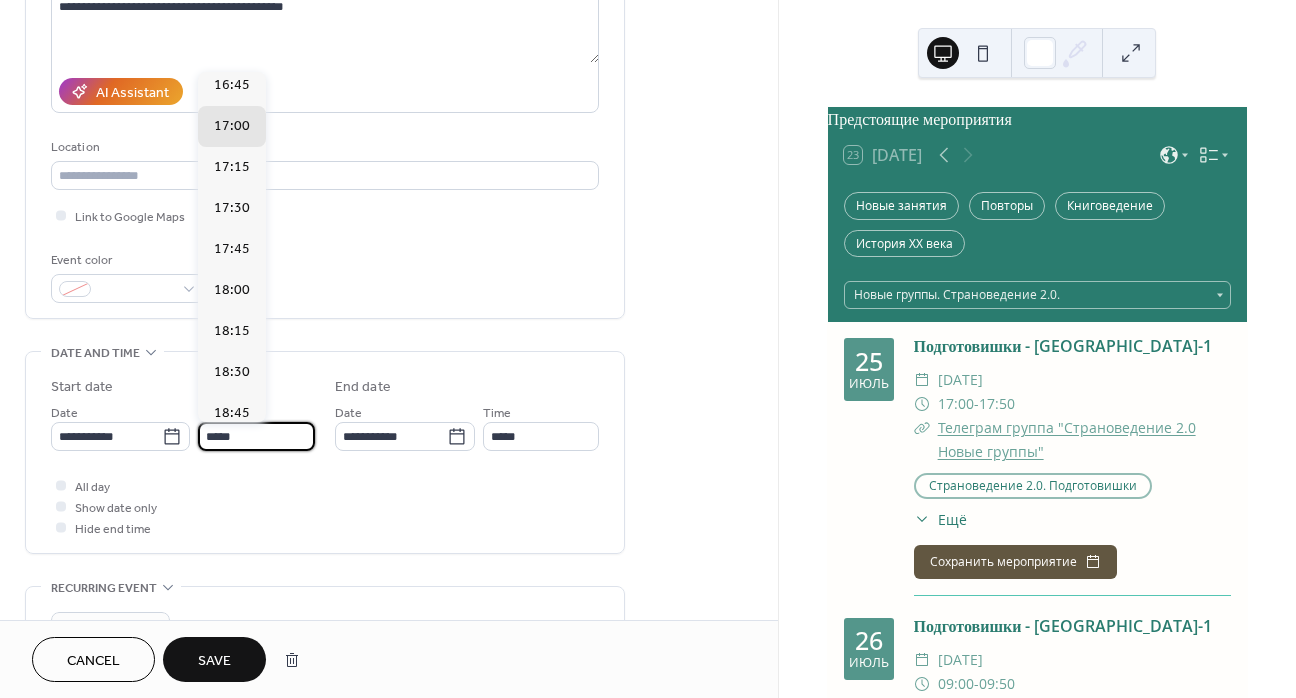 type on "*****" 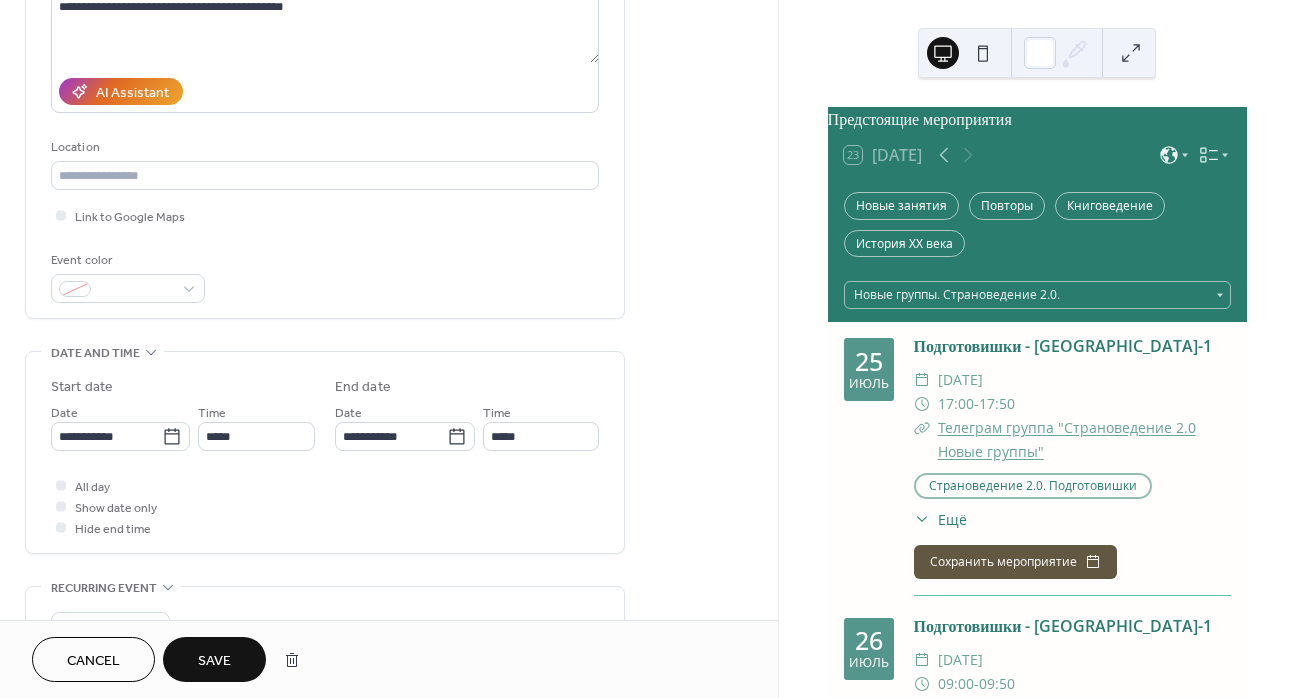 scroll, scrollTop: 0, scrollLeft: 0, axis: both 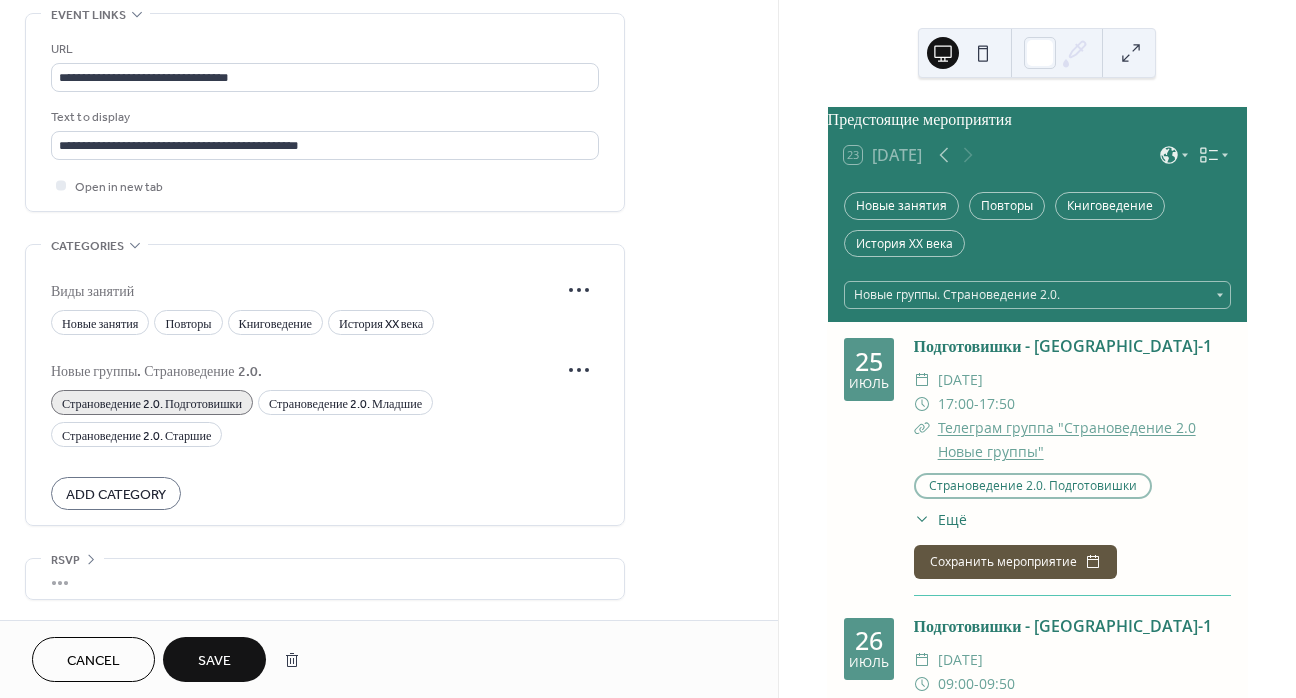 click on "Save" at bounding box center (214, 661) 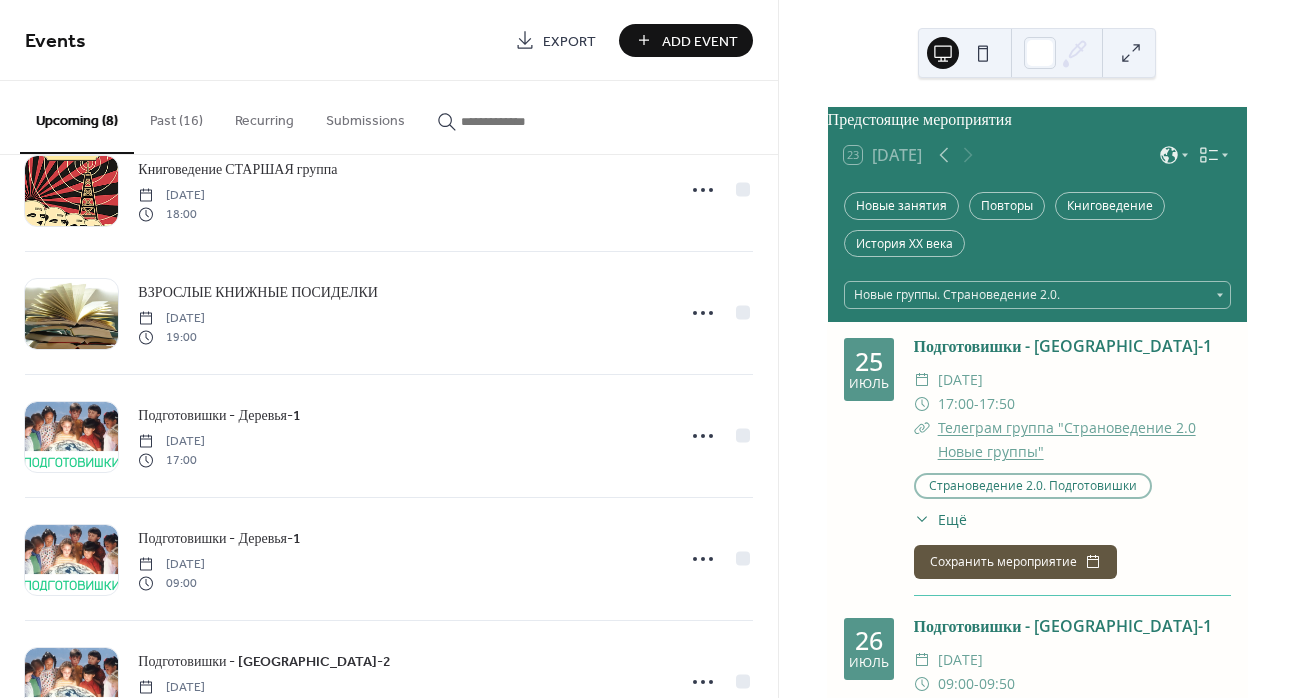 scroll, scrollTop: 500, scrollLeft: 0, axis: vertical 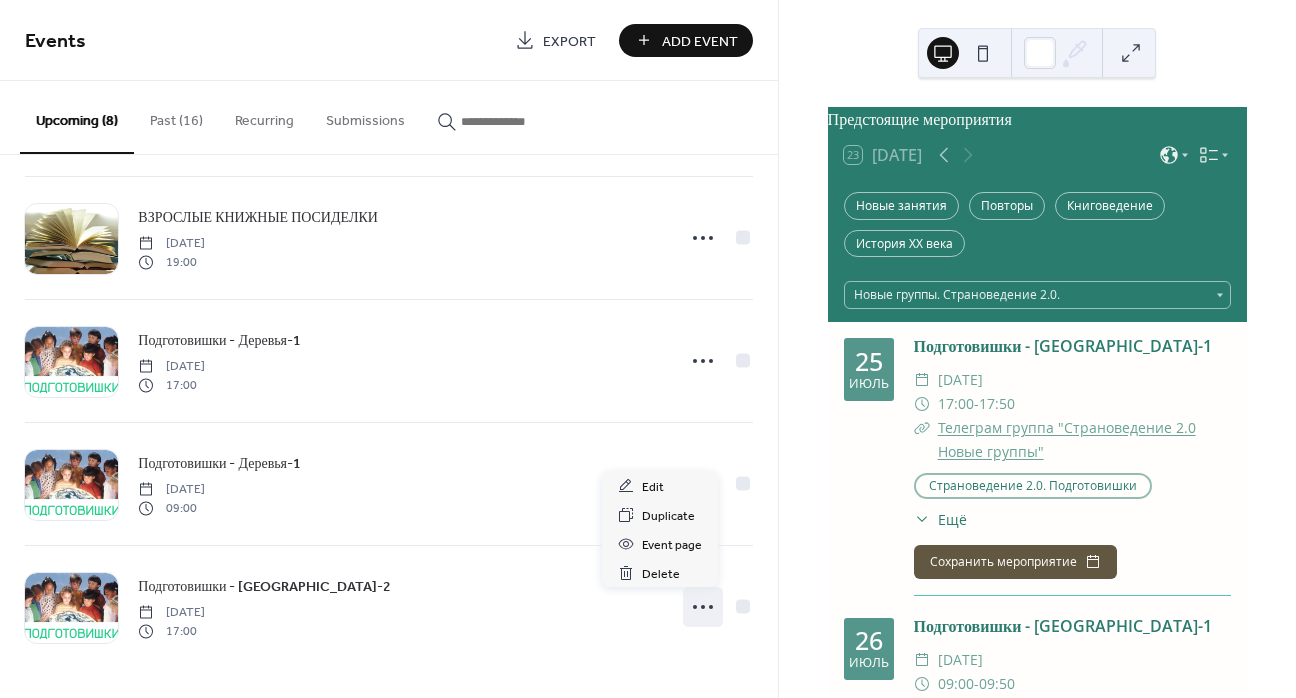 click 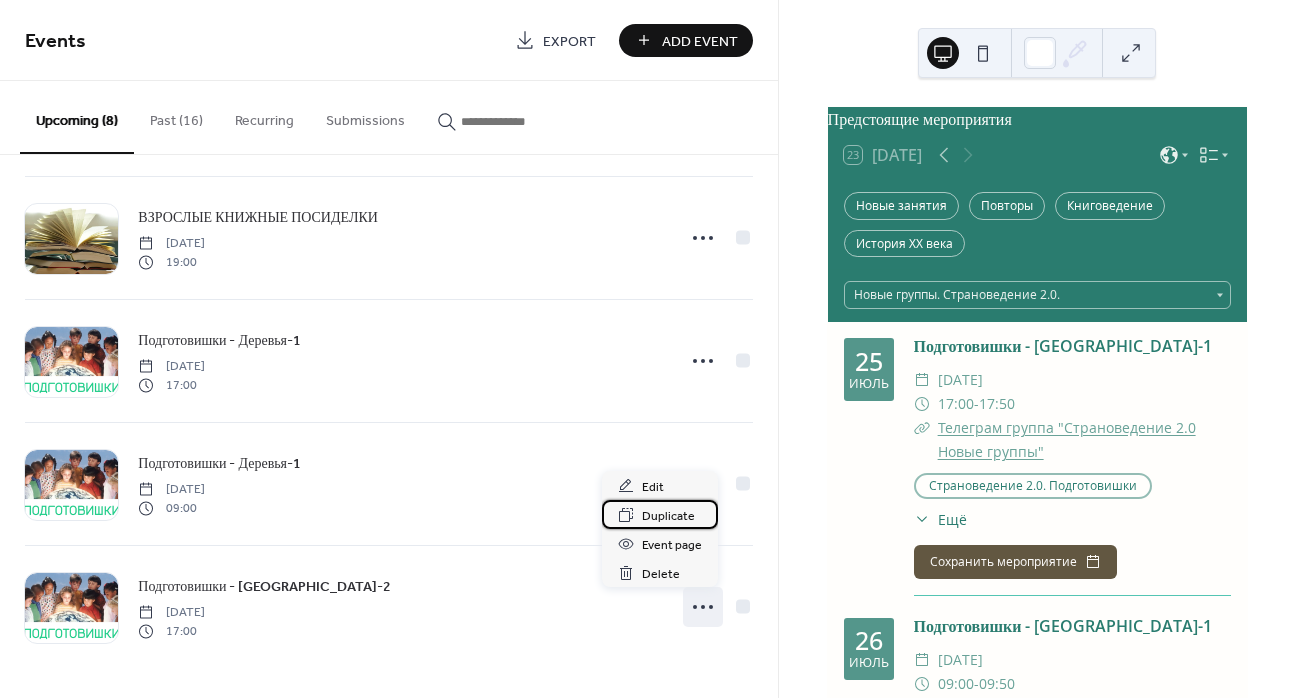 click on "Duplicate" at bounding box center (668, 516) 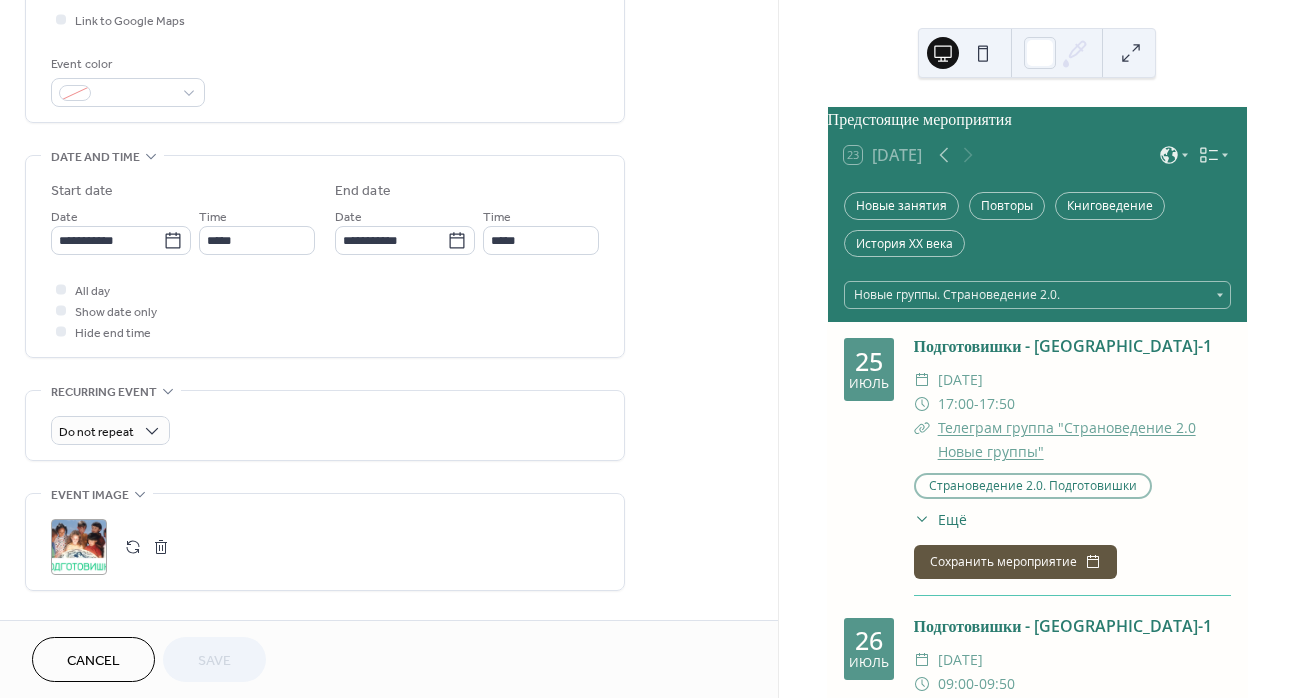 scroll, scrollTop: 700, scrollLeft: 0, axis: vertical 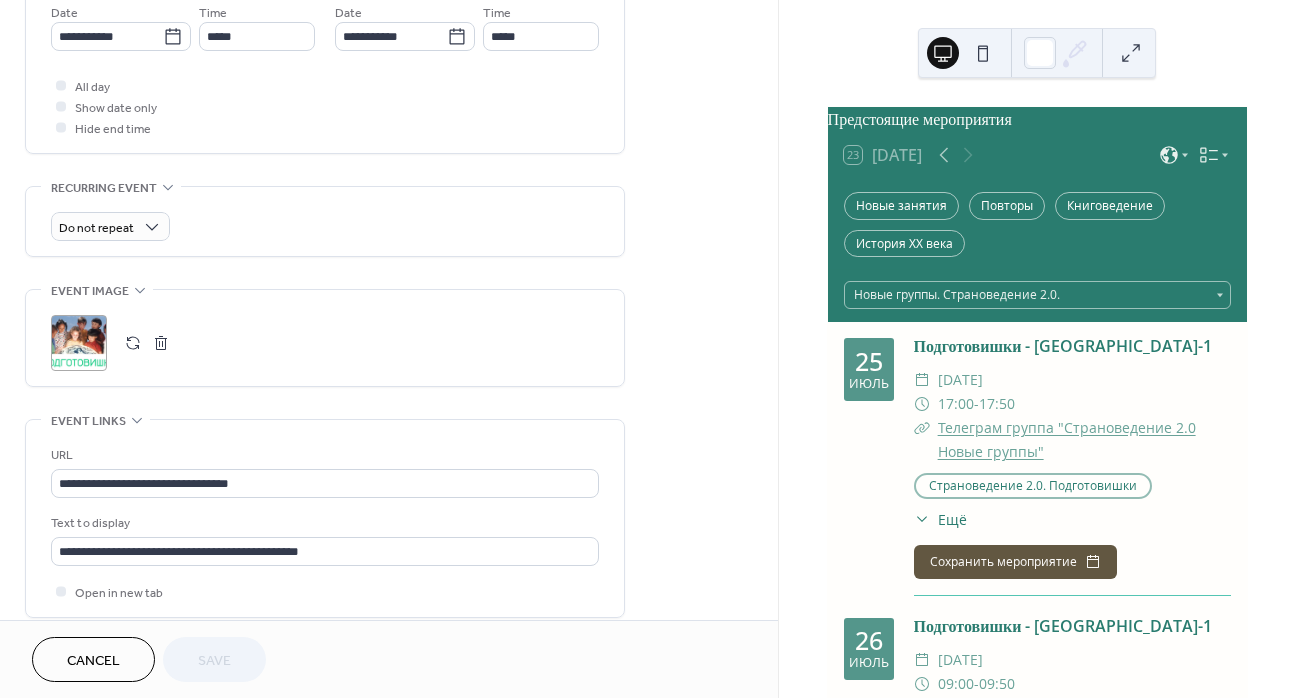 click 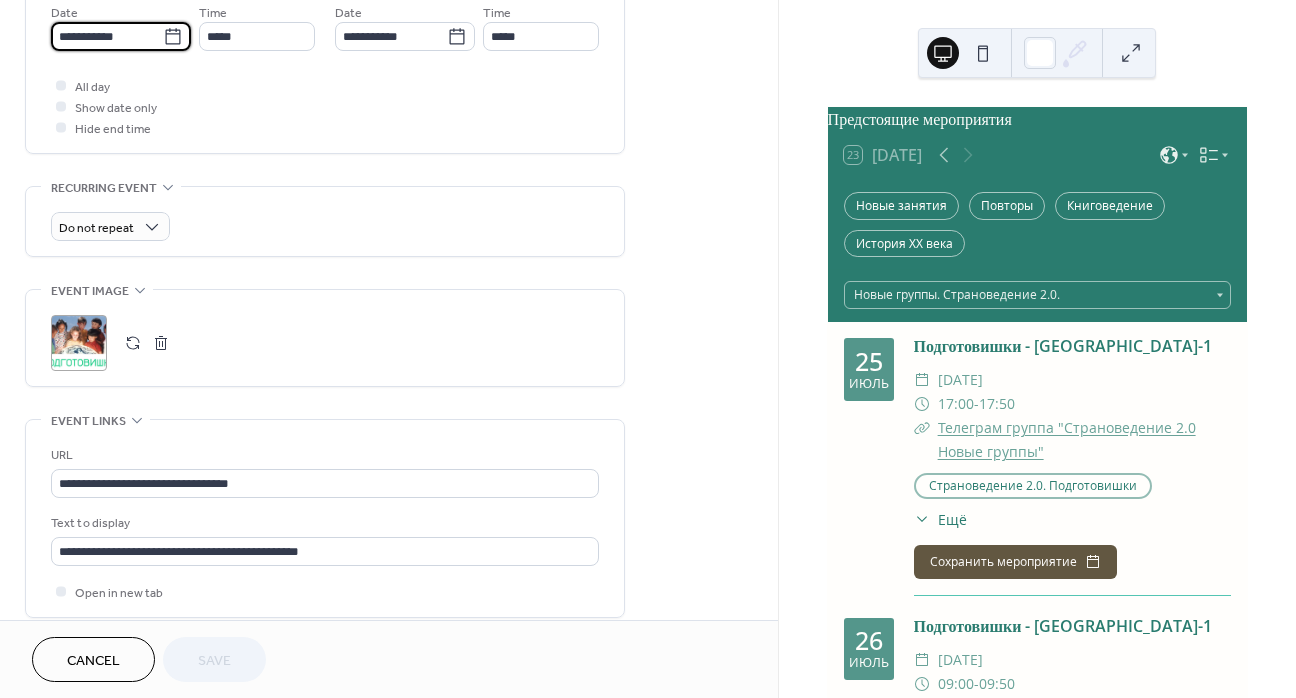 click on "**********" at bounding box center (107, 36) 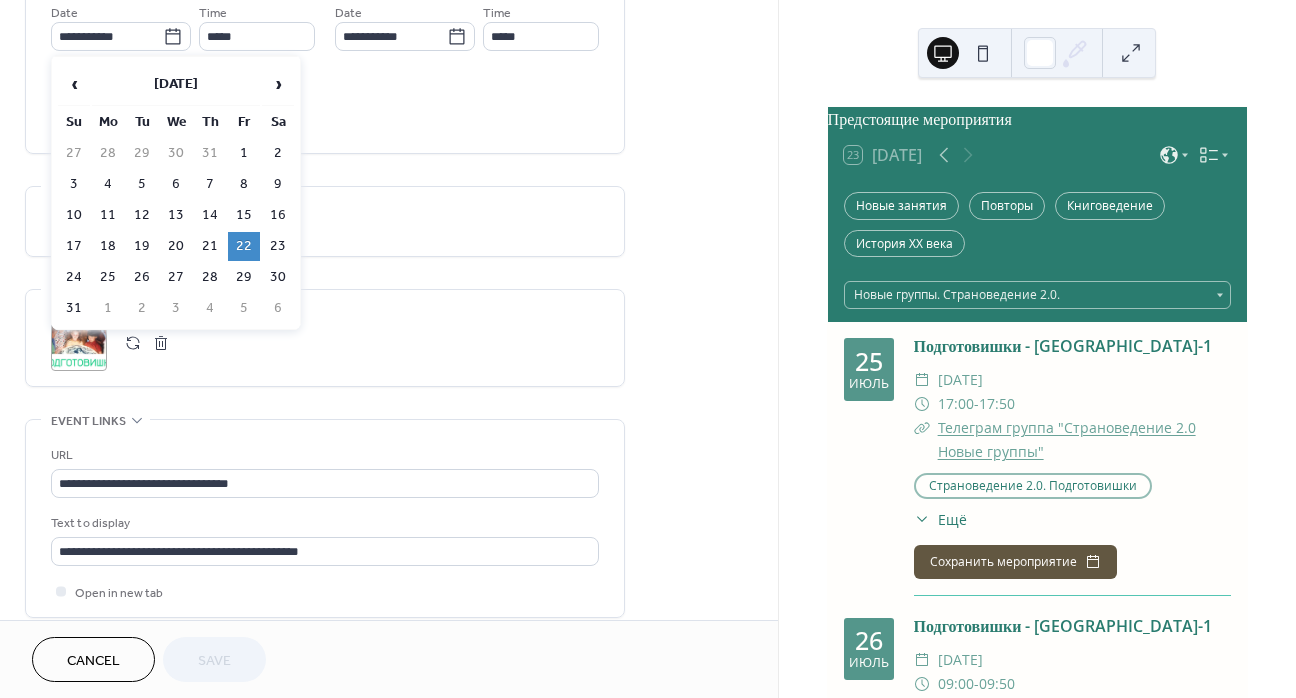 click on "23" at bounding box center (278, 246) 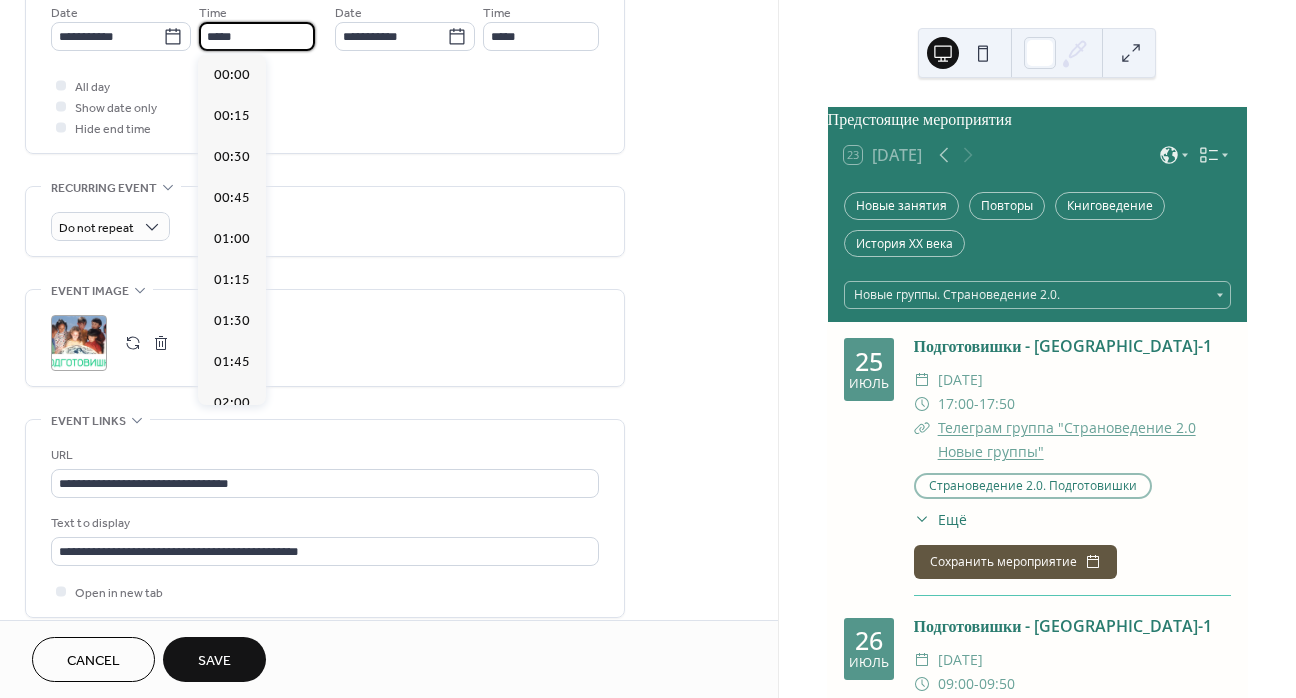 scroll, scrollTop: 2754, scrollLeft: 0, axis: vertical 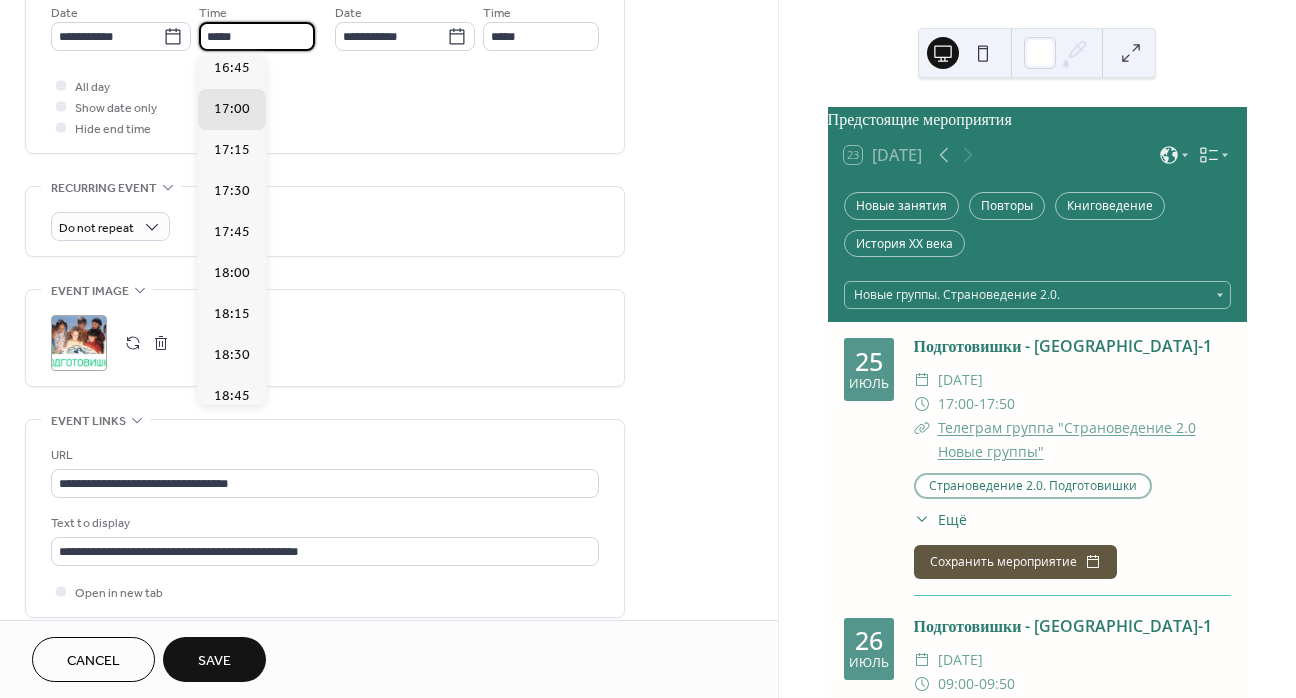 drag, startPoint x: 219, startPoint y: 31, endPoint x: 191, endPoint y: 36, distance: 28.442924 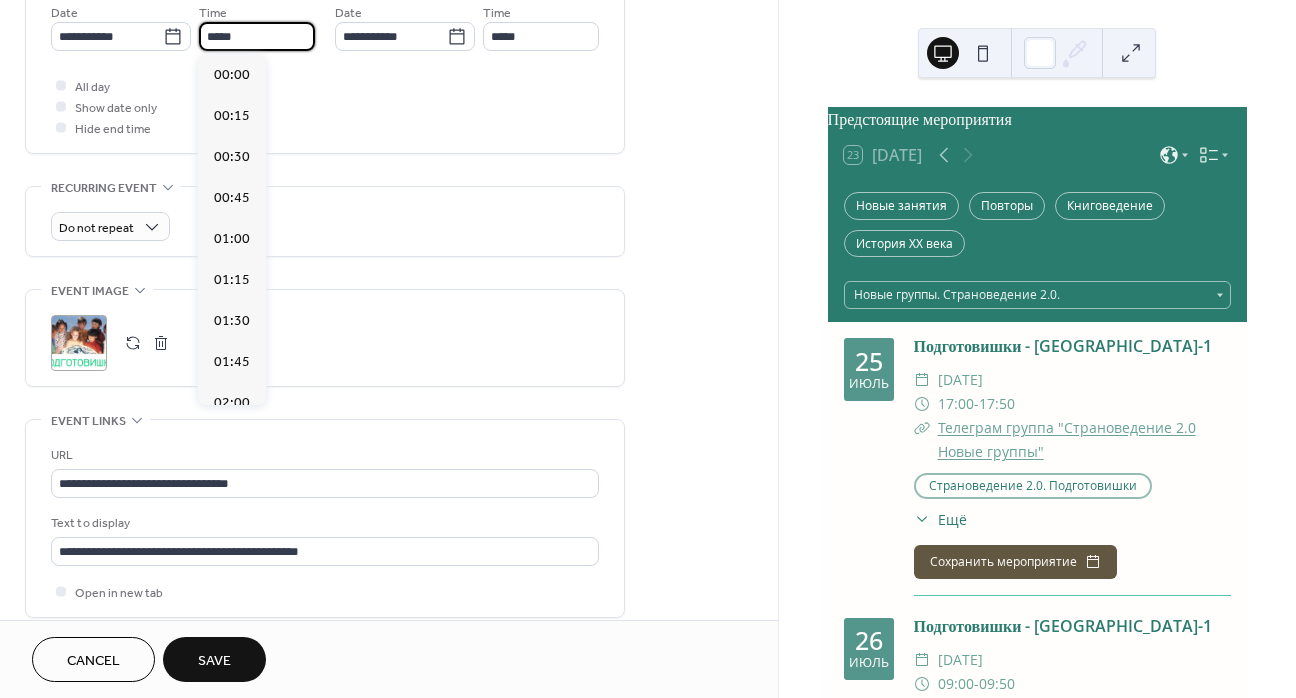 scroll, scrollTop: 1458, scrollLeft: 0, axis: vertical 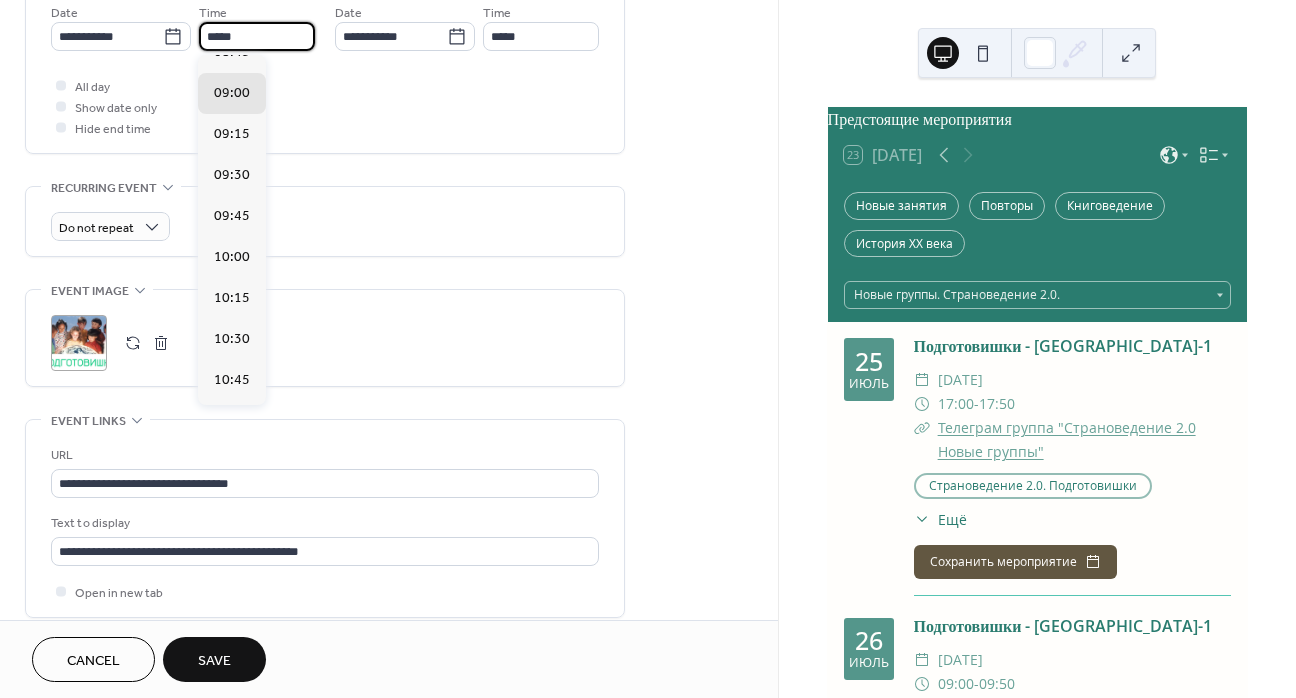 type on "*****" 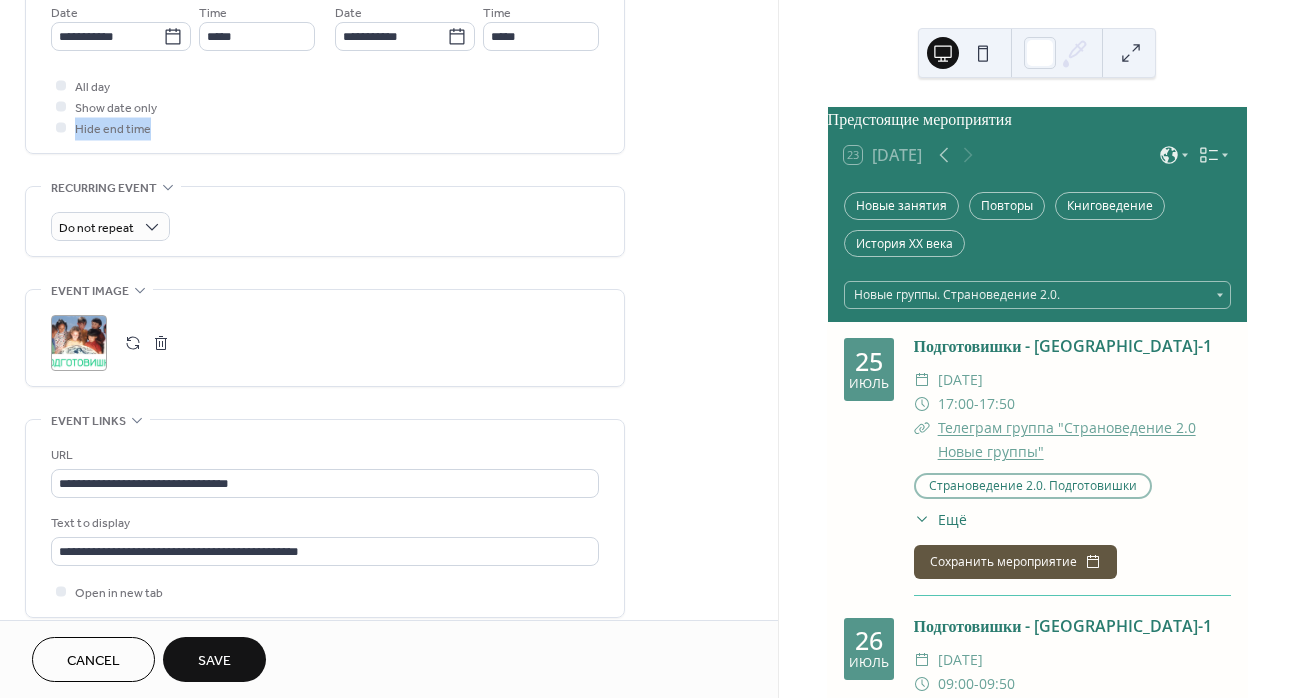 click on "All day Show date only Hide end time" at bounding box center [325, 106] 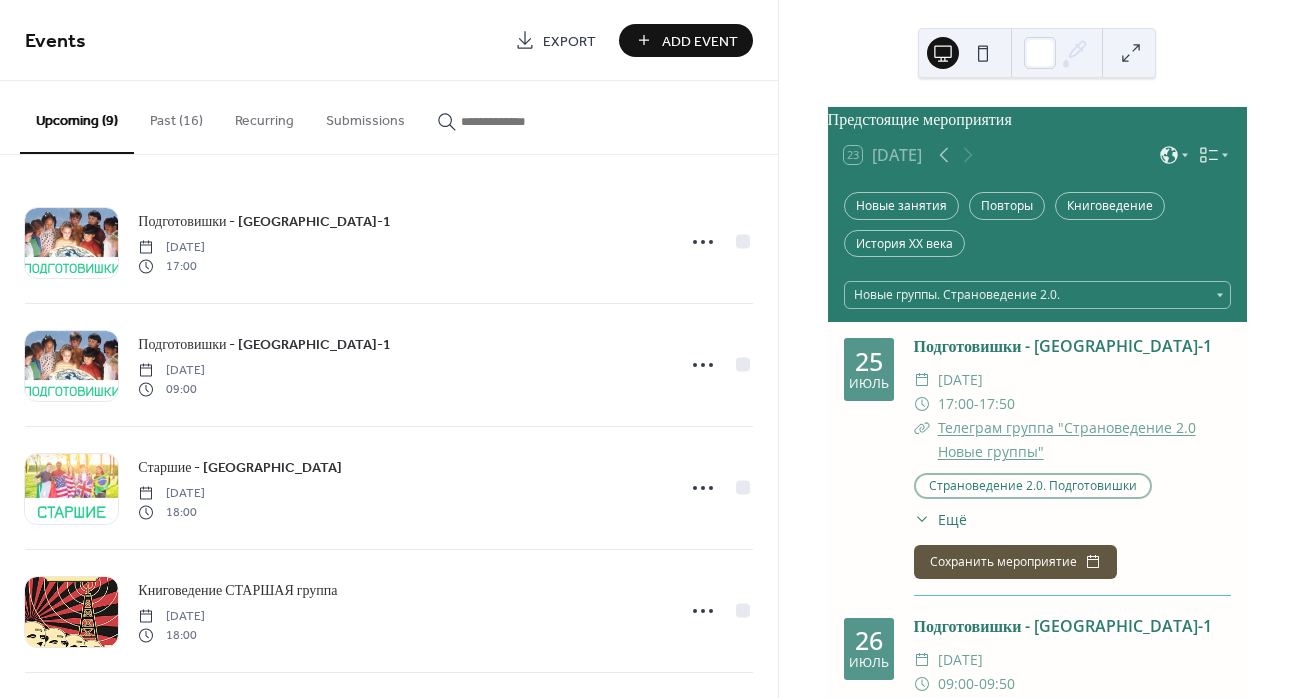 scroll, scrollTop: 0, scrollLeft: 0, axis: both 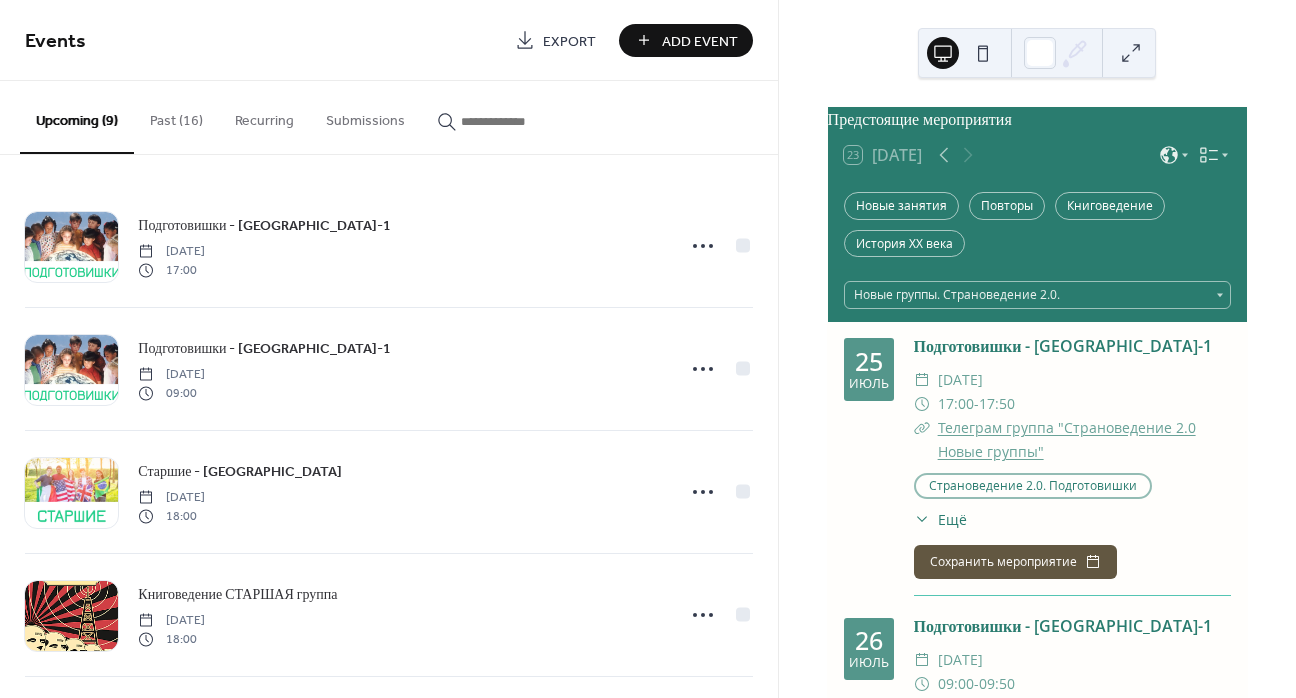 click on "Past (16)" at bounding box center [176, 116] 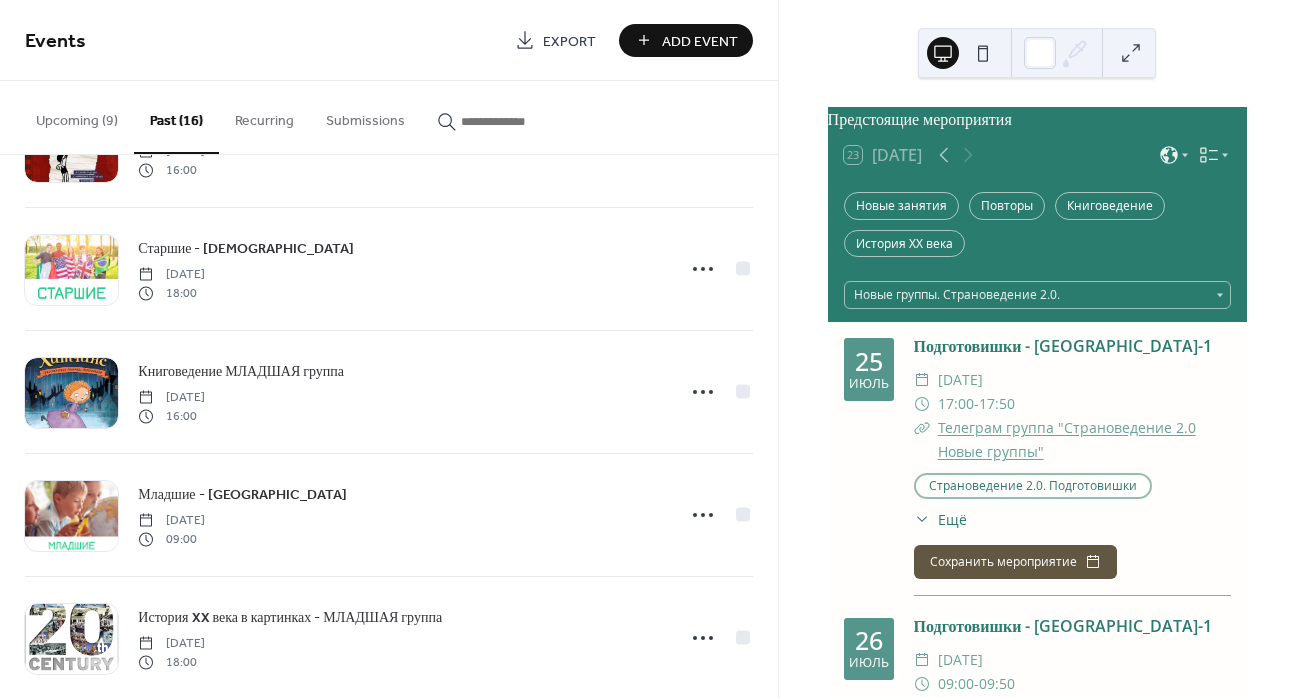 scroll, scrollTop: 200, scrollLeft: 0, axis: vertical 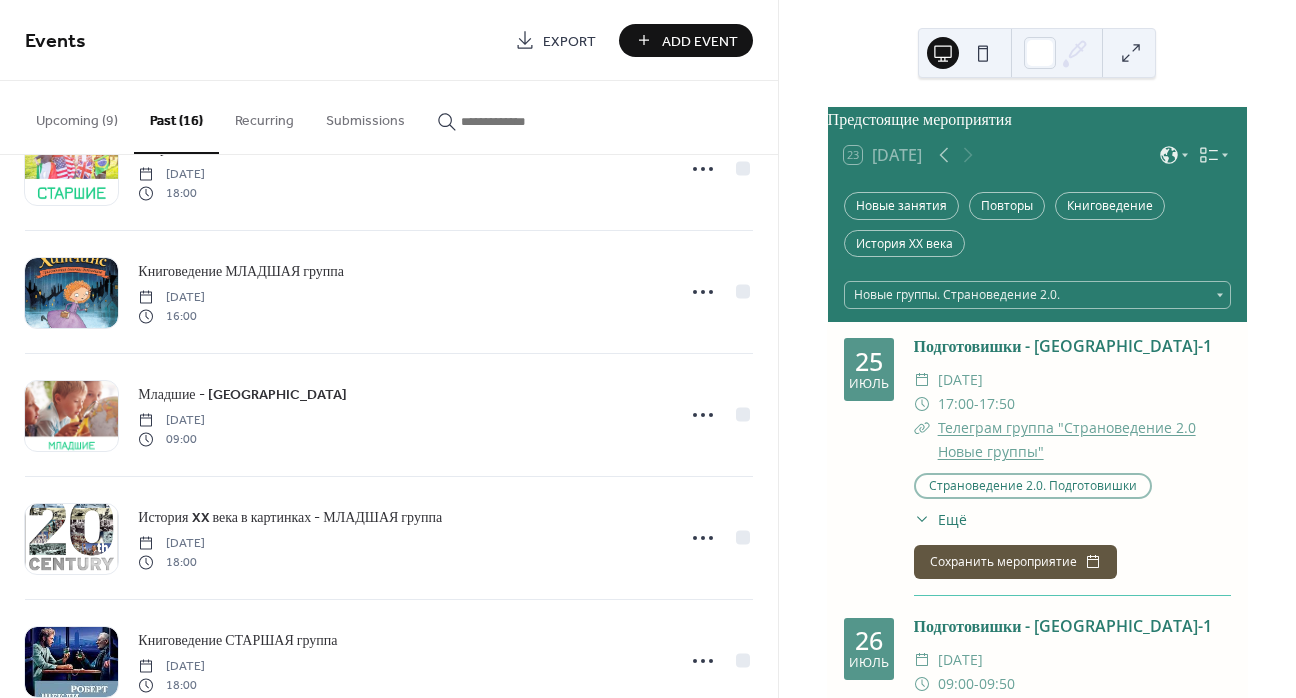 click 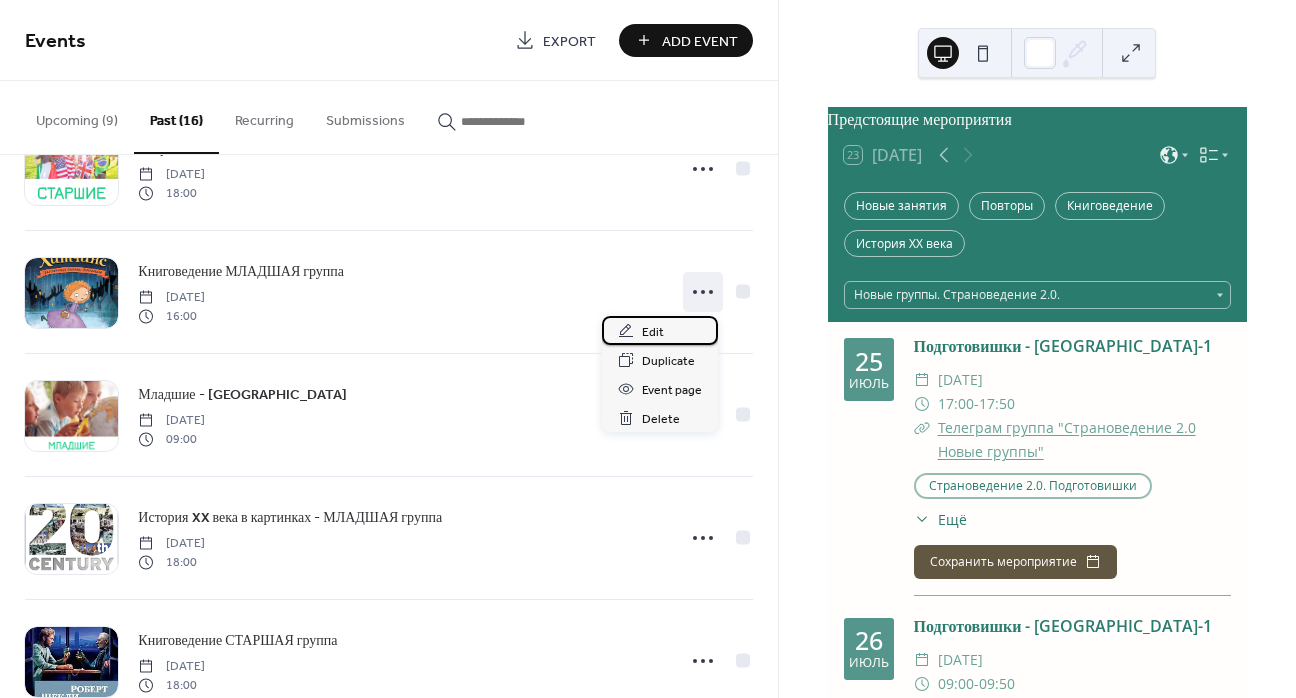 click on "Edit" at bounding box center [660, 330] 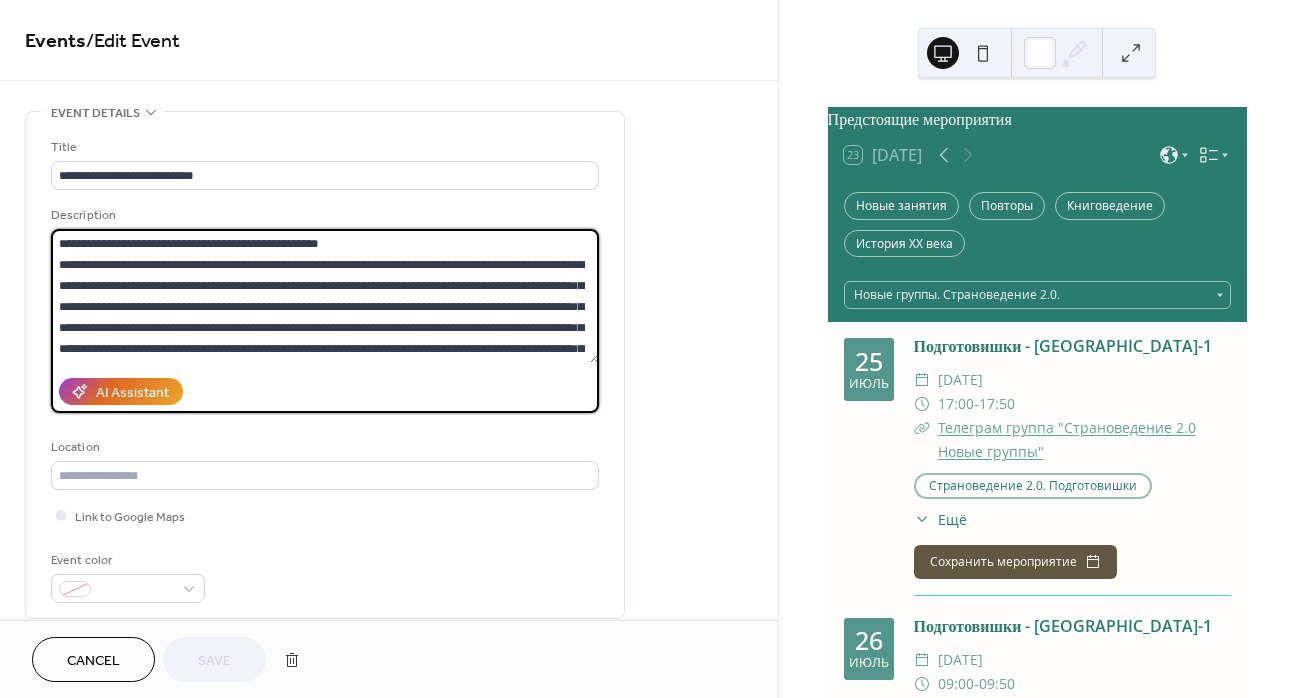 drag, startPoint x: 323, startPoint y: 238, endPoint x: -8, endPoint y: 237, distance: 331.0015 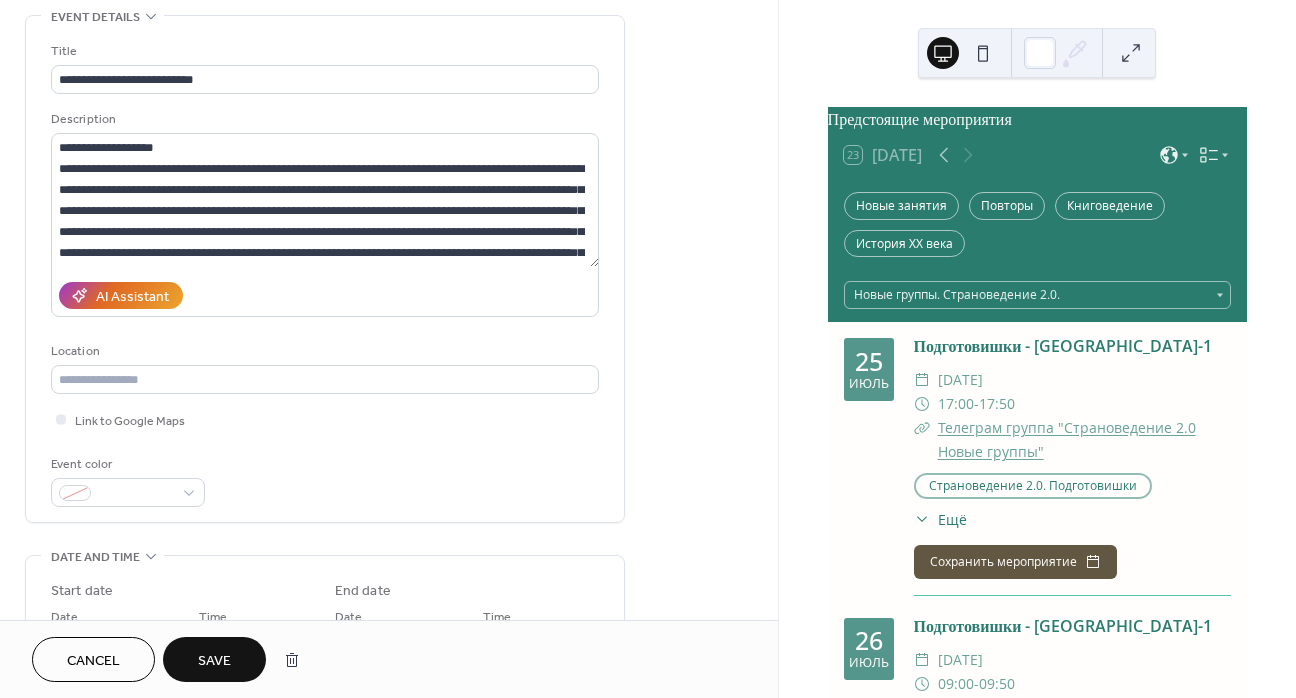 scroll, scrollTop: 100, scrollLeft: 0, axis: vertical 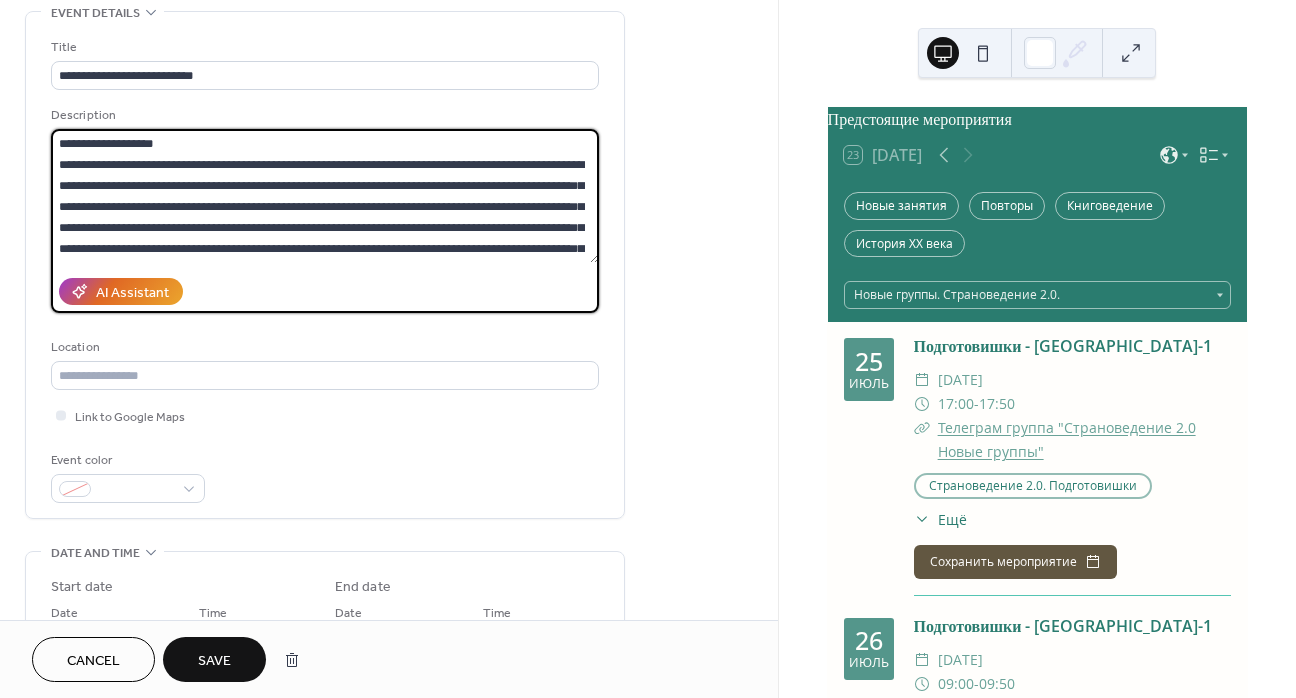 click on "**********" at bounding box center (325, 196) 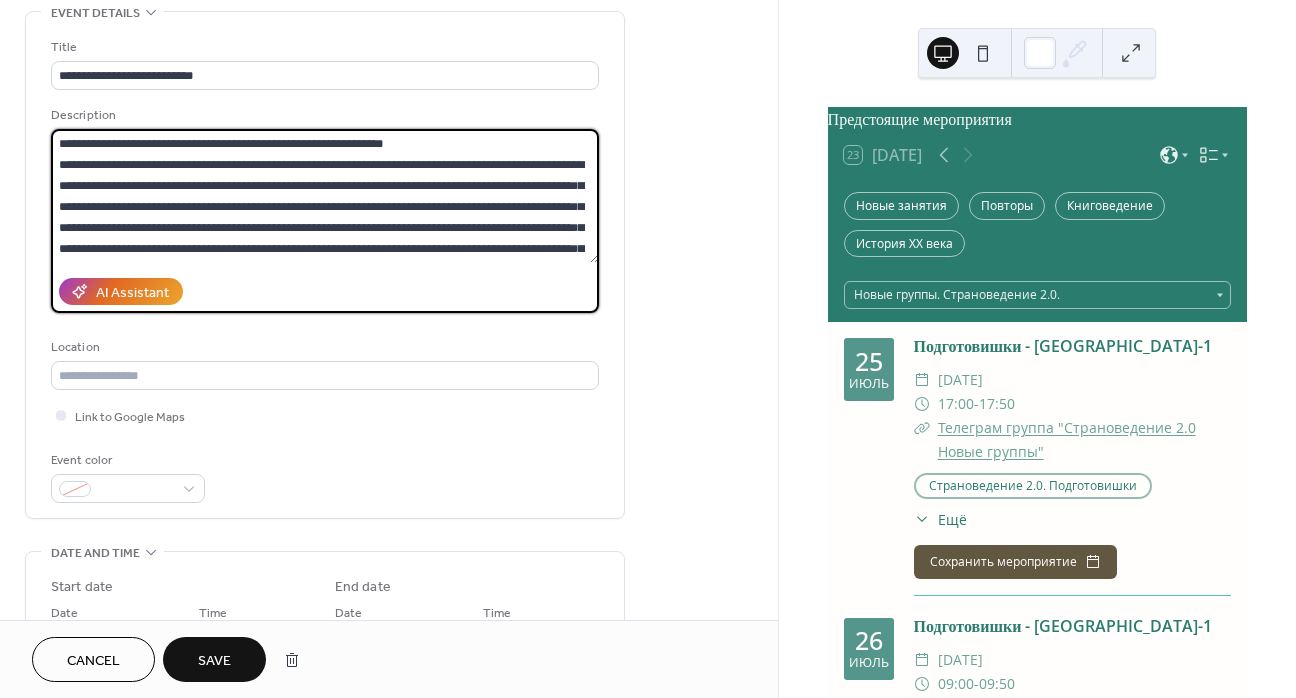 drag, startPoint x: 541, startPoint y: 254, endPoint x: 42, endPoint y: 158, distance: 508.15057 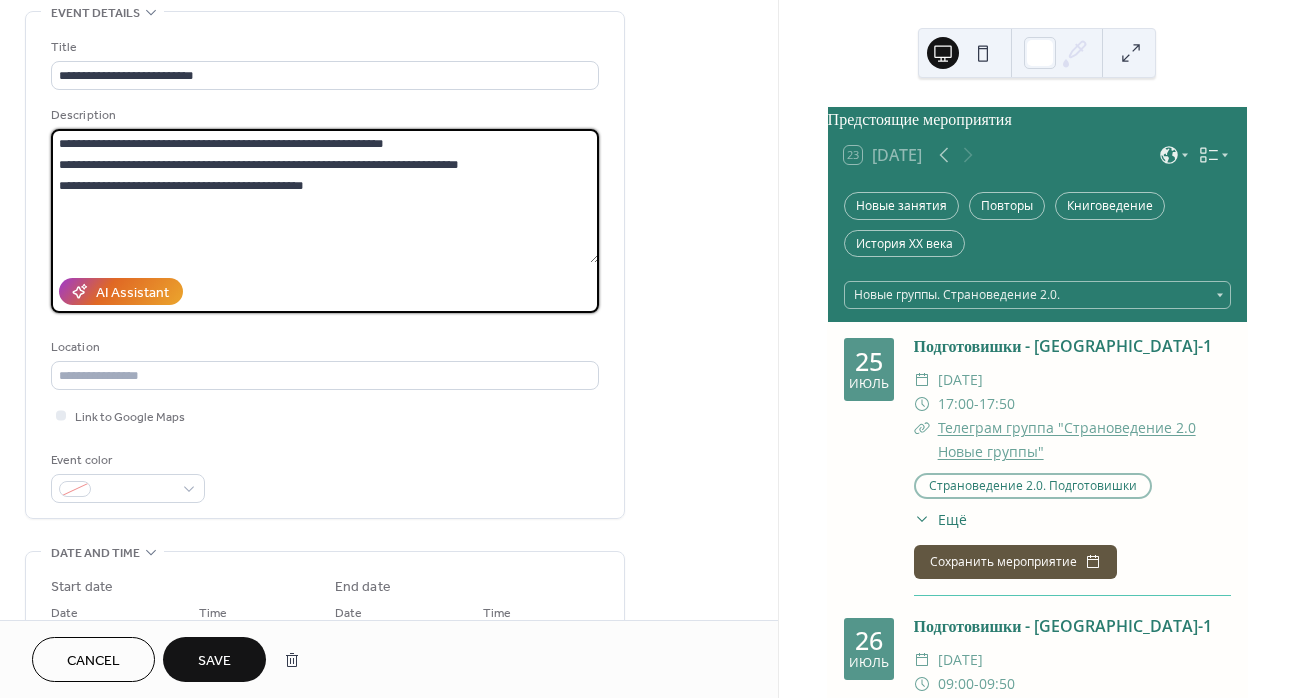drag, startPoint x: 383, startPoint y: 201, endPoint x: 53, endPoint y: 155, distance: 333.19064 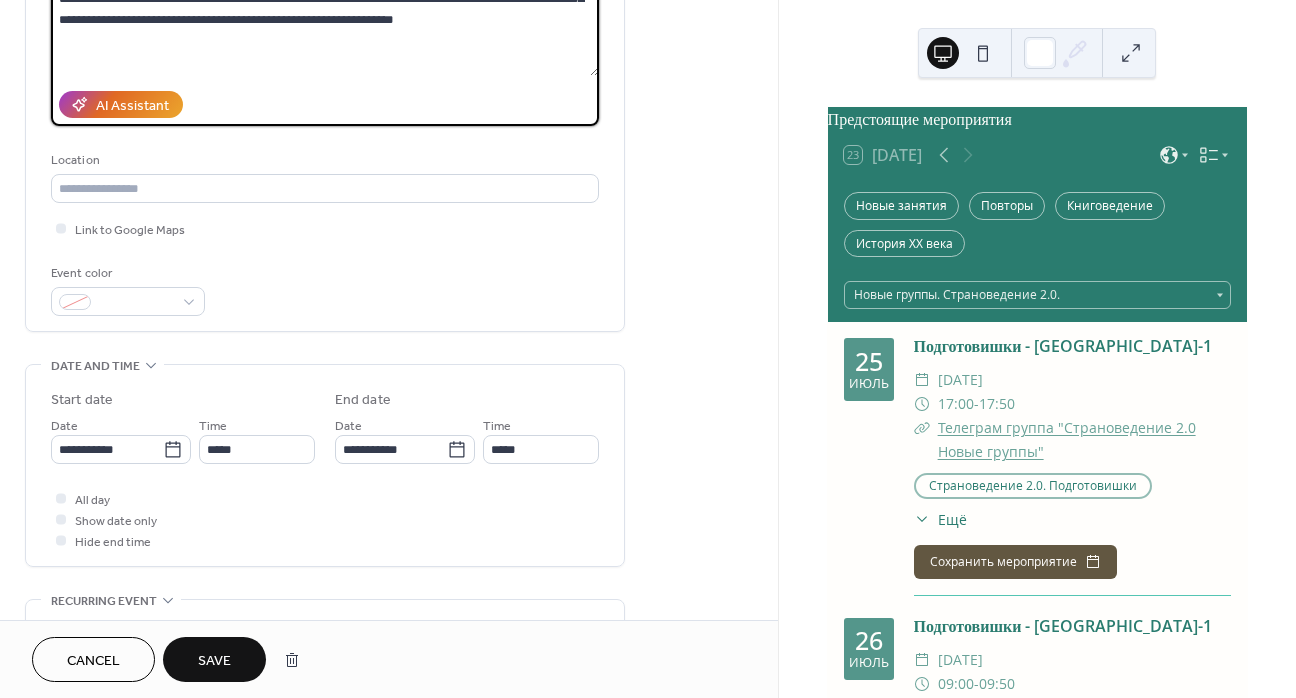 scroll, scrollTop: 500, scrollLeft: 0, axis: vertical 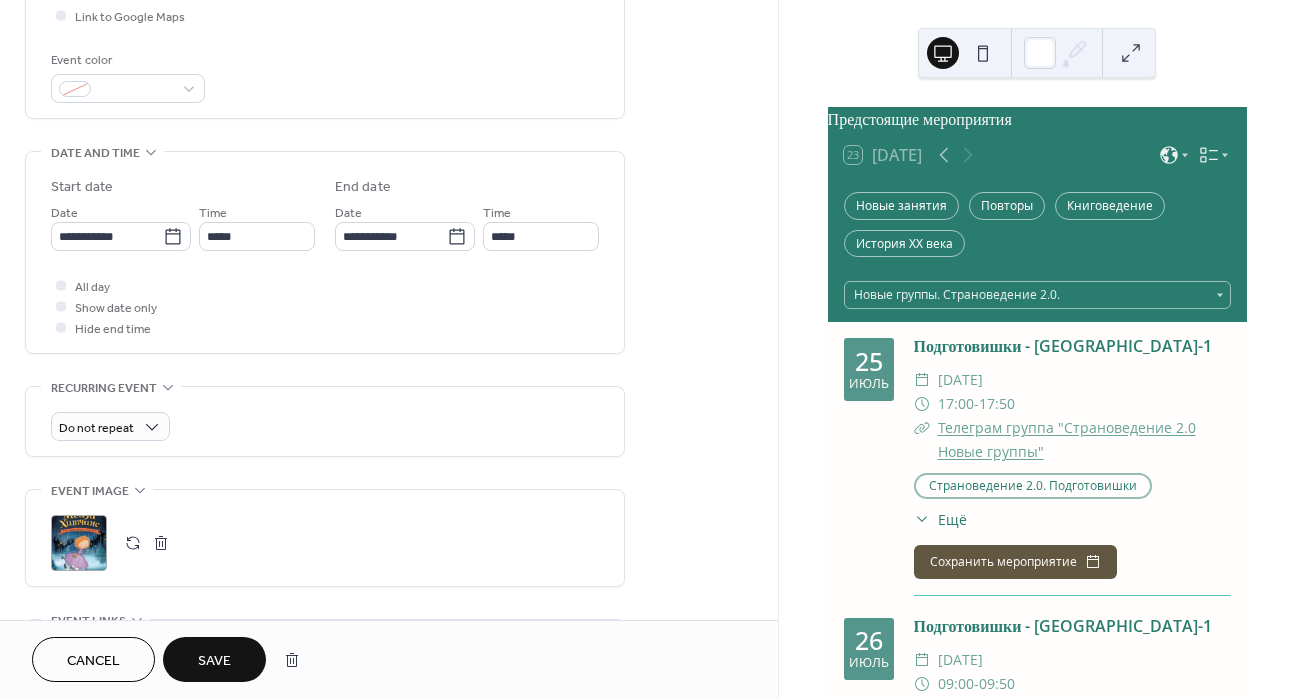 type on "**********" 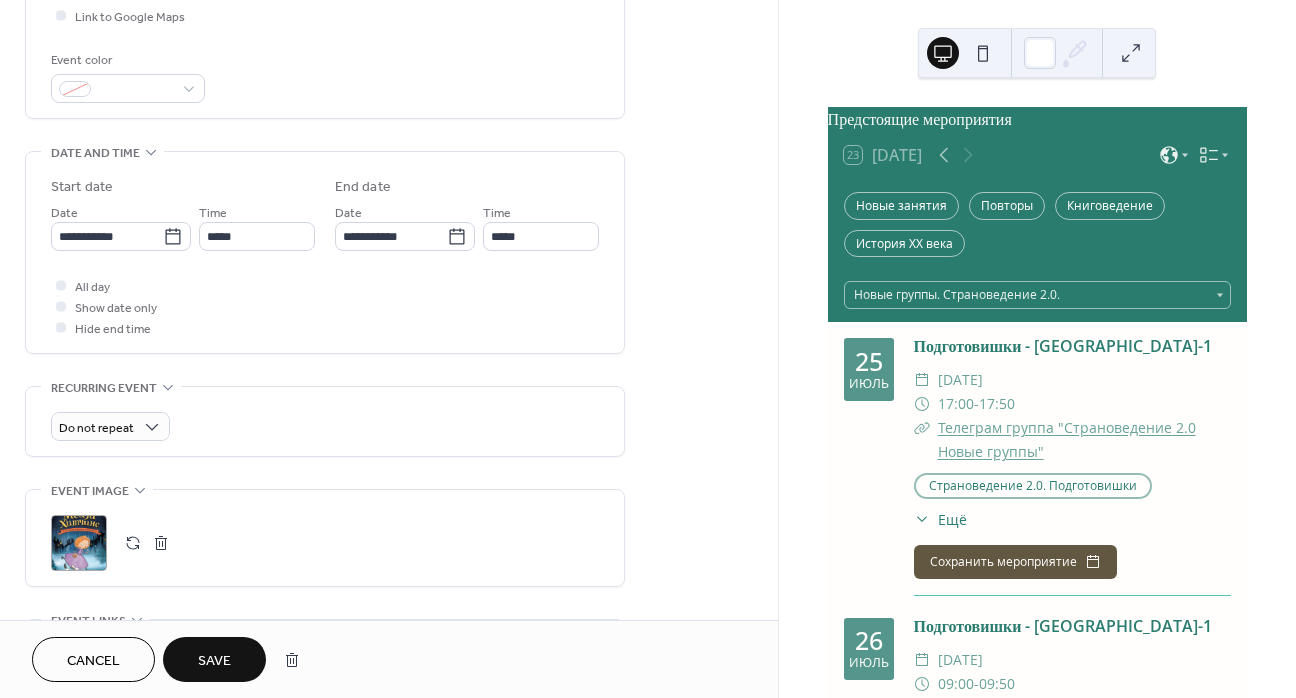 click at bounding box center (161, 543) 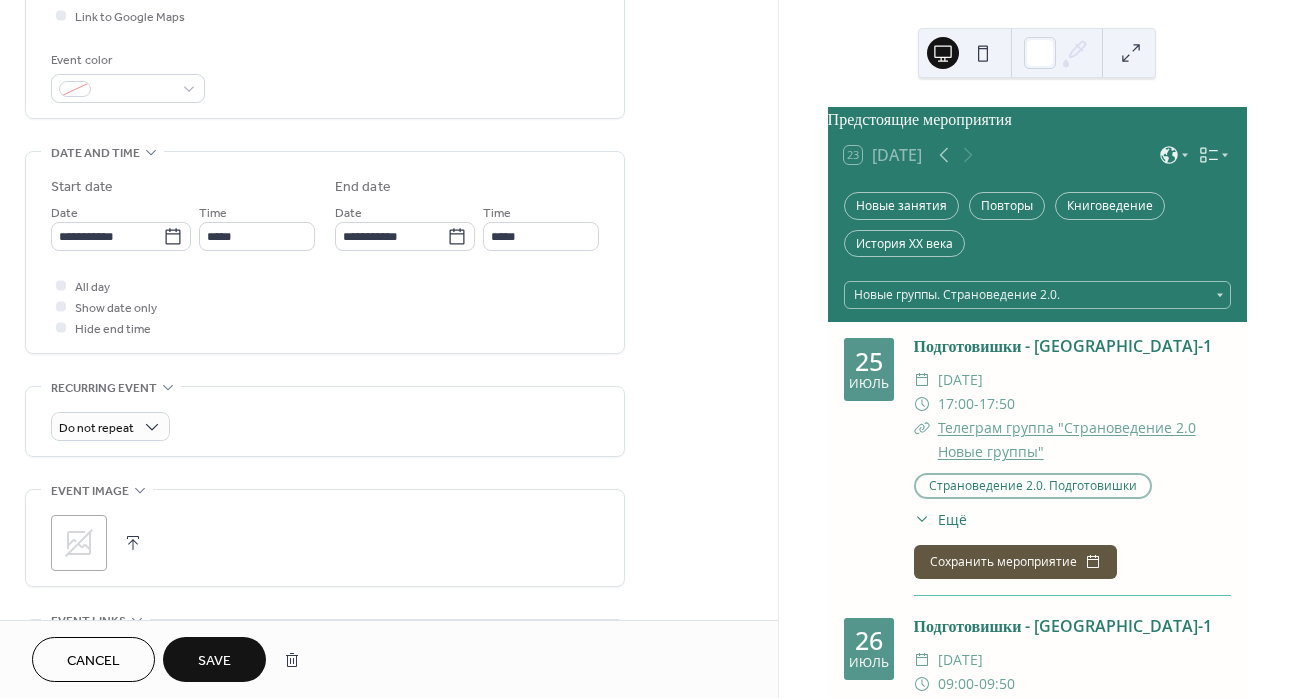 click at bounding box center (133, 543) 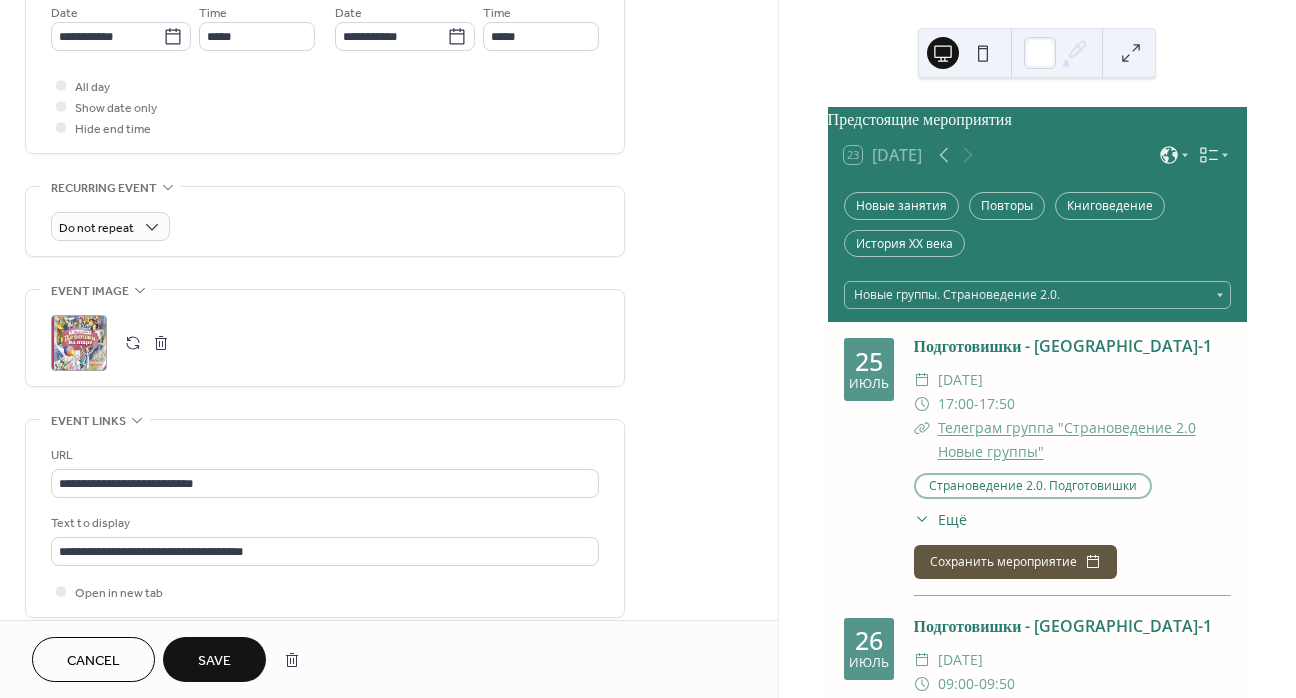 scroll, scrollTop: 500, scrollLeft: 0, axis: vertical 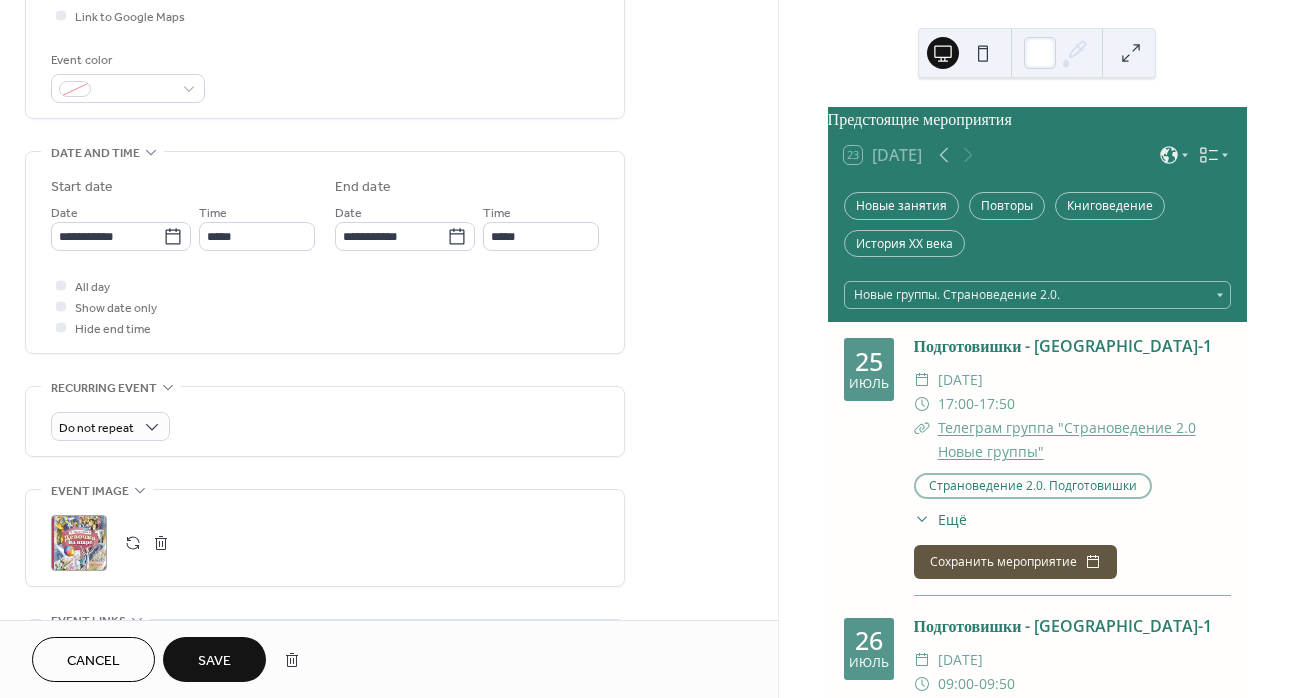 click 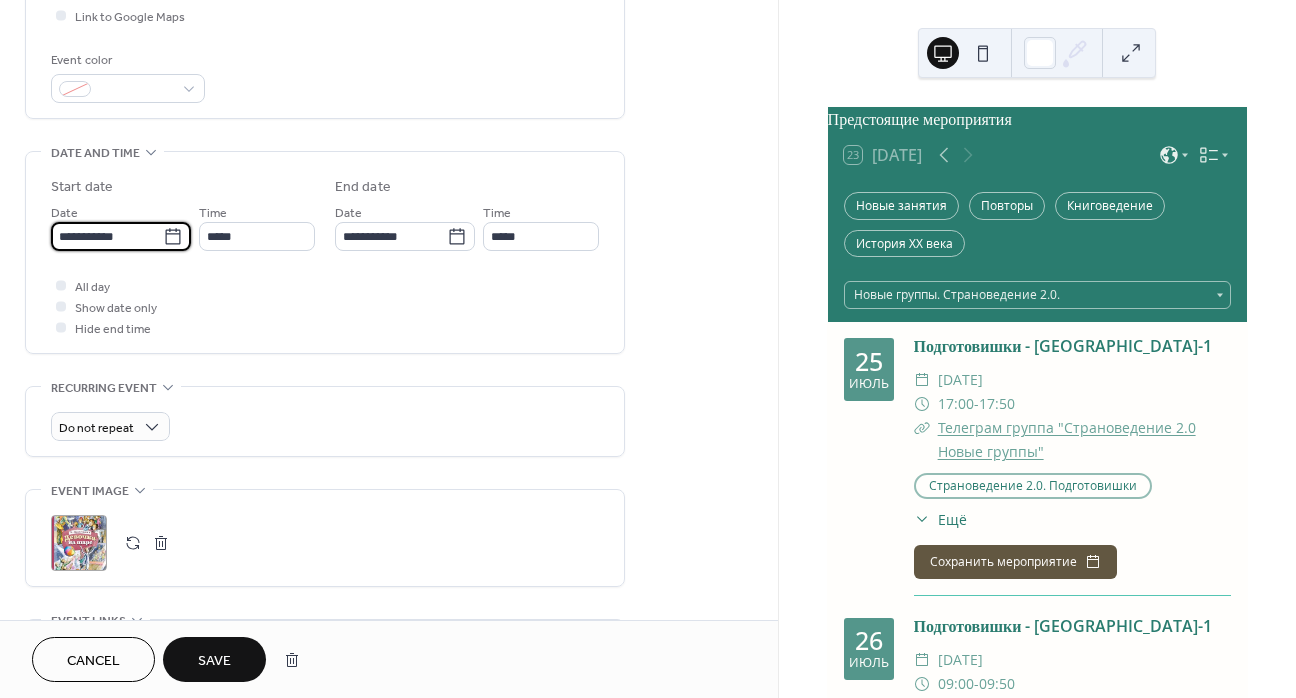 click on "**********" at bounding box center (107, 236) 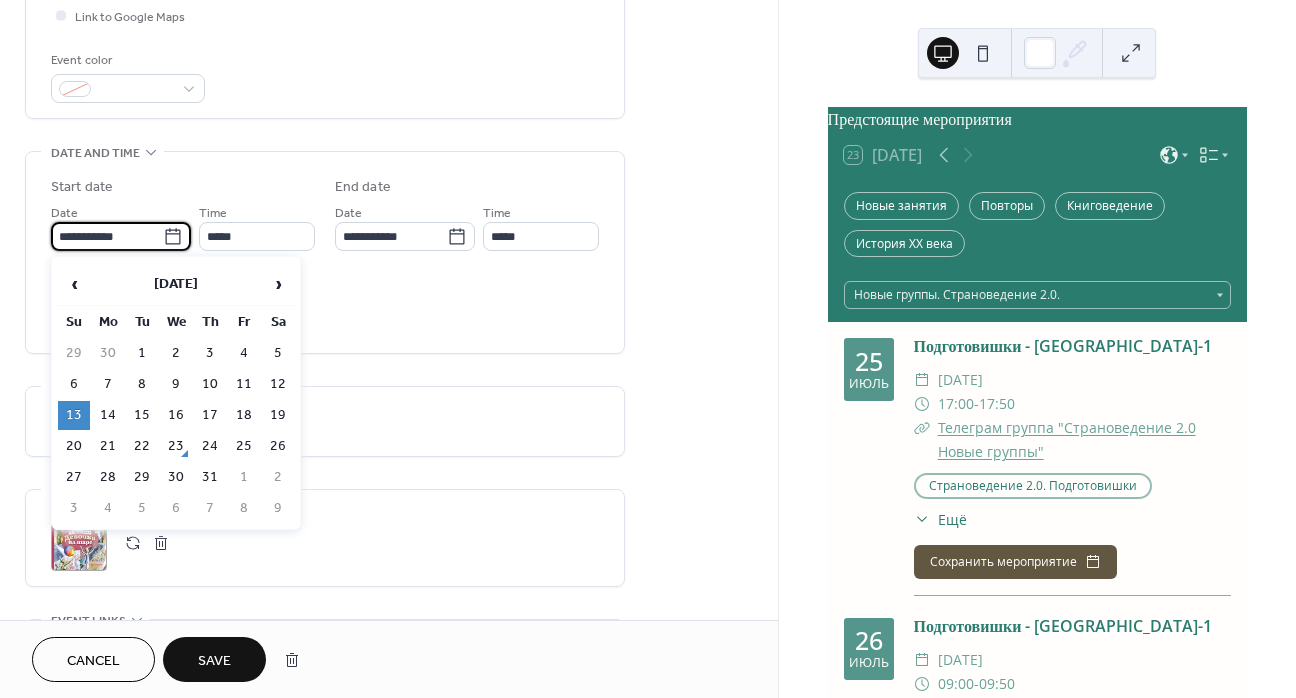 click on "27" at bounding box center [74, 477] 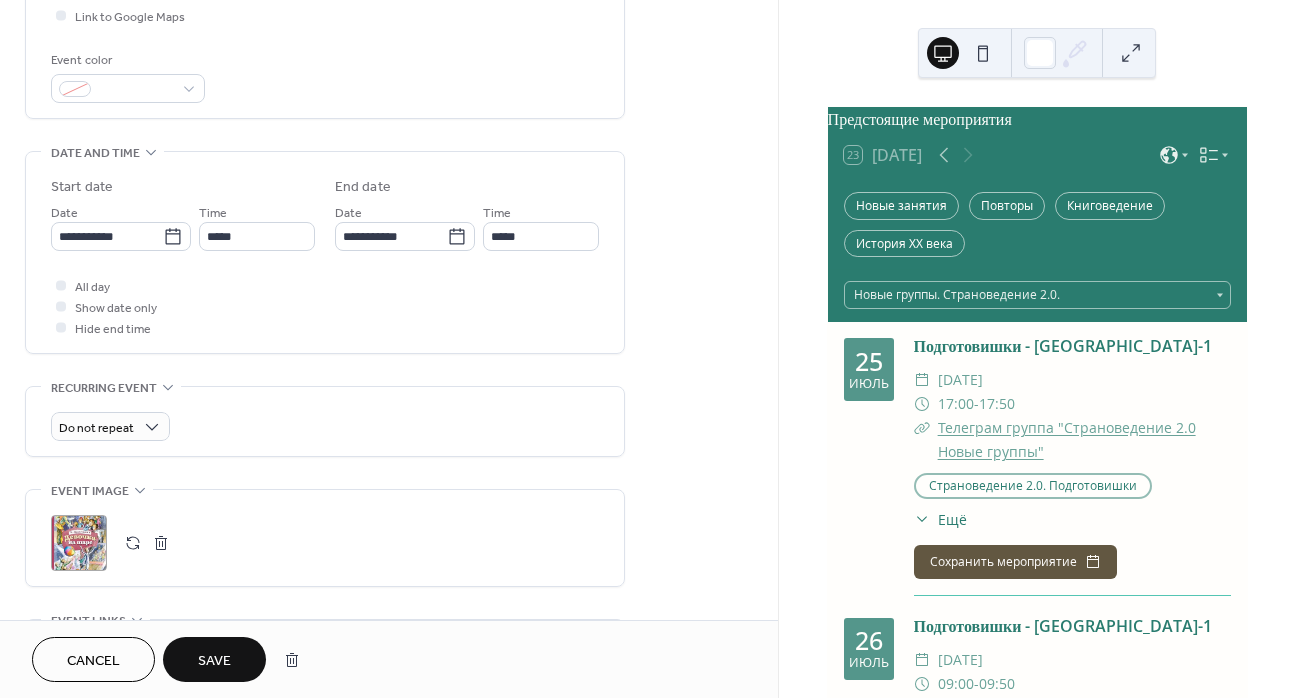 click on "Save" at bounding box center (214, 661) 